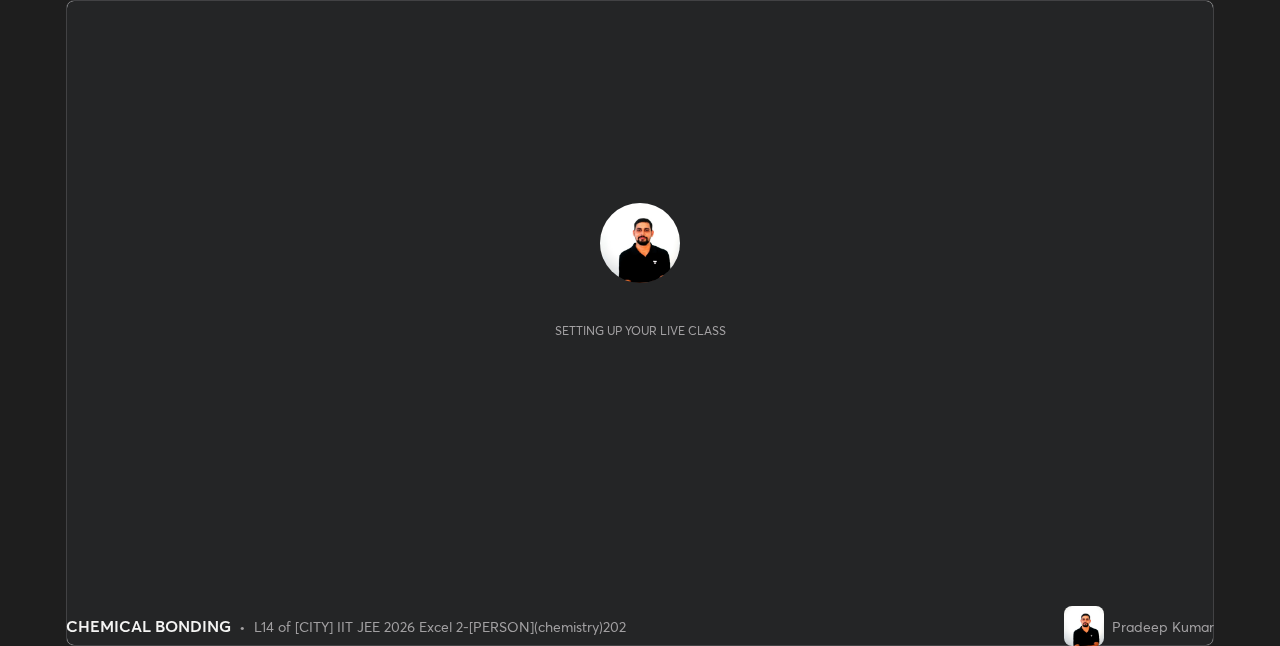 scroll, scrollTop: 0, scrollLeft: 0, axis: both 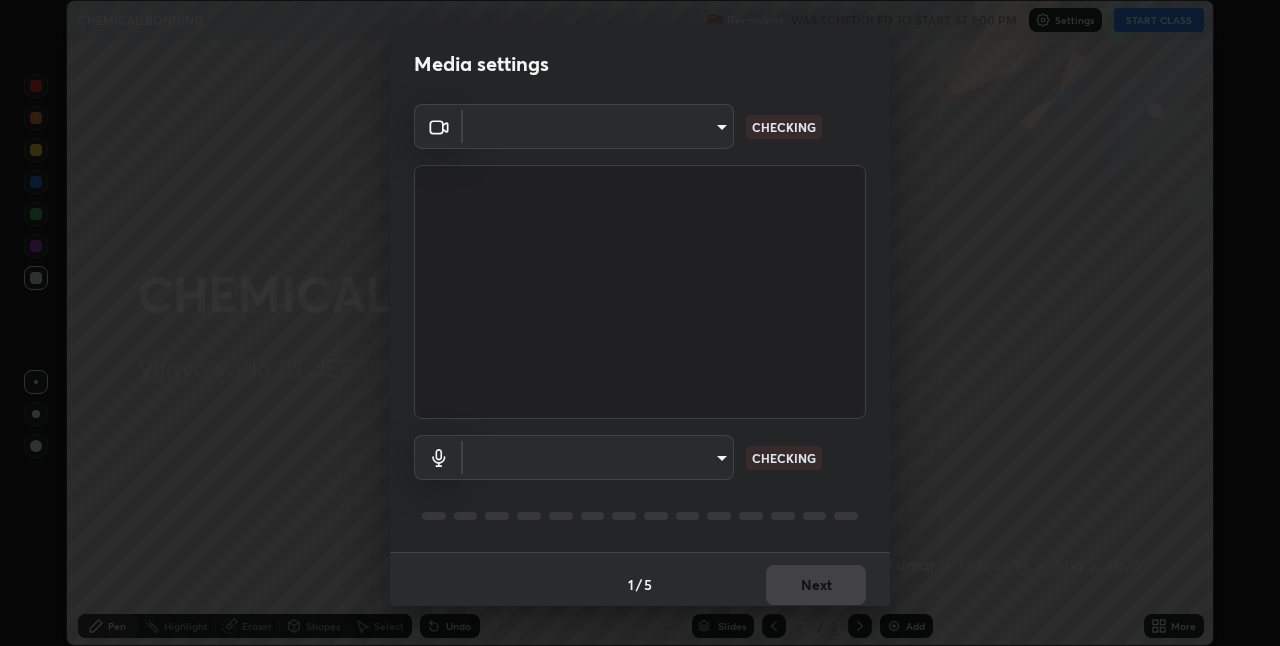 type on "66aebff6bf266b75c2ebb2e60f933f11e1b27f3d04b3b6d5aee389ba91737d29" 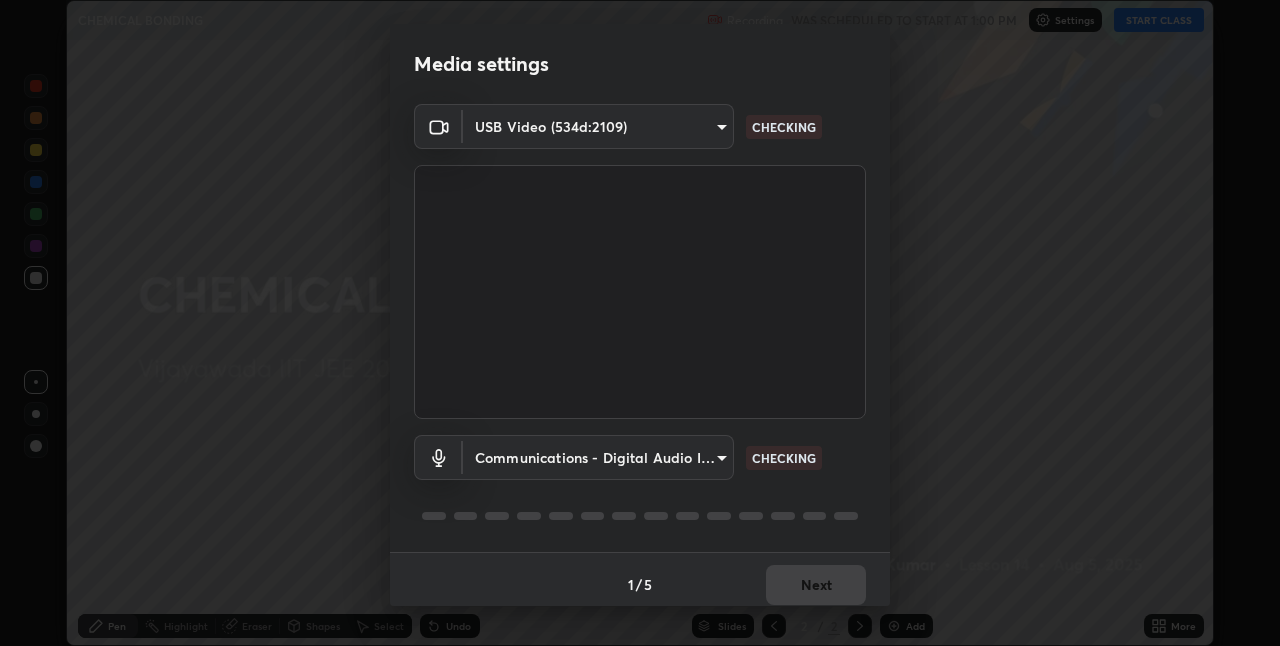 click on "Erase all CHEMICAL BONDING Recording WAS SCHEDULED TO START AT  1:00 PM Settings START CLASS Setting up your live class CHEMICAL BONDING • L14 of [CITY] IIT JEE 2026 Excel 2-[PERSON](chemistry)202 [PERSON] Pen Highlight Eraser Shapes Select Undo Slides 2 / 2 Add More No doubts shared Encourage your learners to ask a doubt for better clarity Report an issue Reason for reporting Buffering Chat not working Audio - Video sync issue Educator video quality low ​ Attach an image Report Media settings USB Video (534d:2109) 66aebff6bf266b75c2ebb2e60f933f11e1b27f3d04b3b6d5aee389ba91737d29 CHECKING Communications - Digital Audio Interface (3- USB Digital Audio) communications CHECKING 1 / 5 Next" at bounding box center [640, 323] 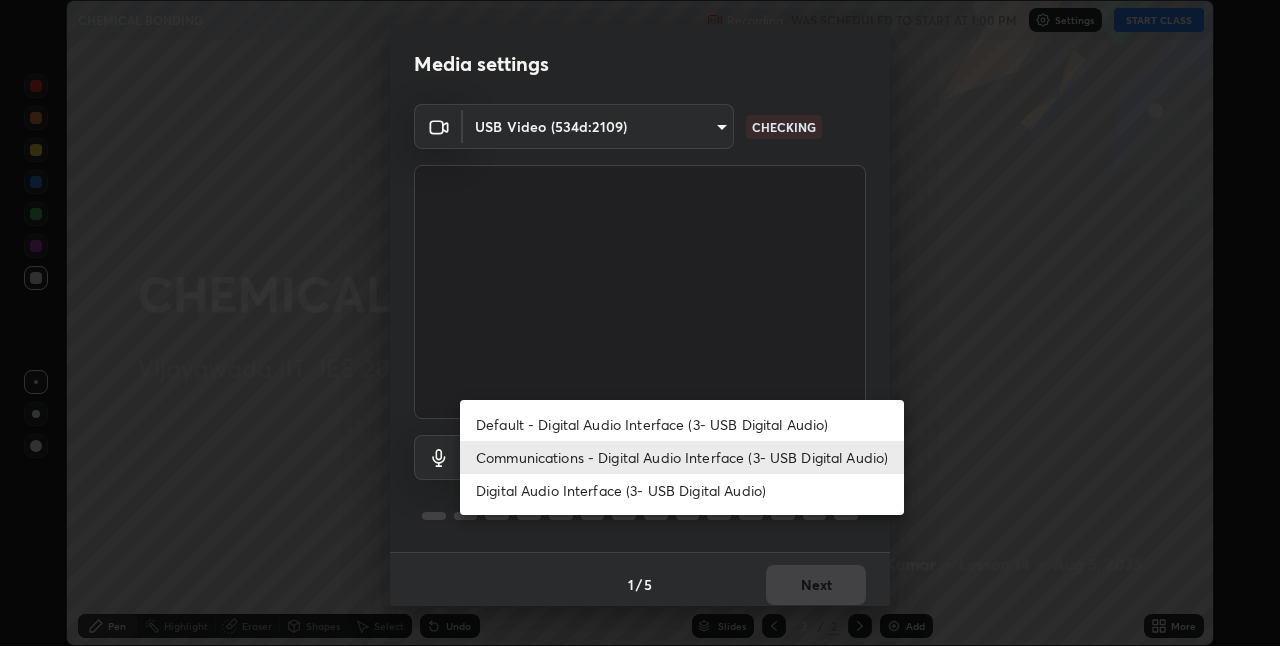 click on "Default - Digital Audio Interface (3- USB Digital Audio)" at bounding box center [682, 424] 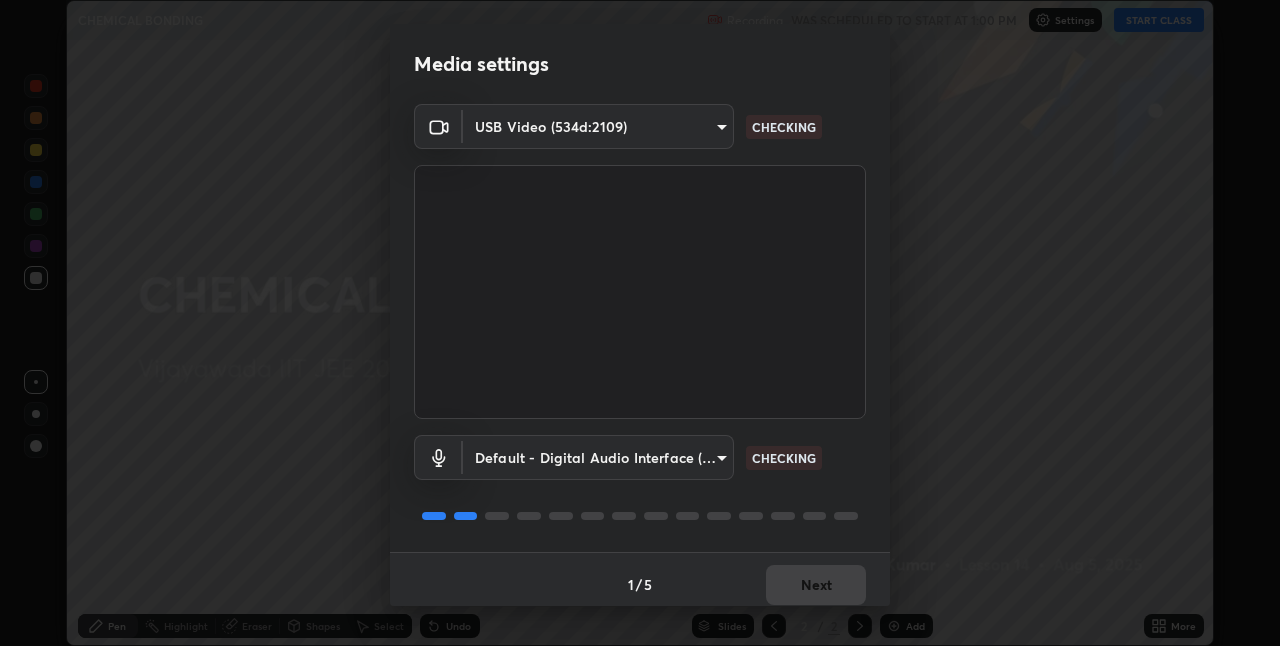 scroll, scrollTop: 10, scrollLeft: 0, axis: vertical 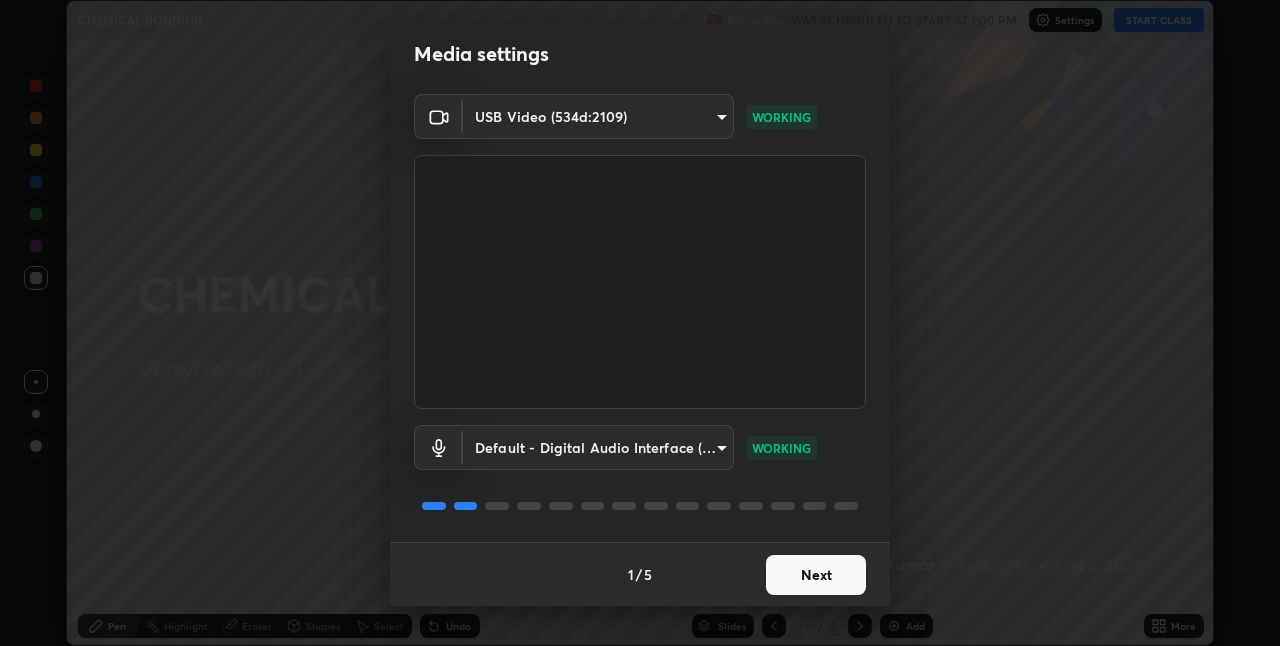 click on "Next" at bounding box center (816, 575) 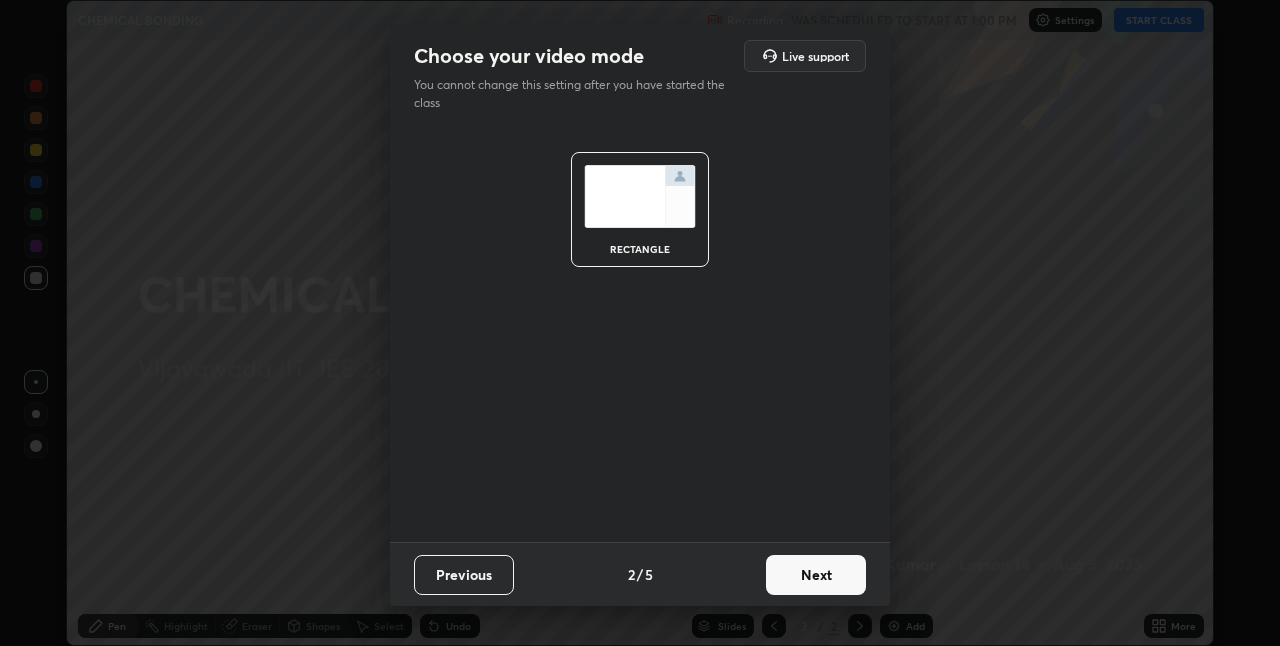 click on "Next" at bounding box center (816, 575) 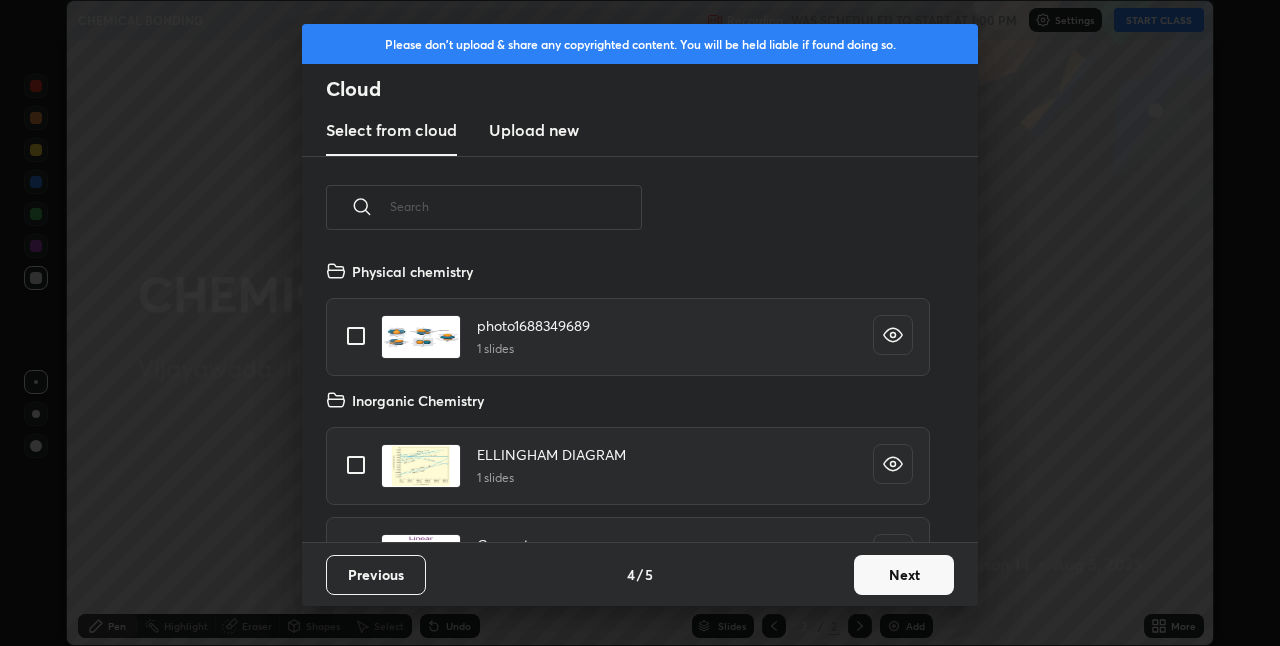 scroll, scrollTop: 7, scrollLeft: 11, axis: both 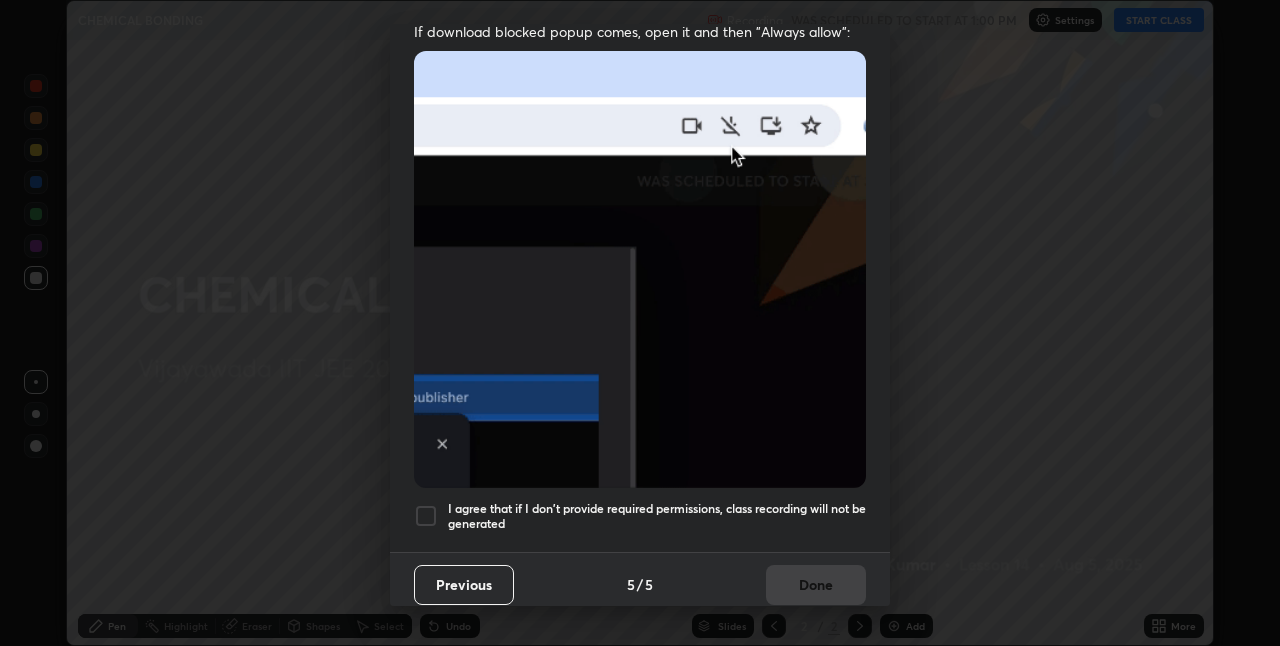 click at bounding box center (426, 516) 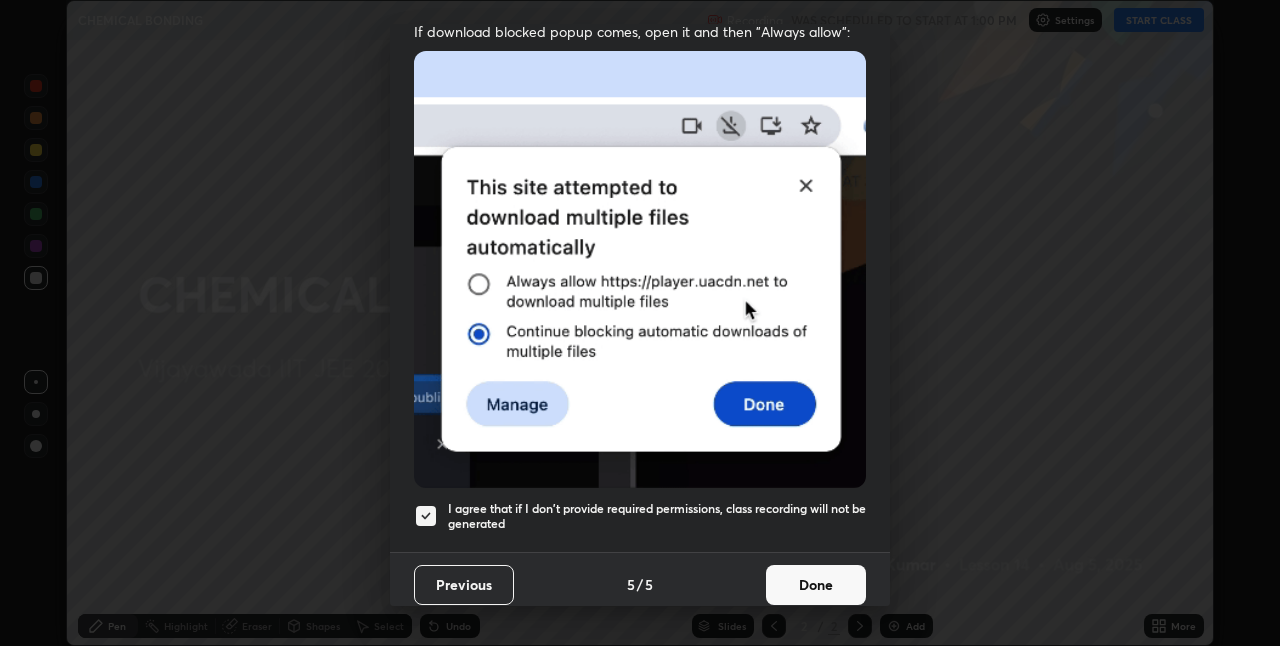 click on "Done" at bounding box center [816, 585] 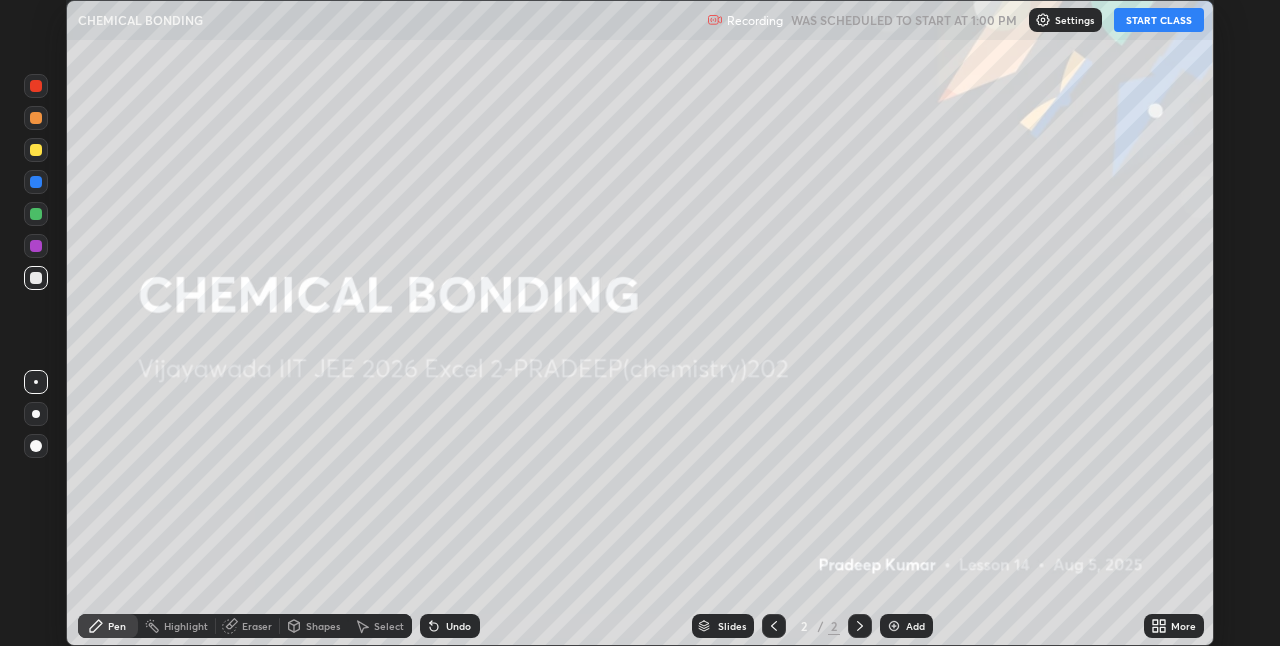 click on "START CLASS" at bounding box center (1159, 20) 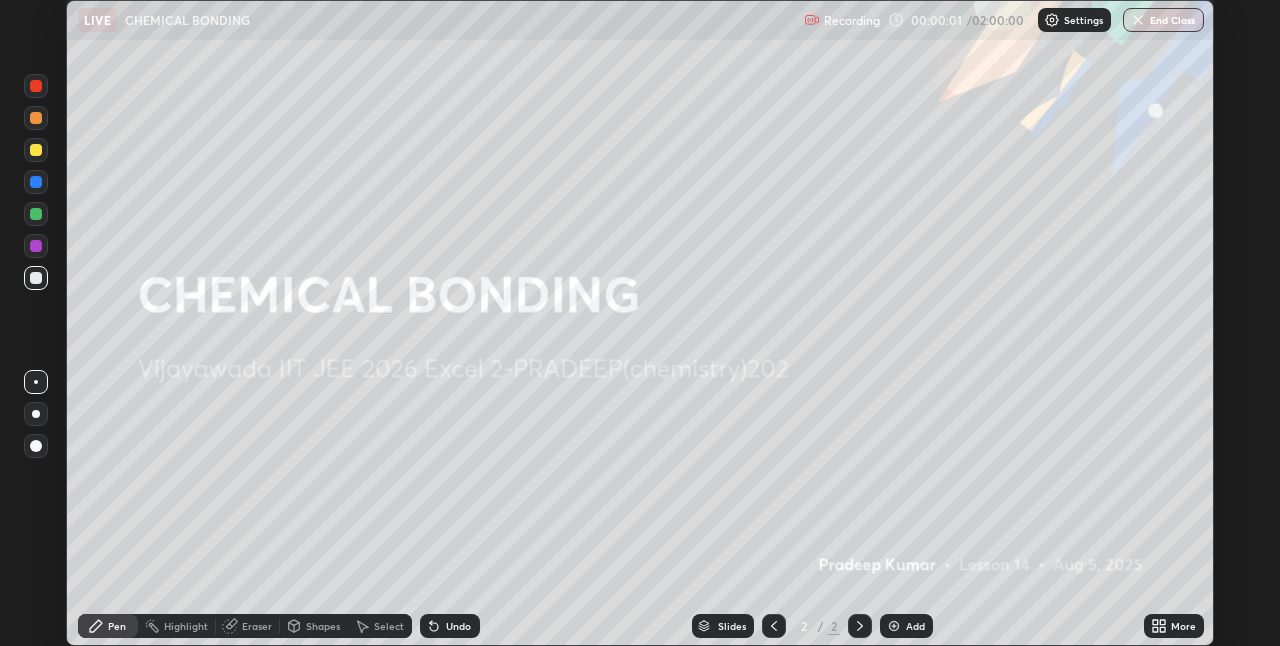 click 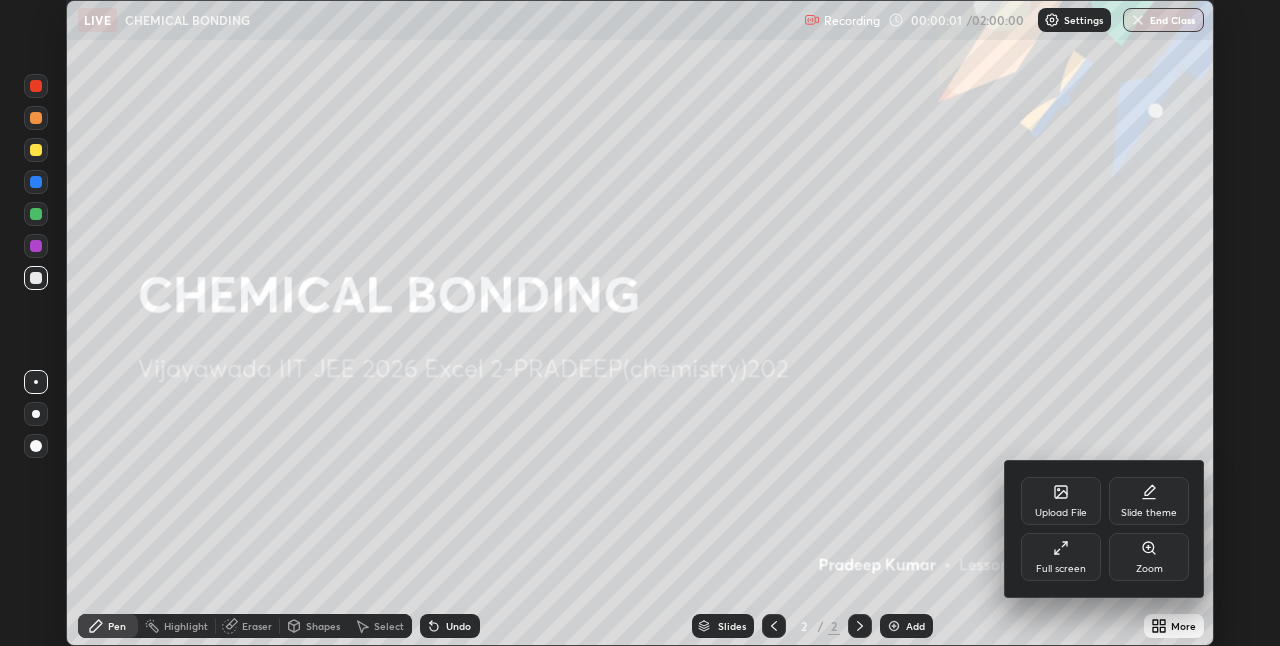 click on "Full screen" at bounding box center [1061, 557] 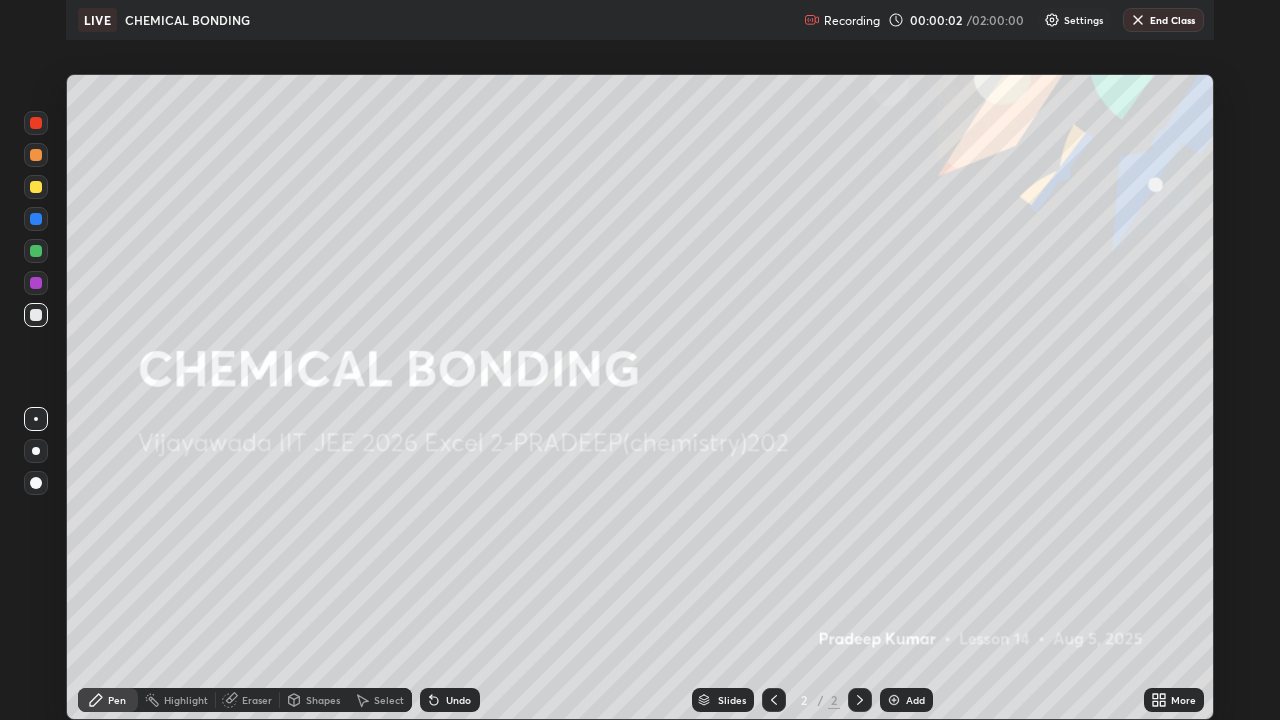 scroll, scrollTop: 99280, scrollLeft: 98720, axis: both 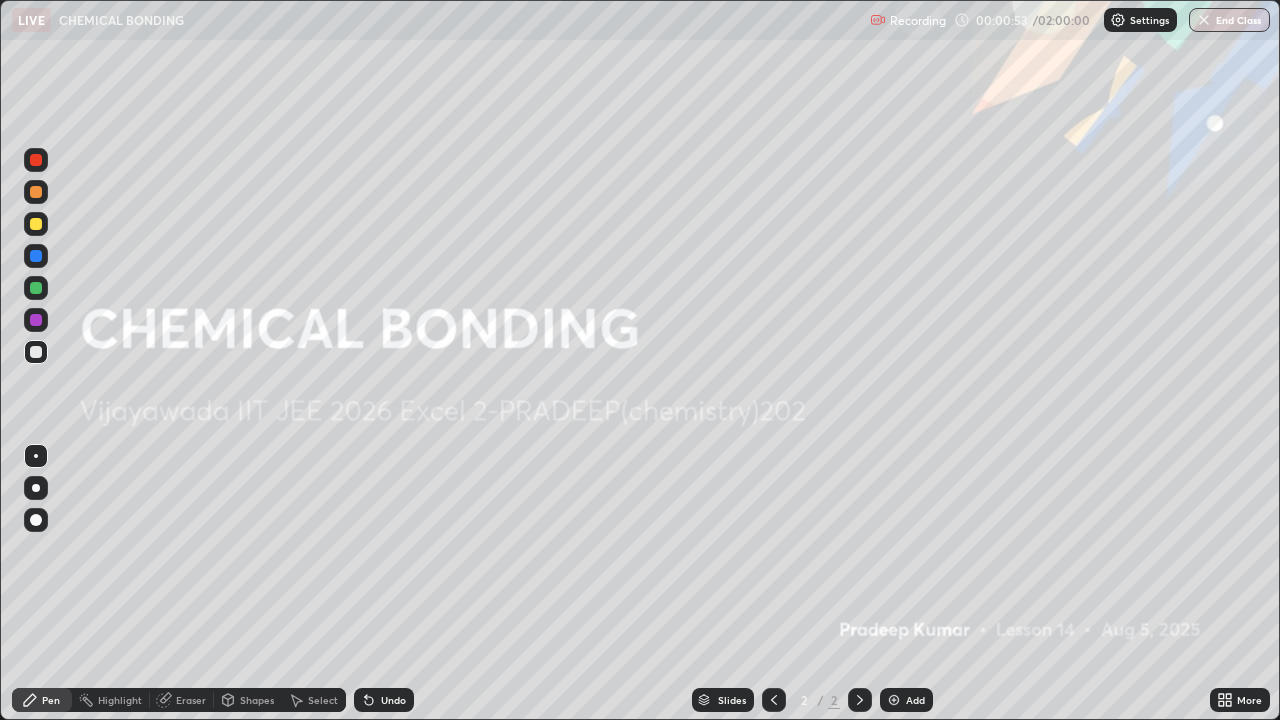 click on "Add" at bounding box center [915, 700] 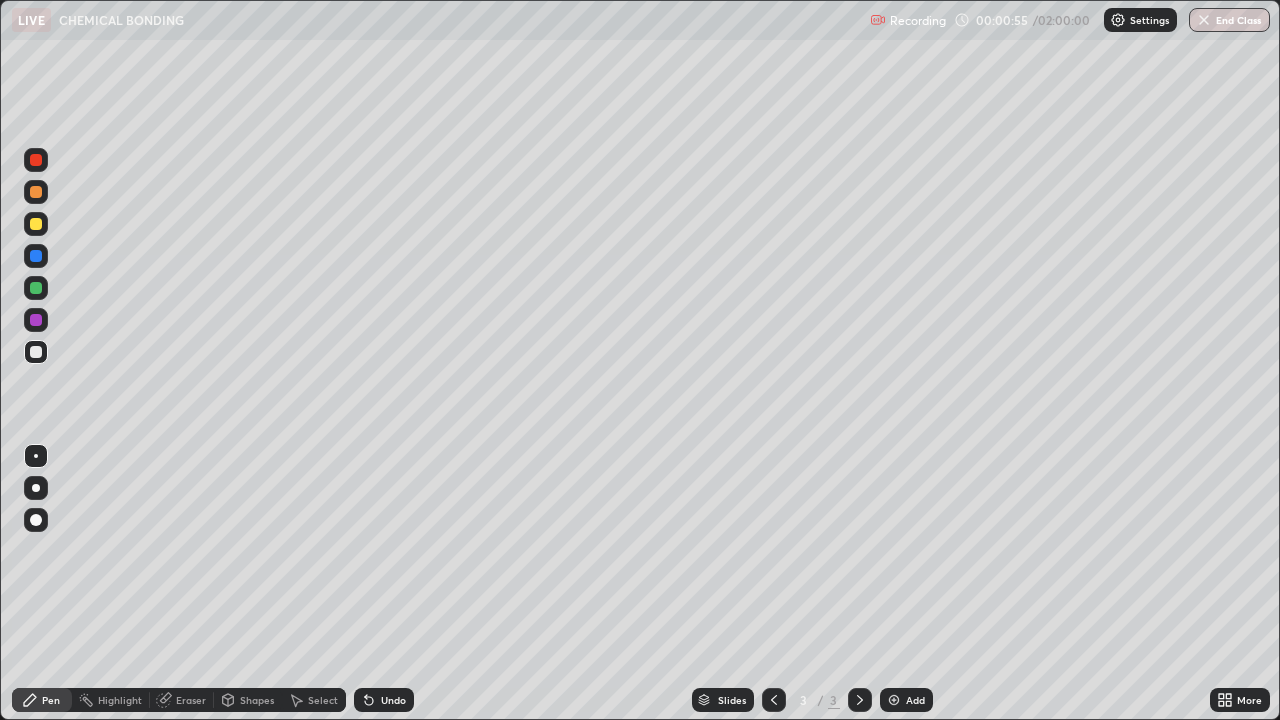 click at bounding box center [36, 224] 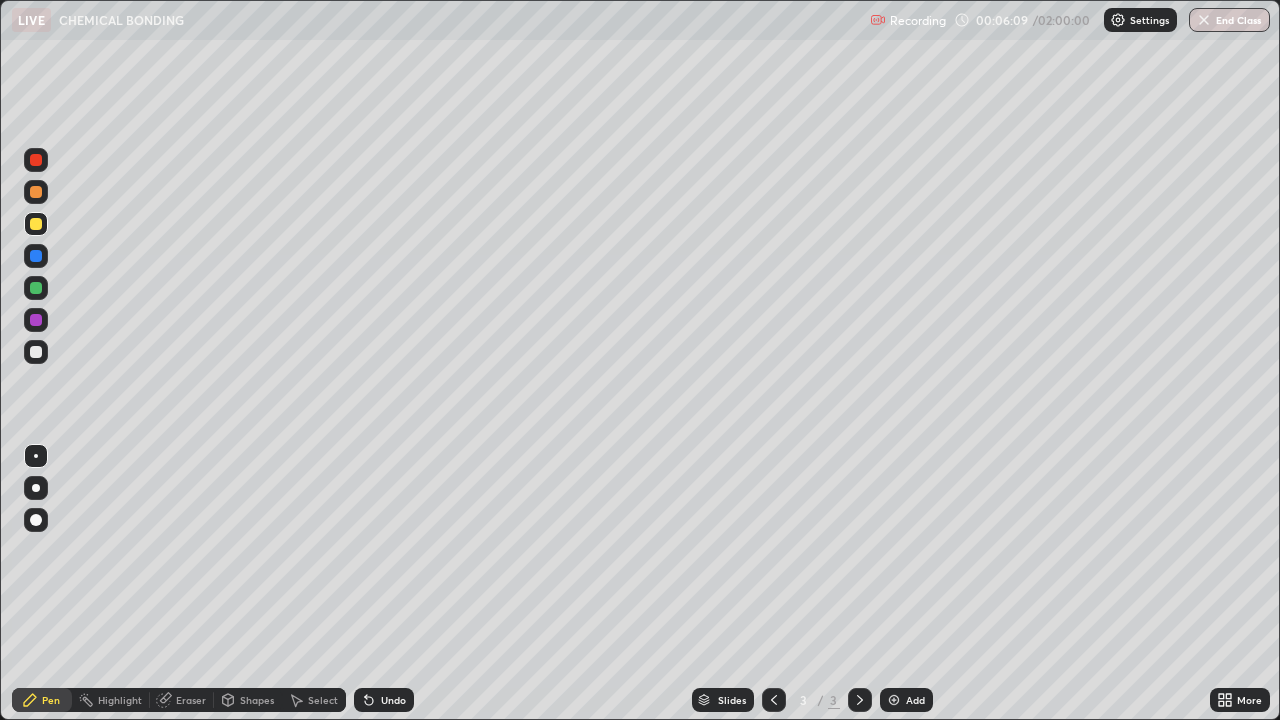 click on "Undo" at bounding box center (384, 700) 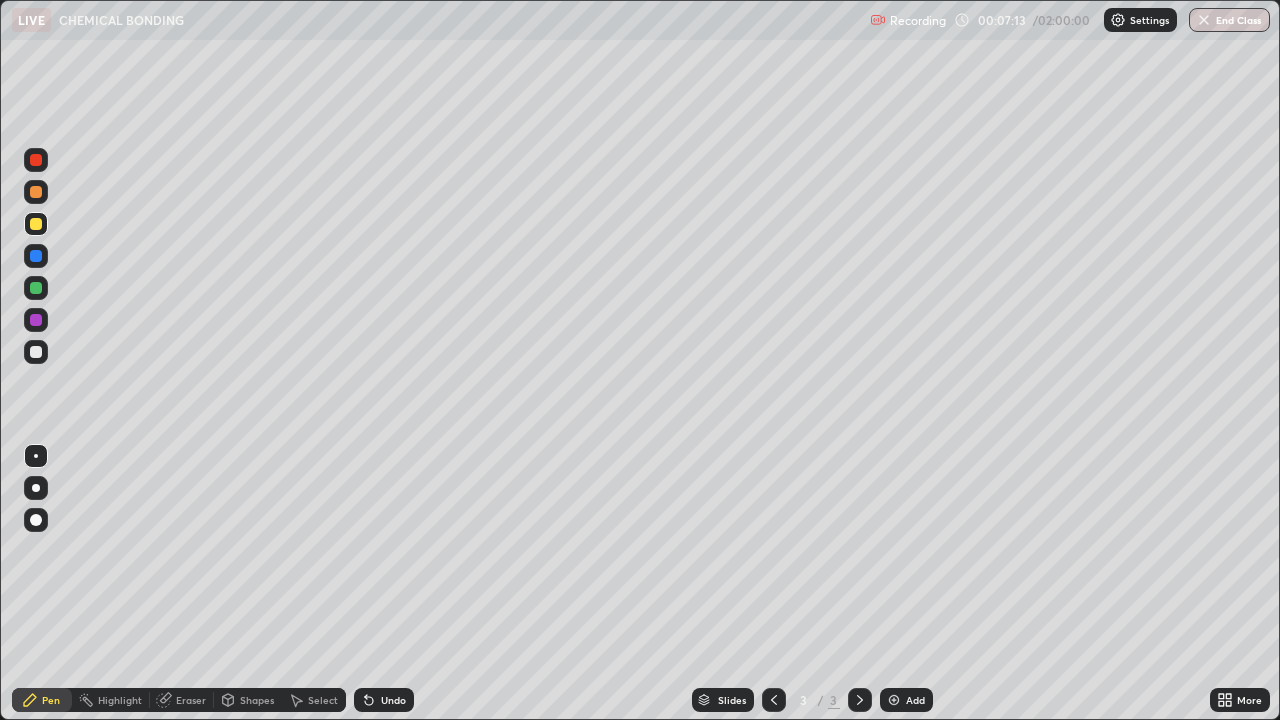 click on "Undo" at bounding box center (393, 700) 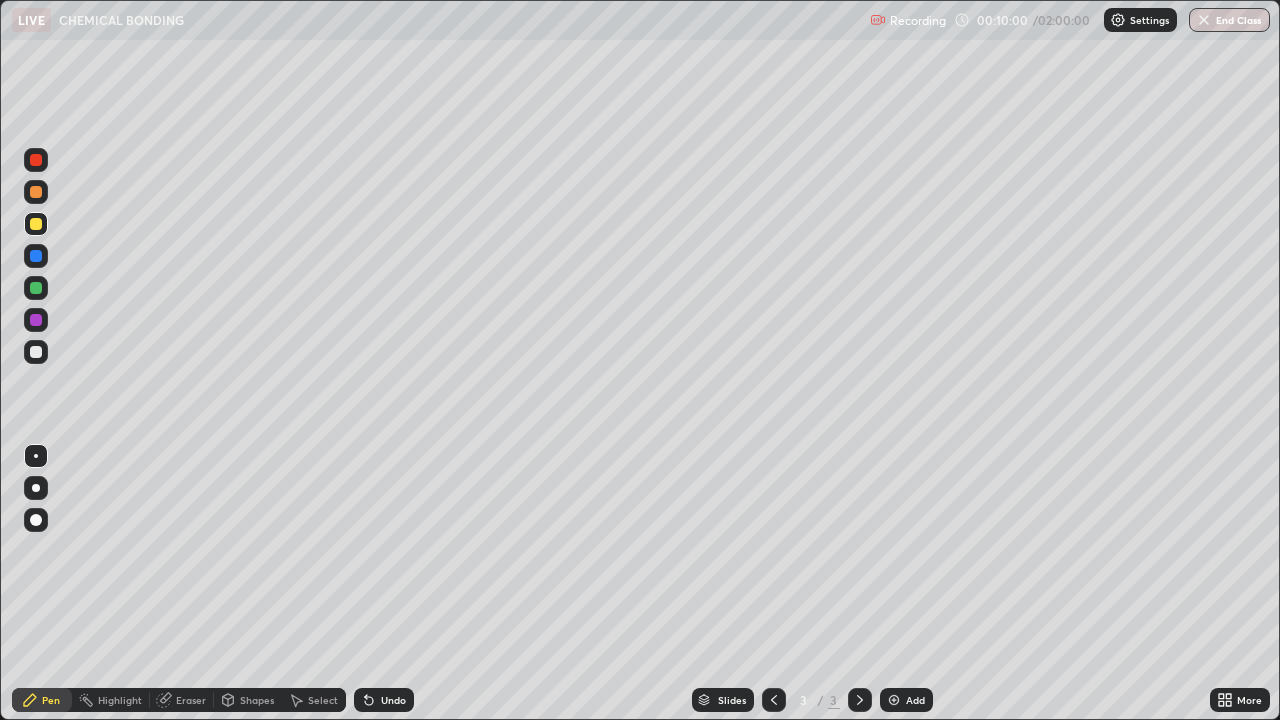 click at bounding box center [36, 352] 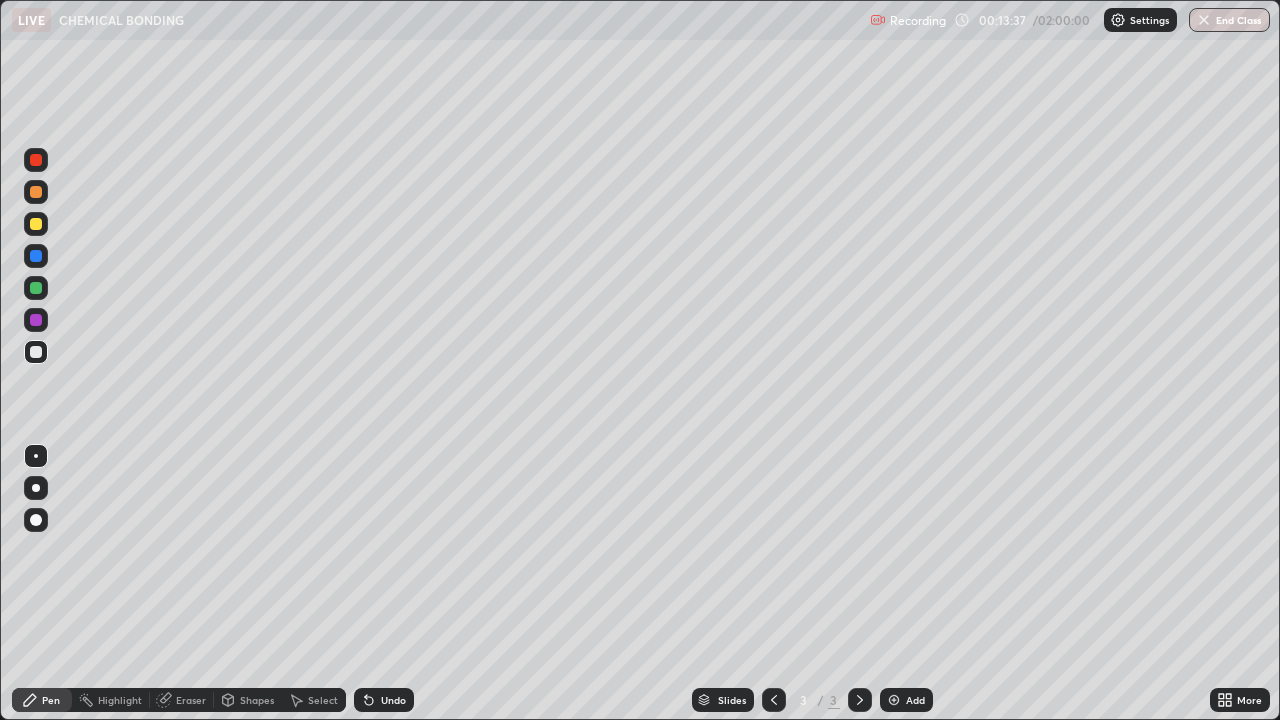 click on "Add" at bounding box center [915, 700] 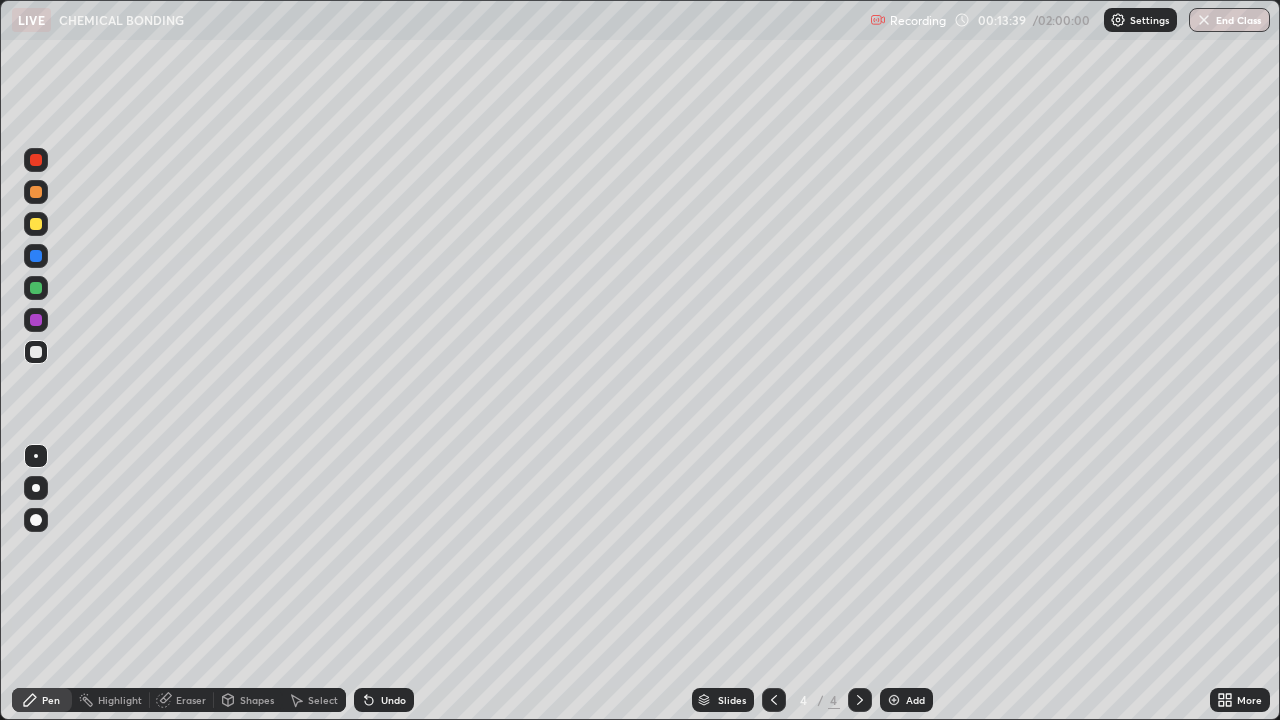 click at bounding box center [36, 224] 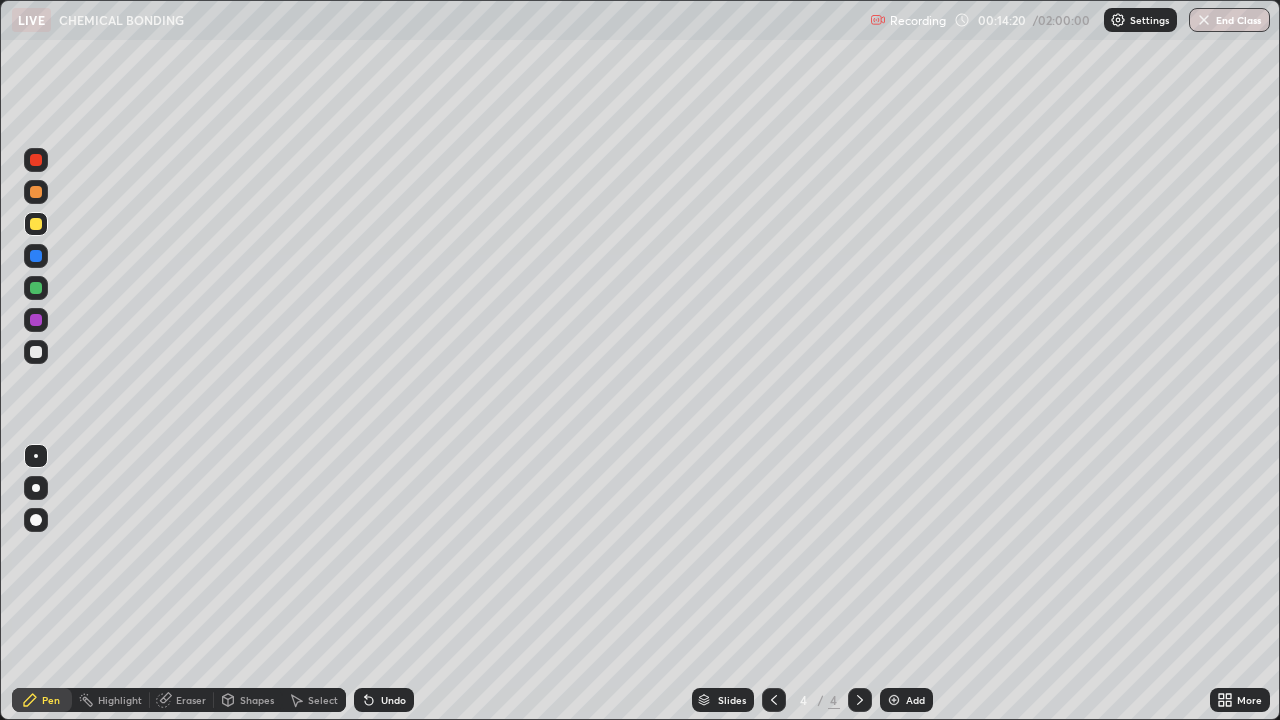 click at bounding box center [36, 352] 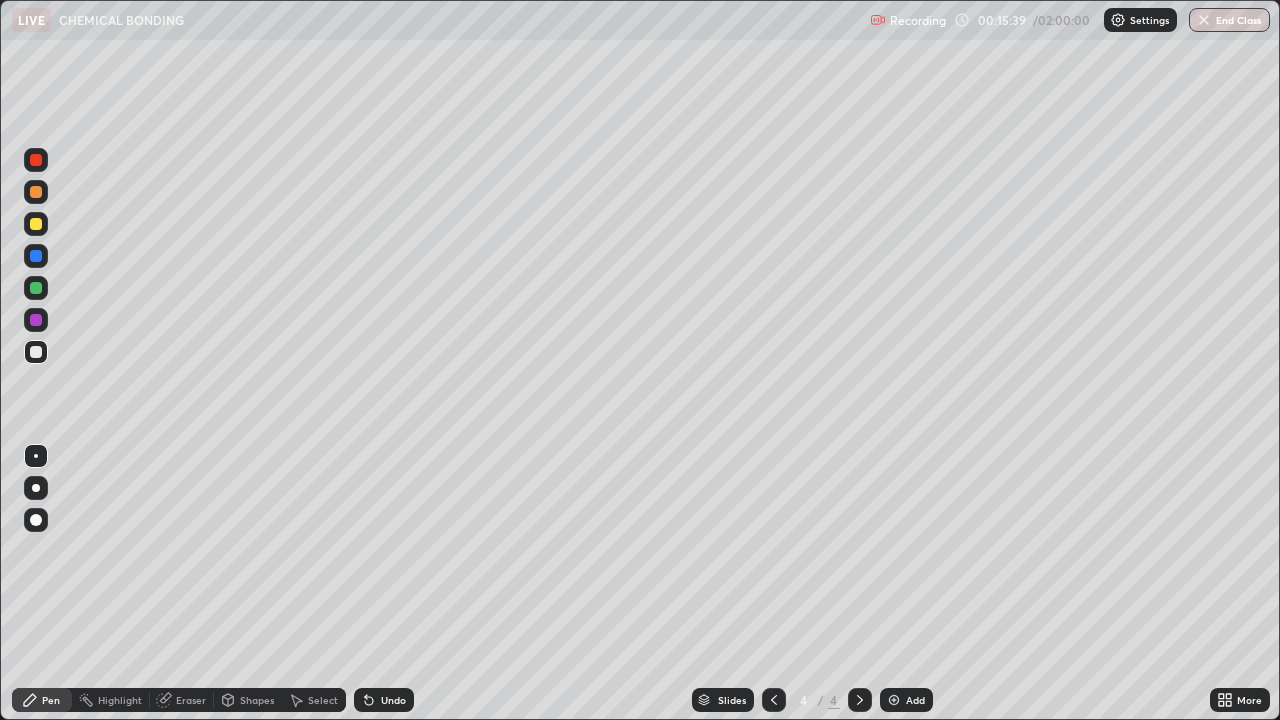 click on "Undo" at bounding box center (393, 700) 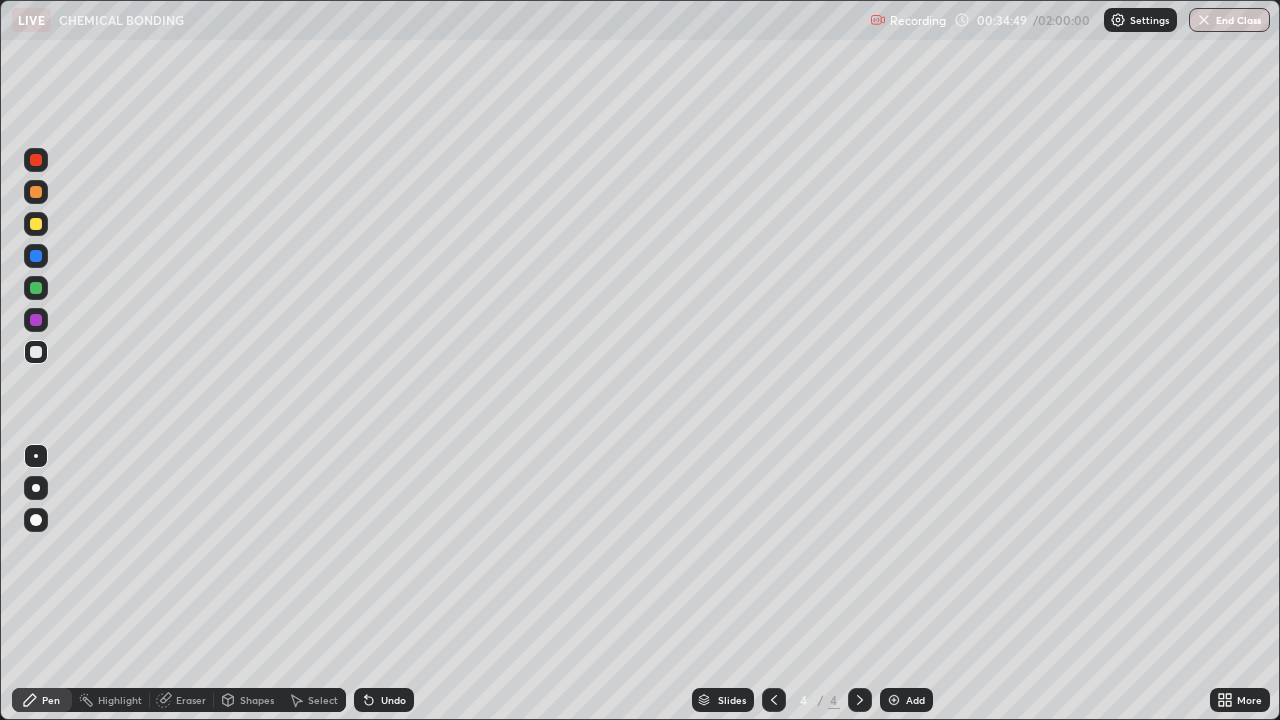 click on "Add" at bounding box center (915, 700) 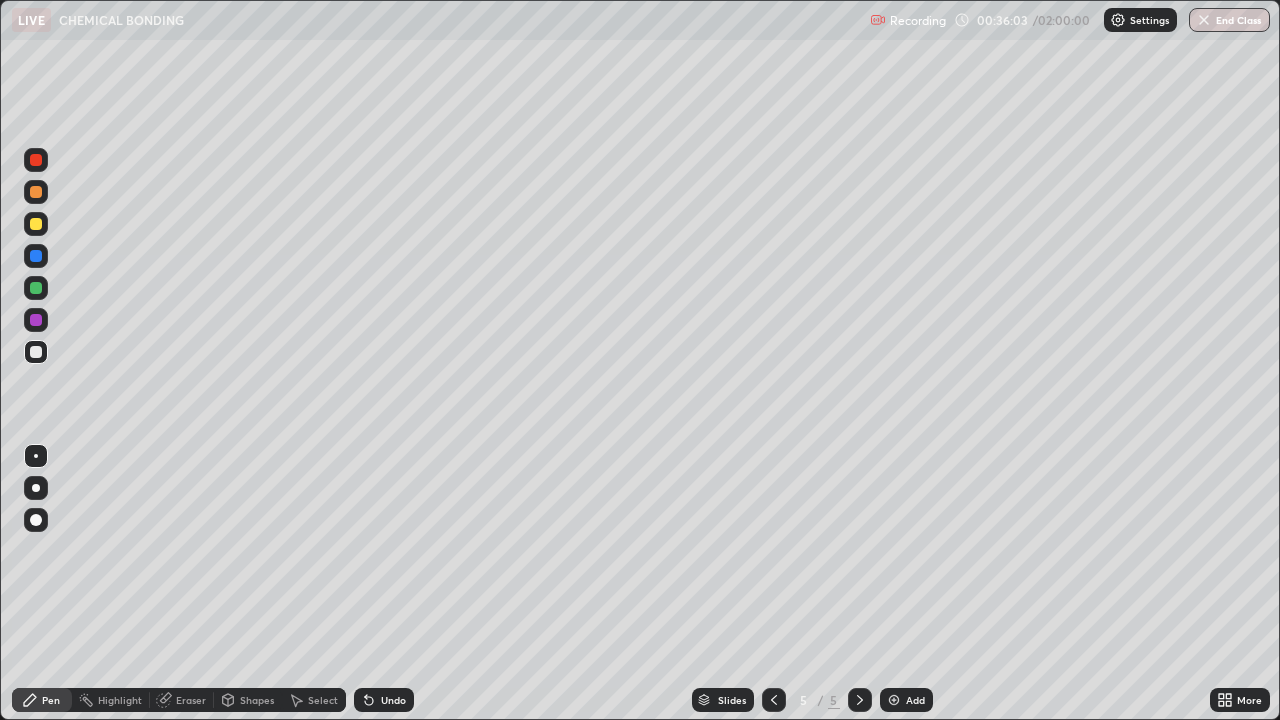 click on "Undo" at bounding box center (393, 700) 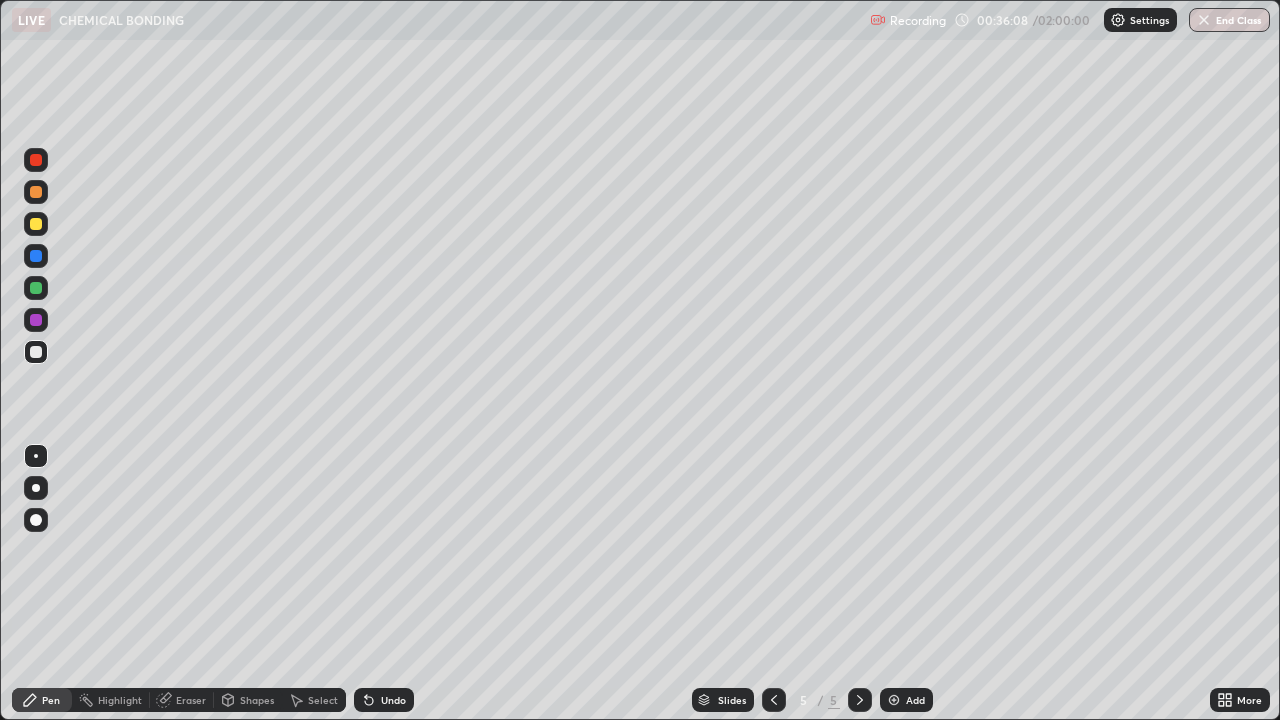 click on "Undo" at bounding box center (393, 700) 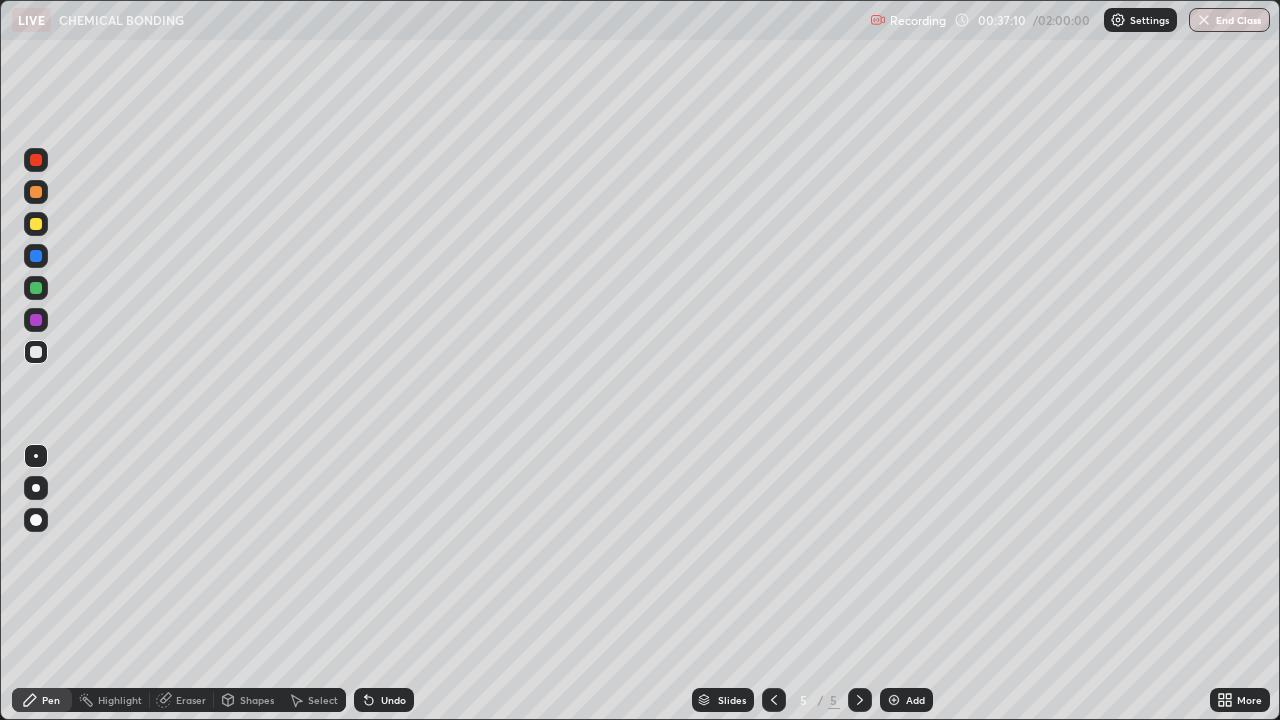 click on "Undo" at bounding box center [384, 700] 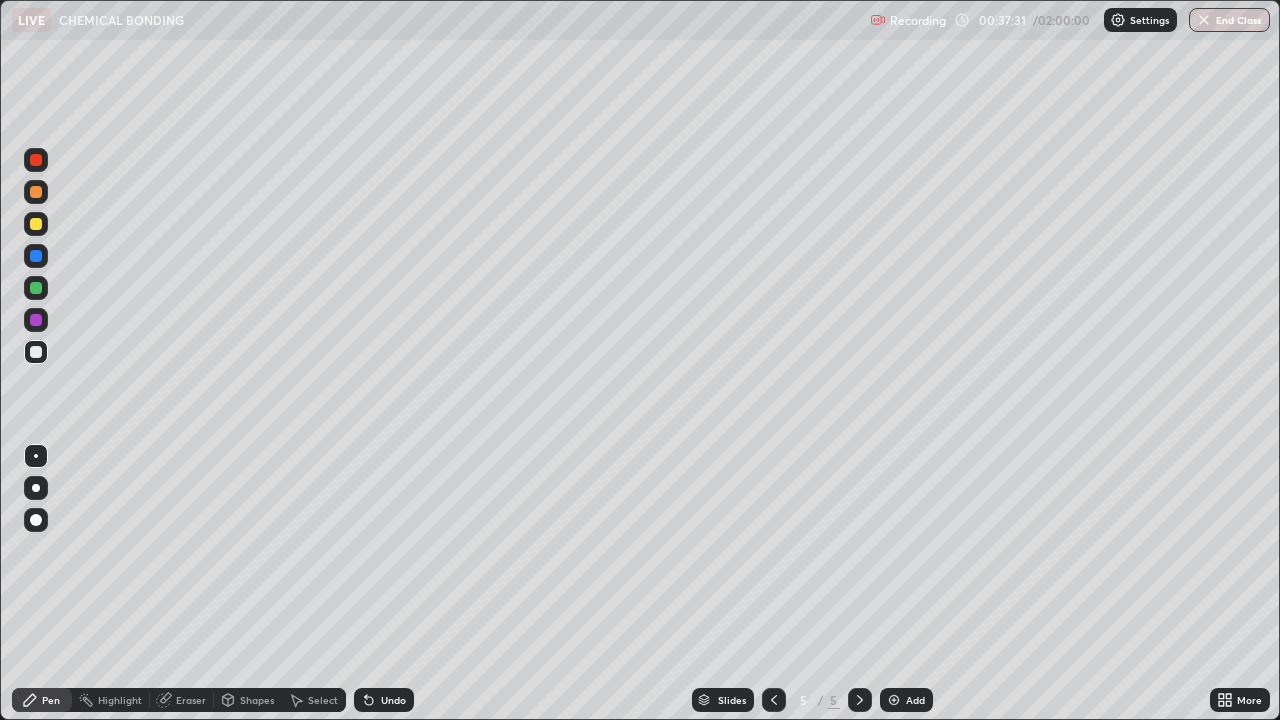 click on "Undo" at bounding box center (393, 700) 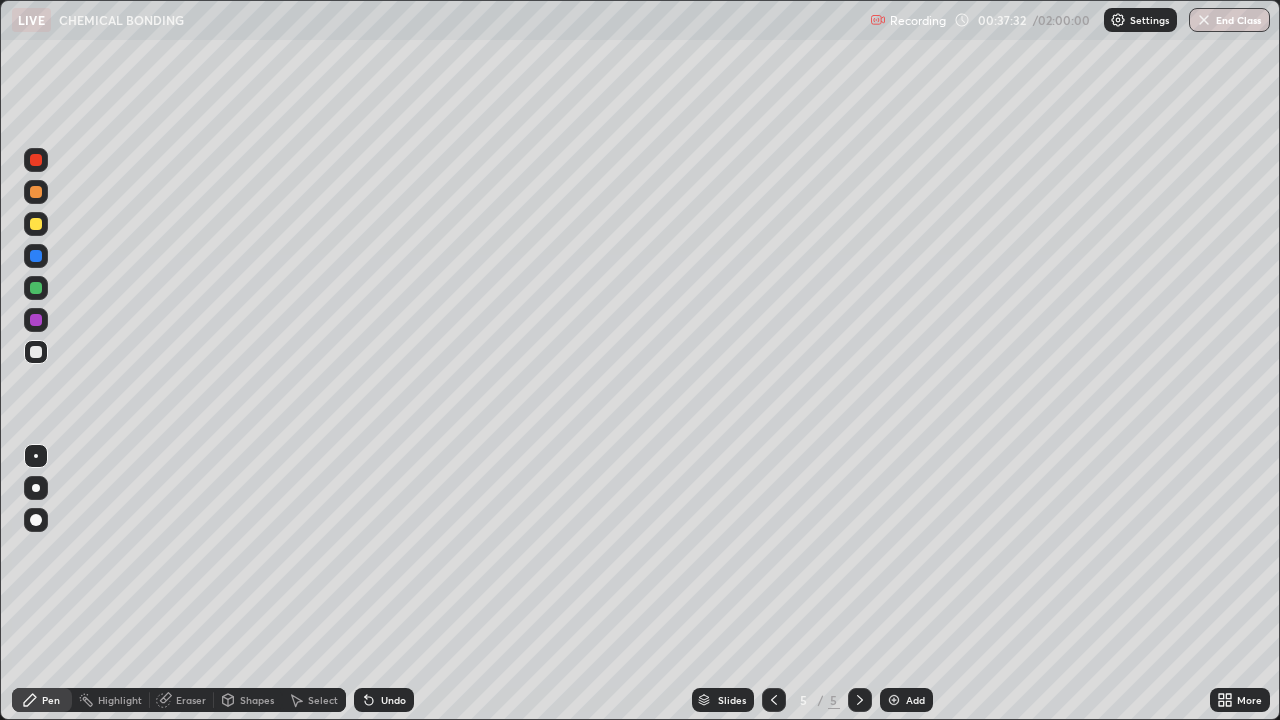 click on "Undo" at bounding box center (384, 700) 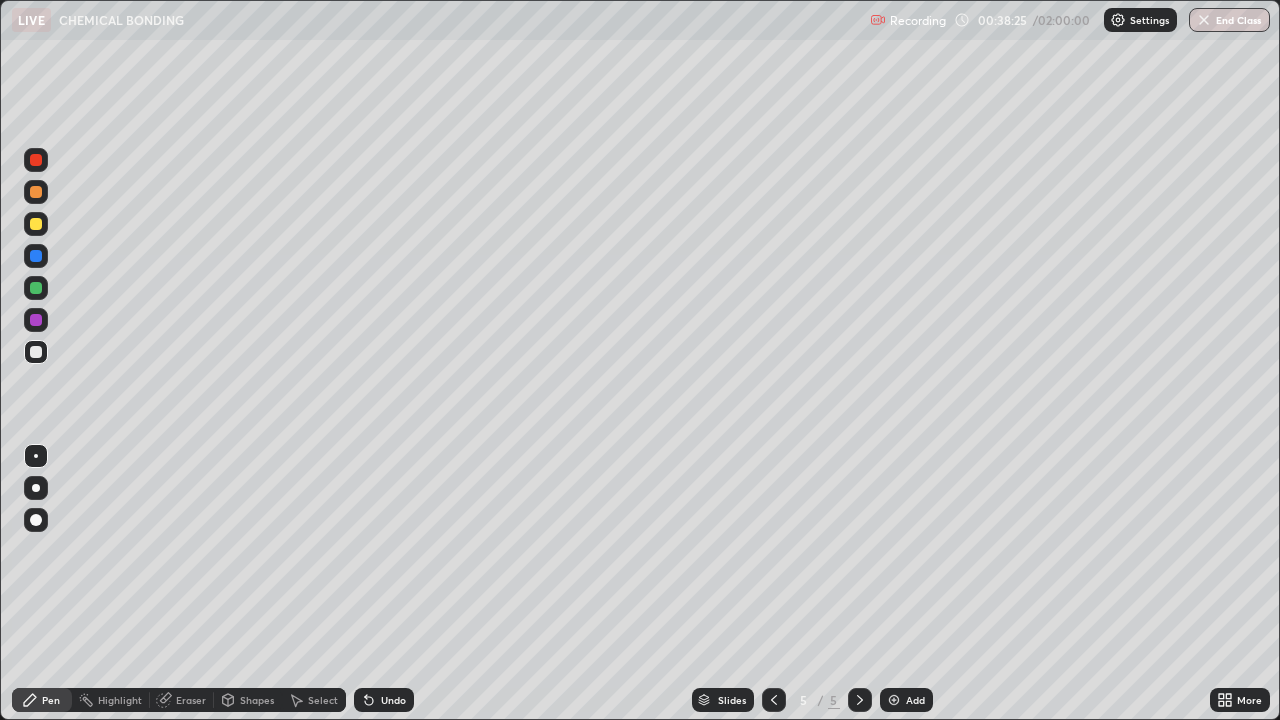 click on "Undo" at bounding box center (384, 700) 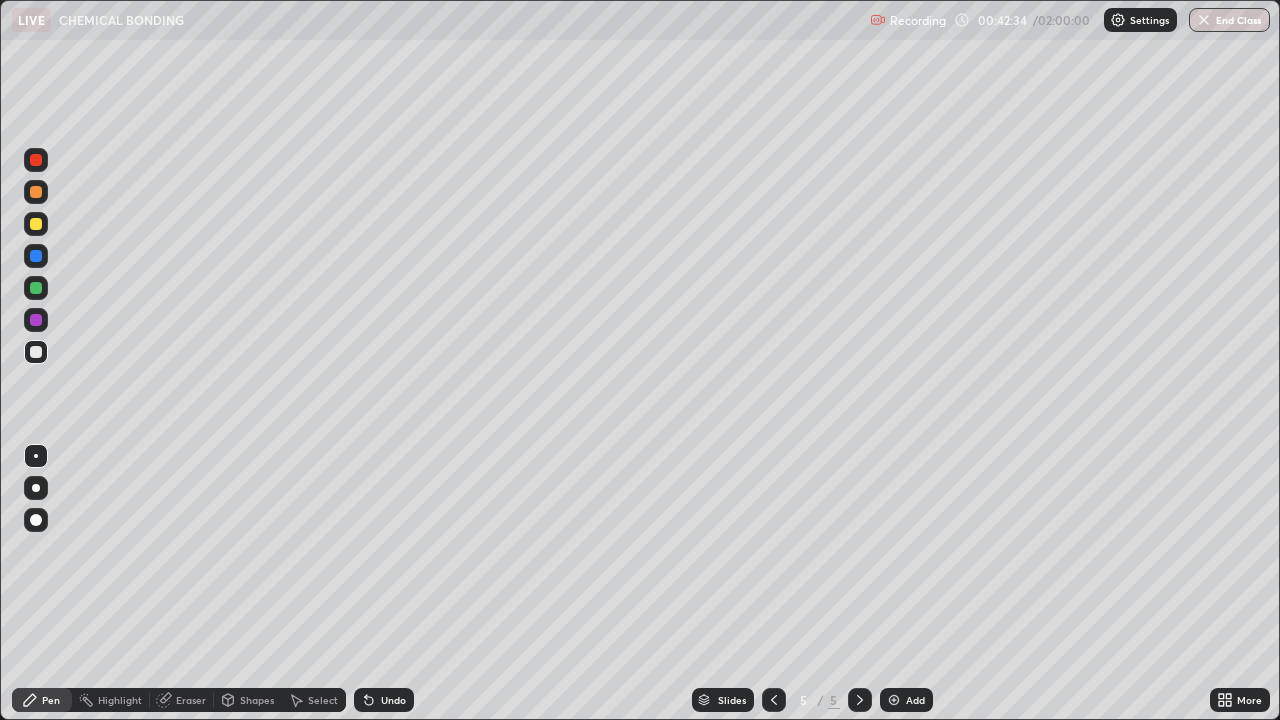 click on "Undo" at bounding box center [393, 700] 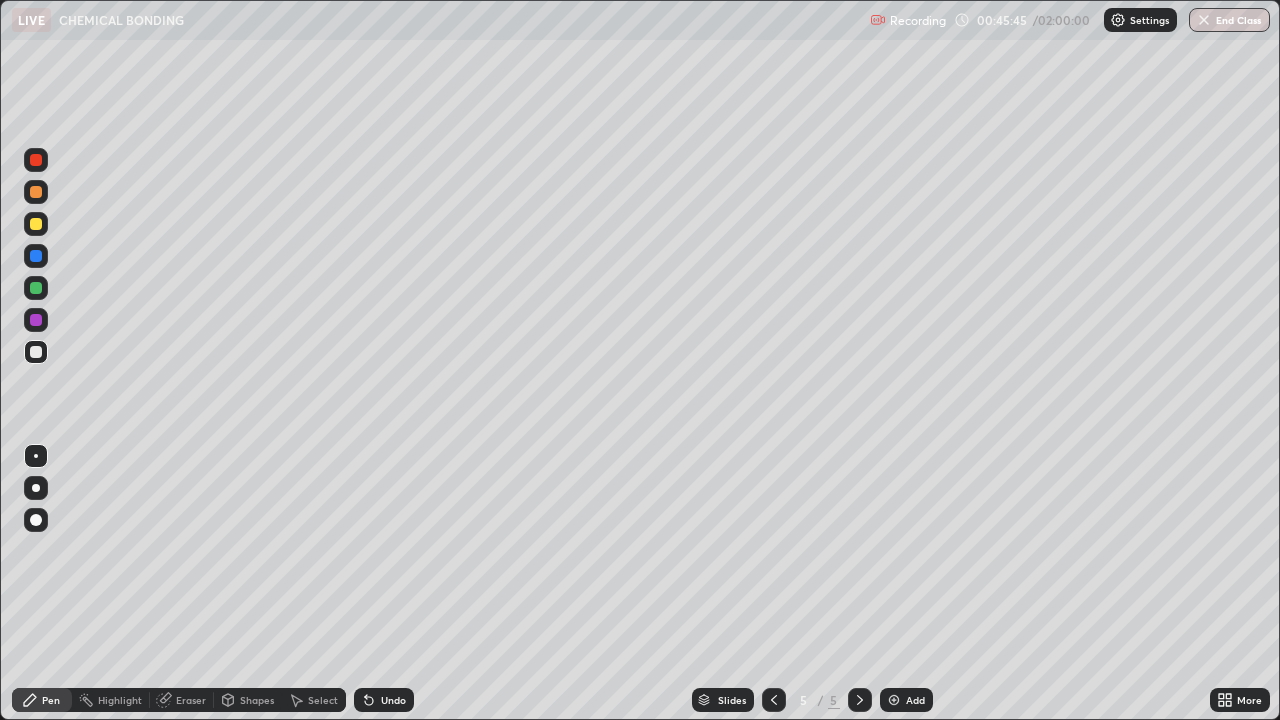 click on "Add" at bounding box center (906, 700) 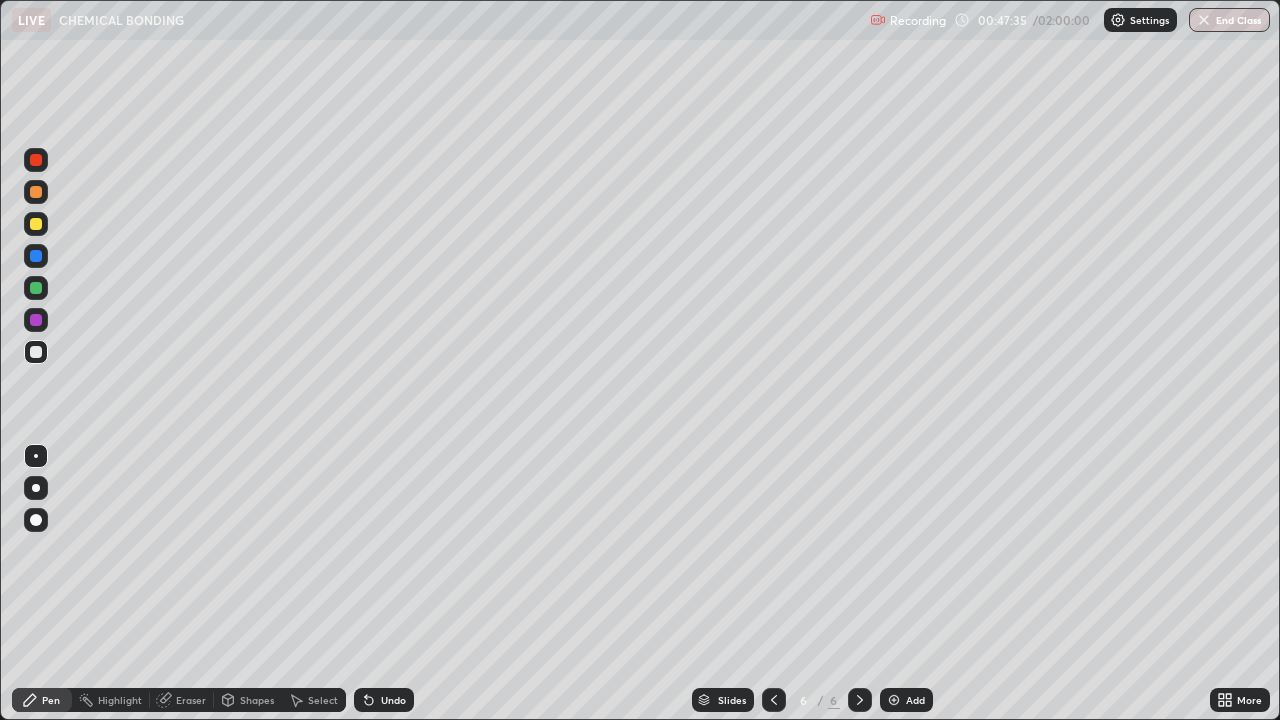 click on "Undo" at bounding box center (393, 700) 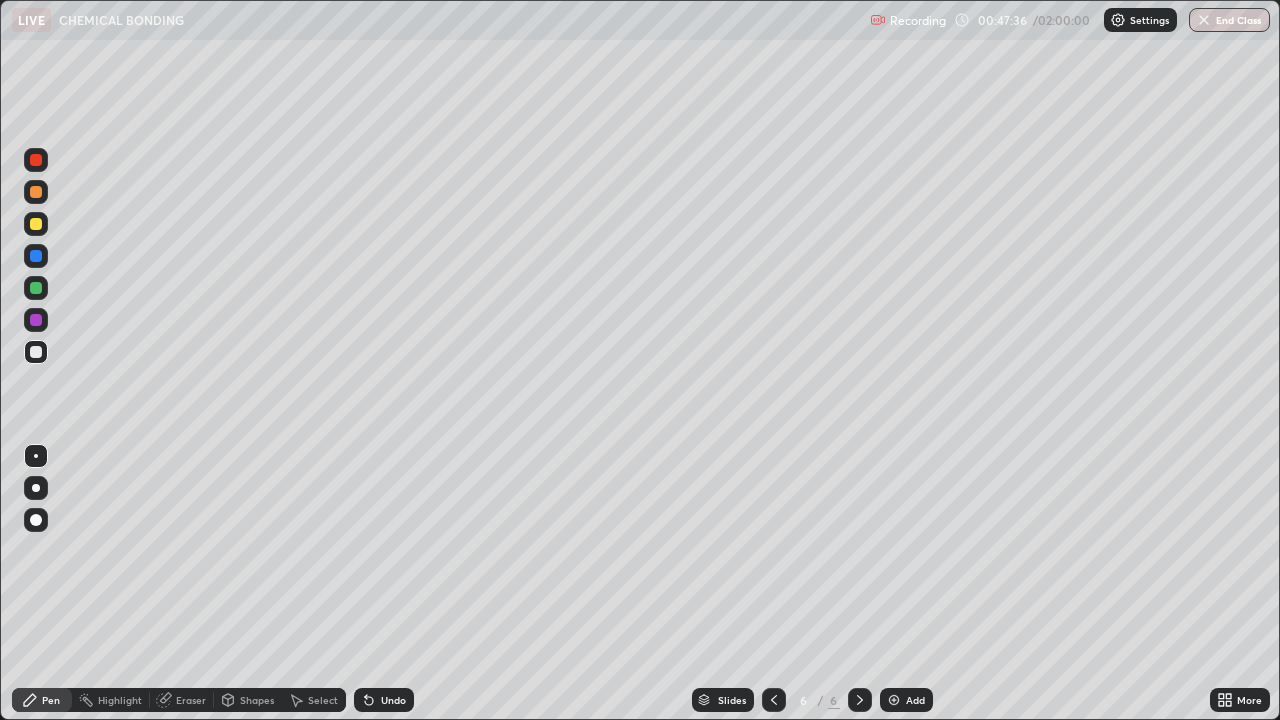 click on "Undo" at bounding box center [393, 700] 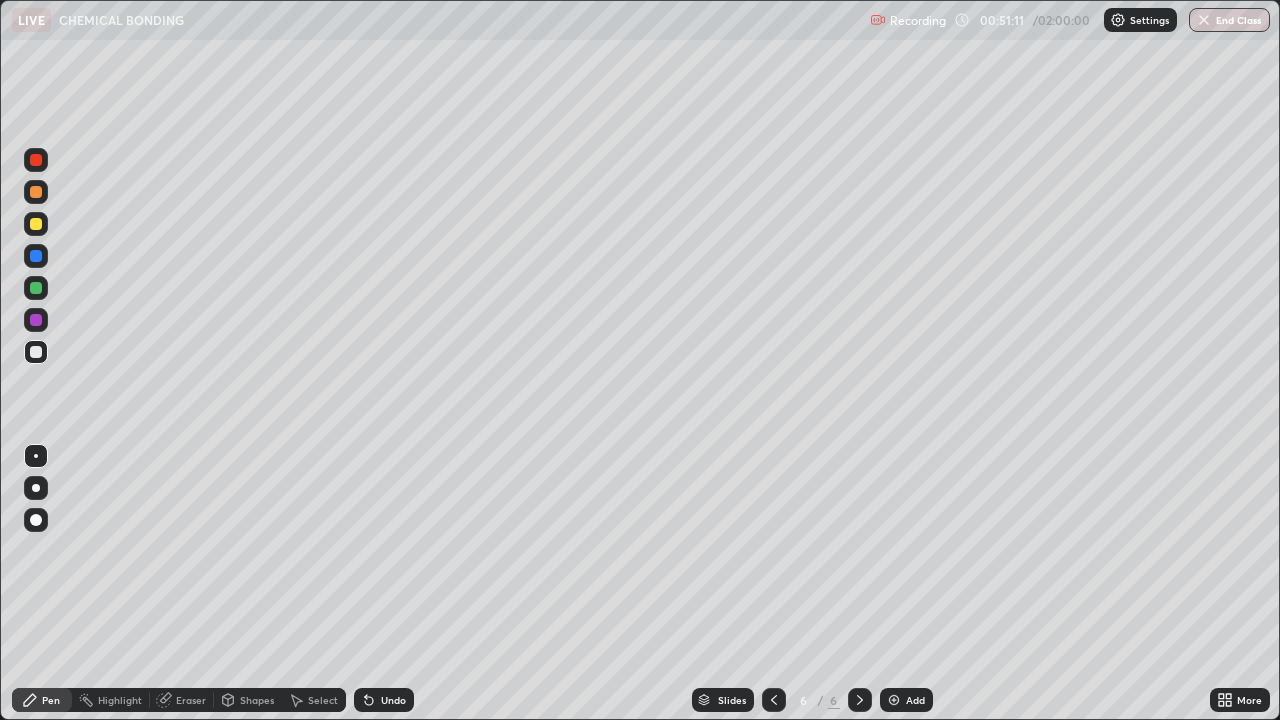 click on "Undo" at bounding box center (384, 700) 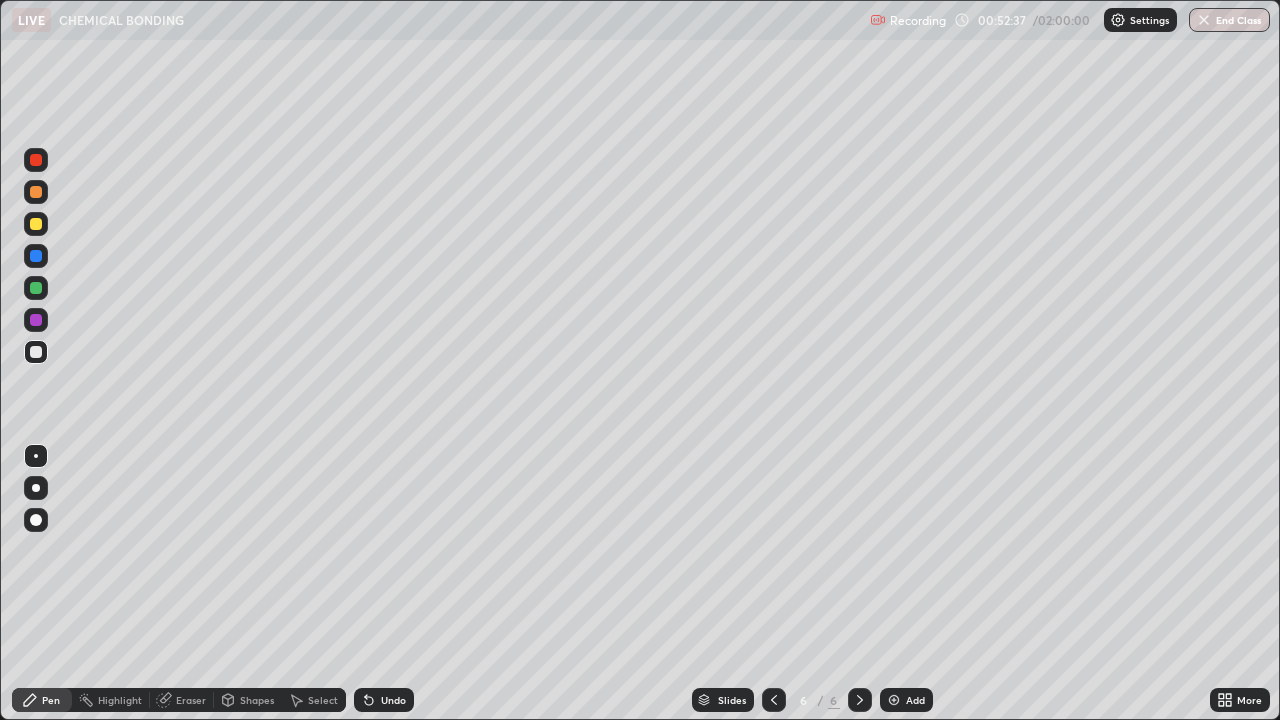 click on "Undo" at bounding box center (393, 700) 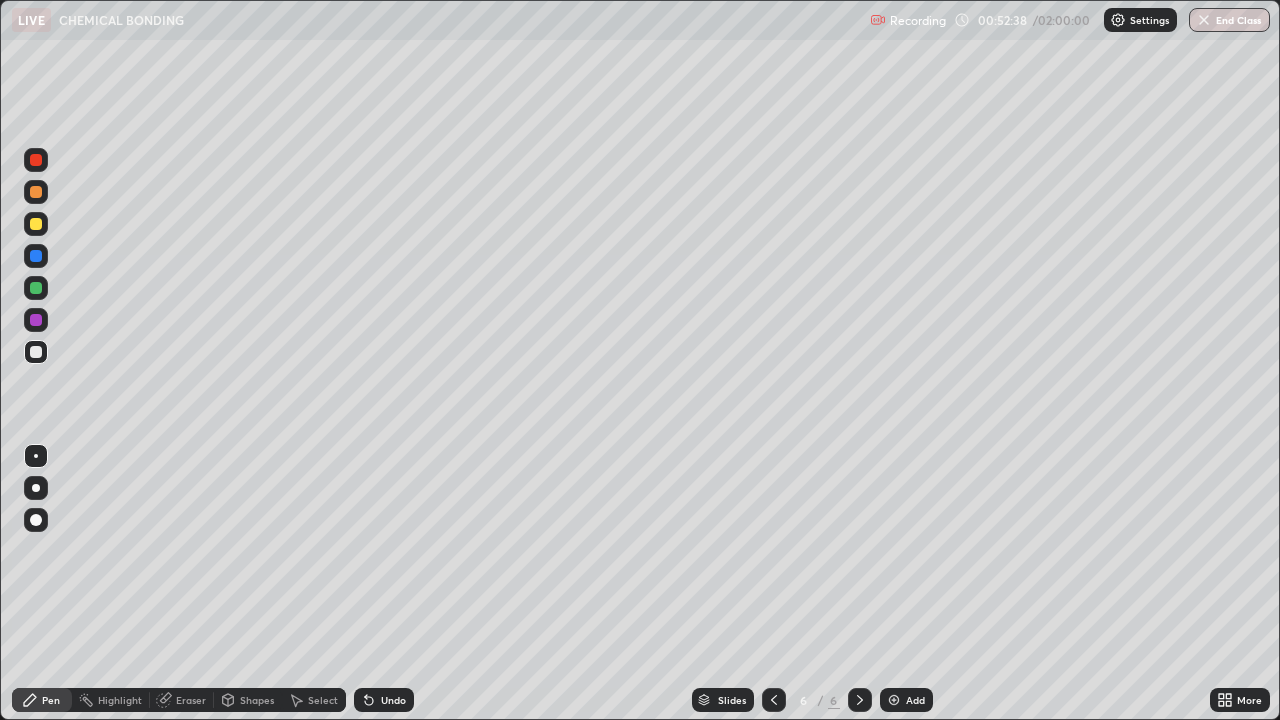 click on "Undo" at bounding box center [393, 700] 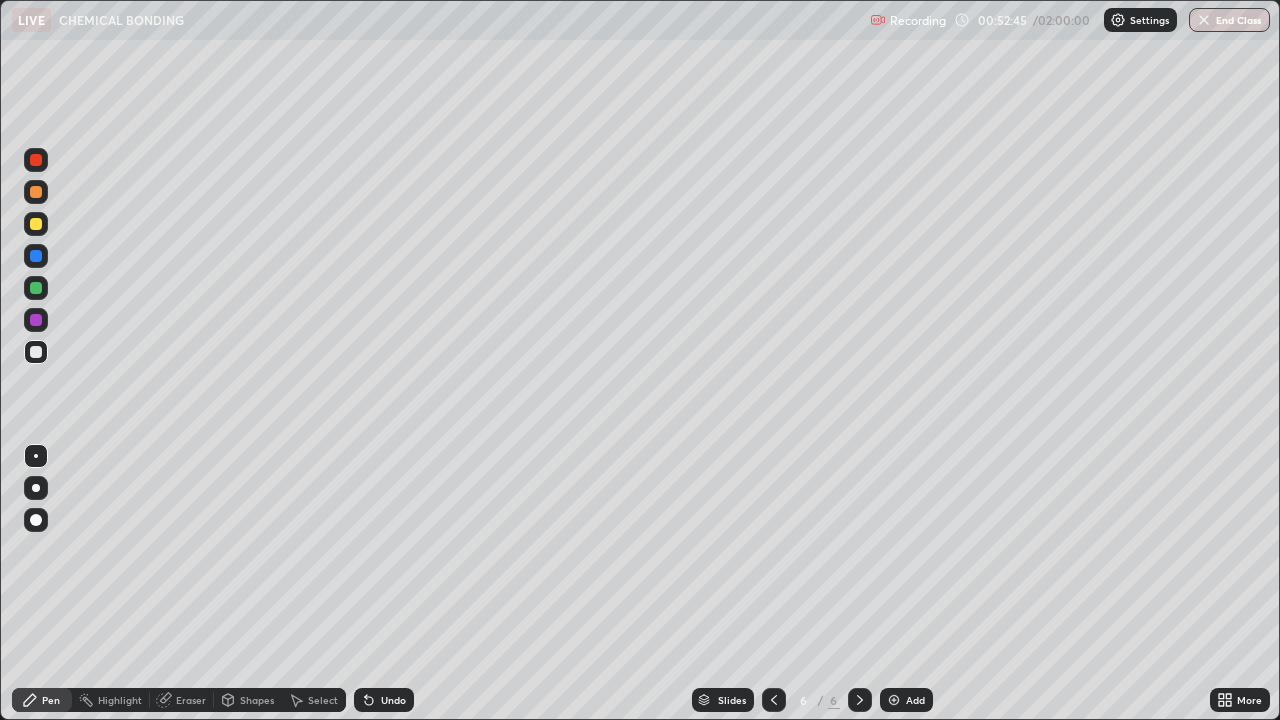 click on "Undo" at bounding box center (384, 700) 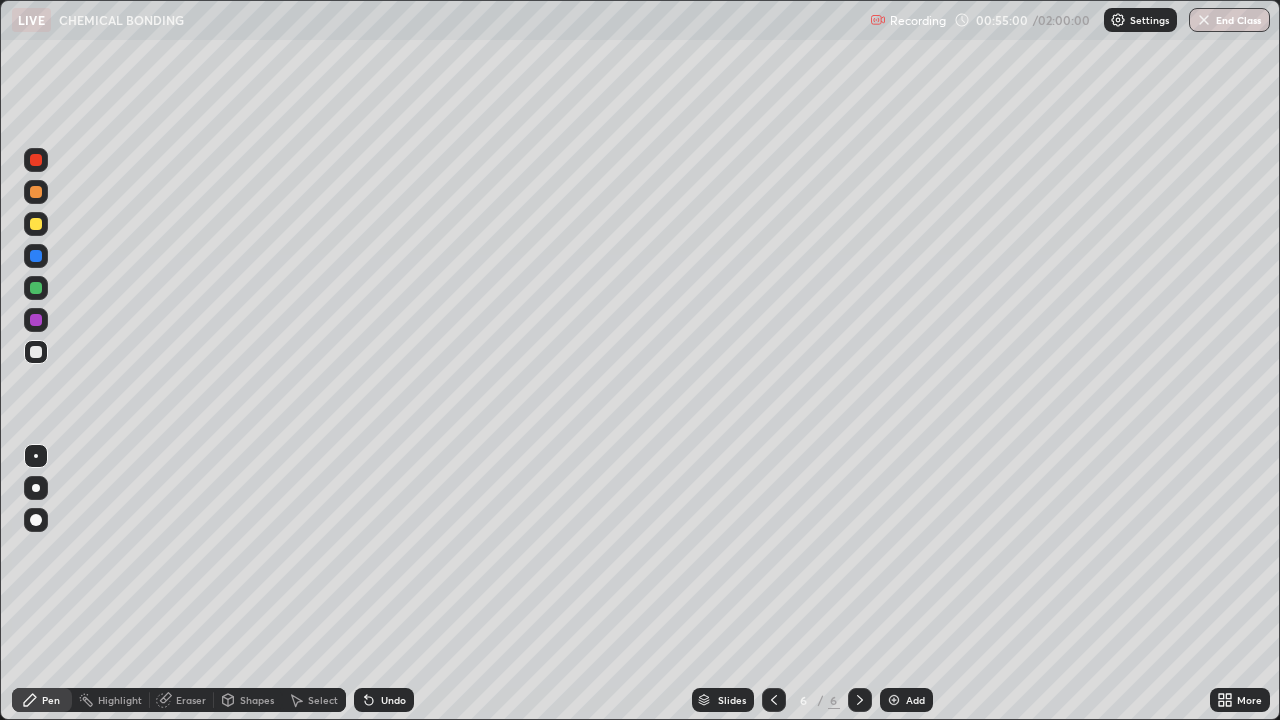 click at bounding box center (894, 700) 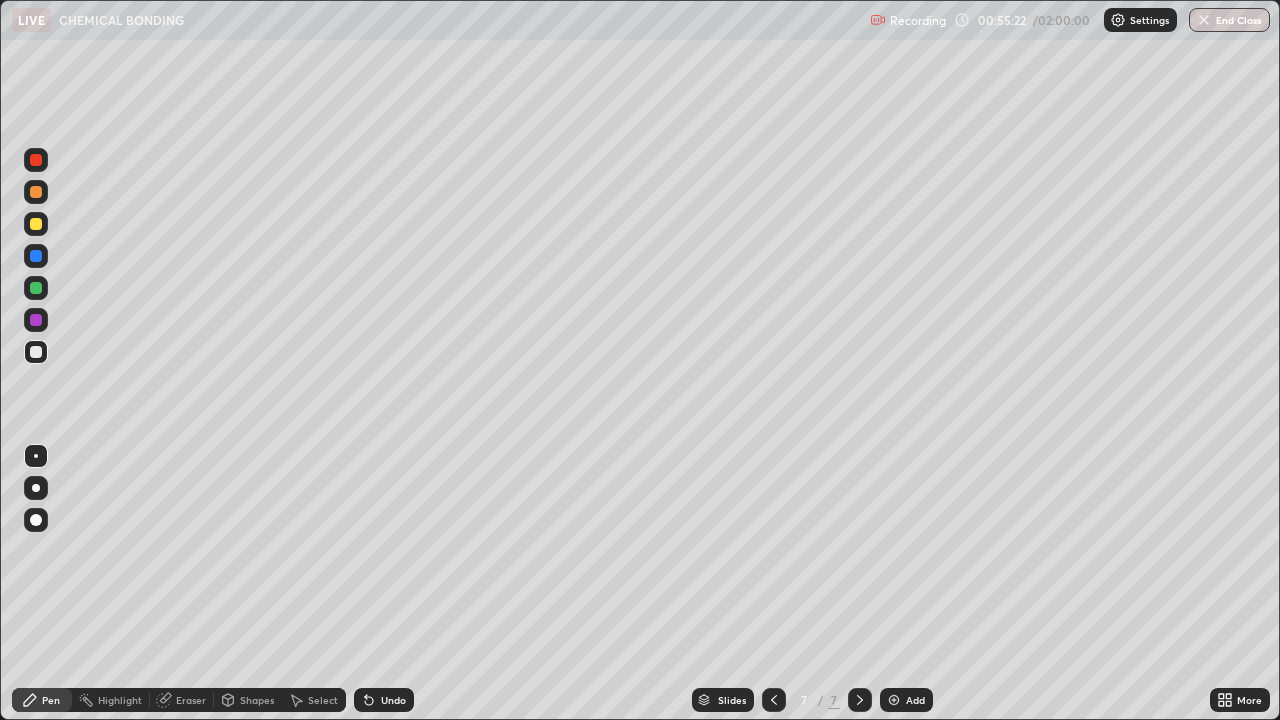 click 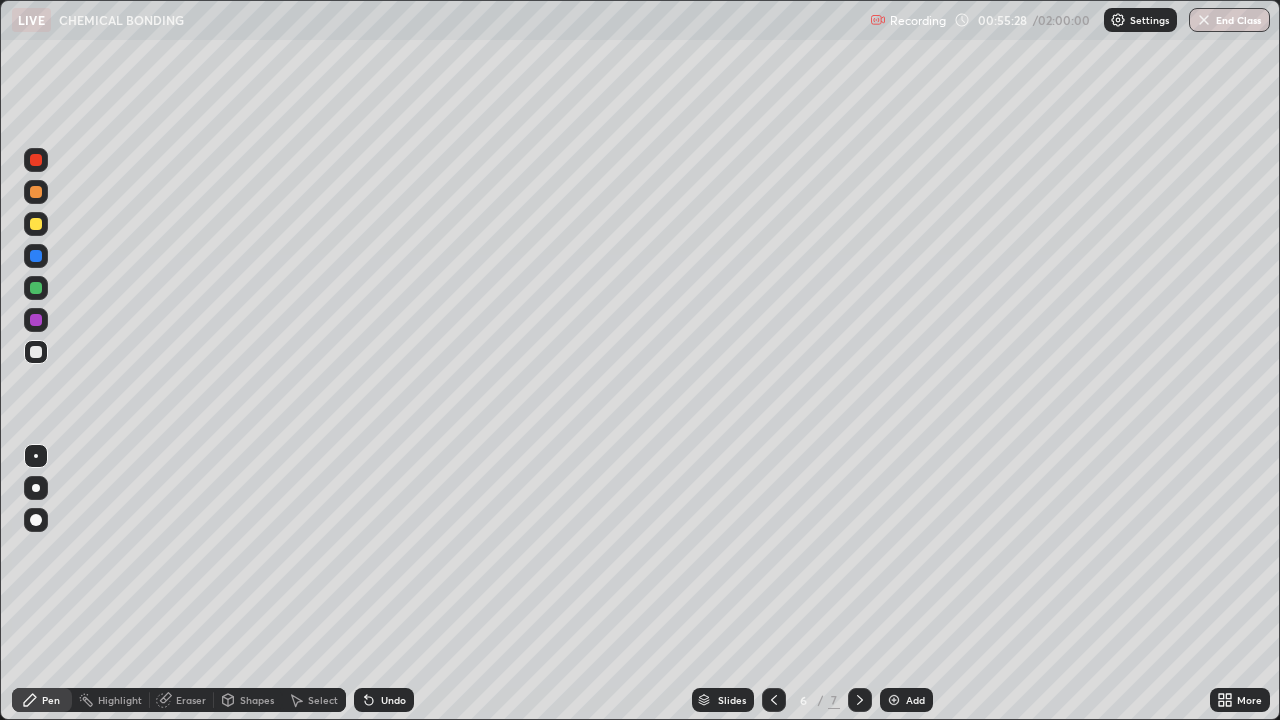 click 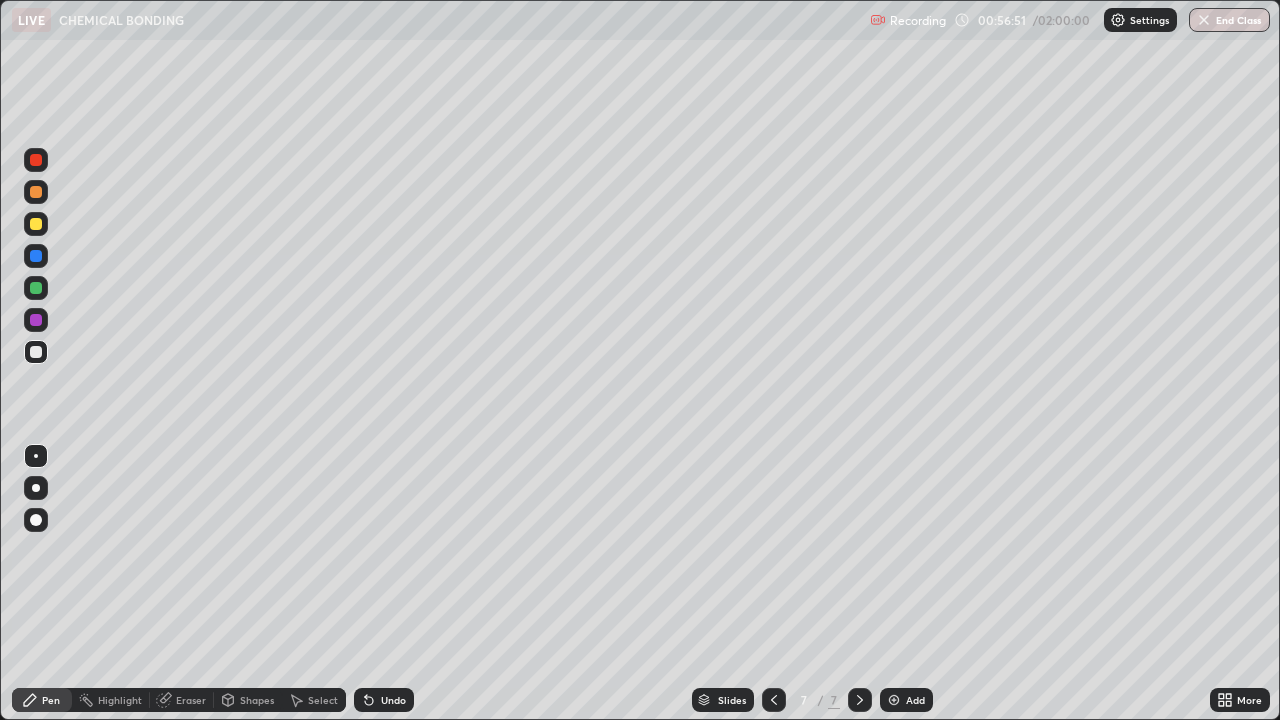 click on "Undo" at bounding box center (393, 700) 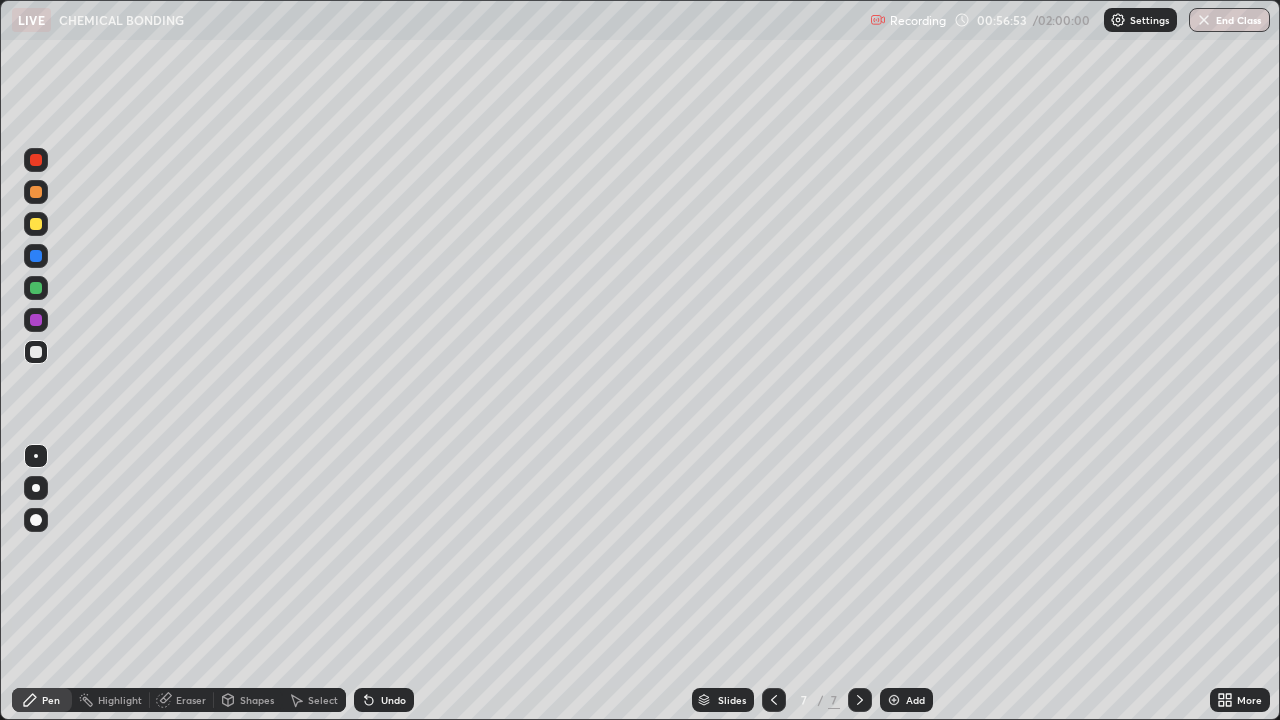 click 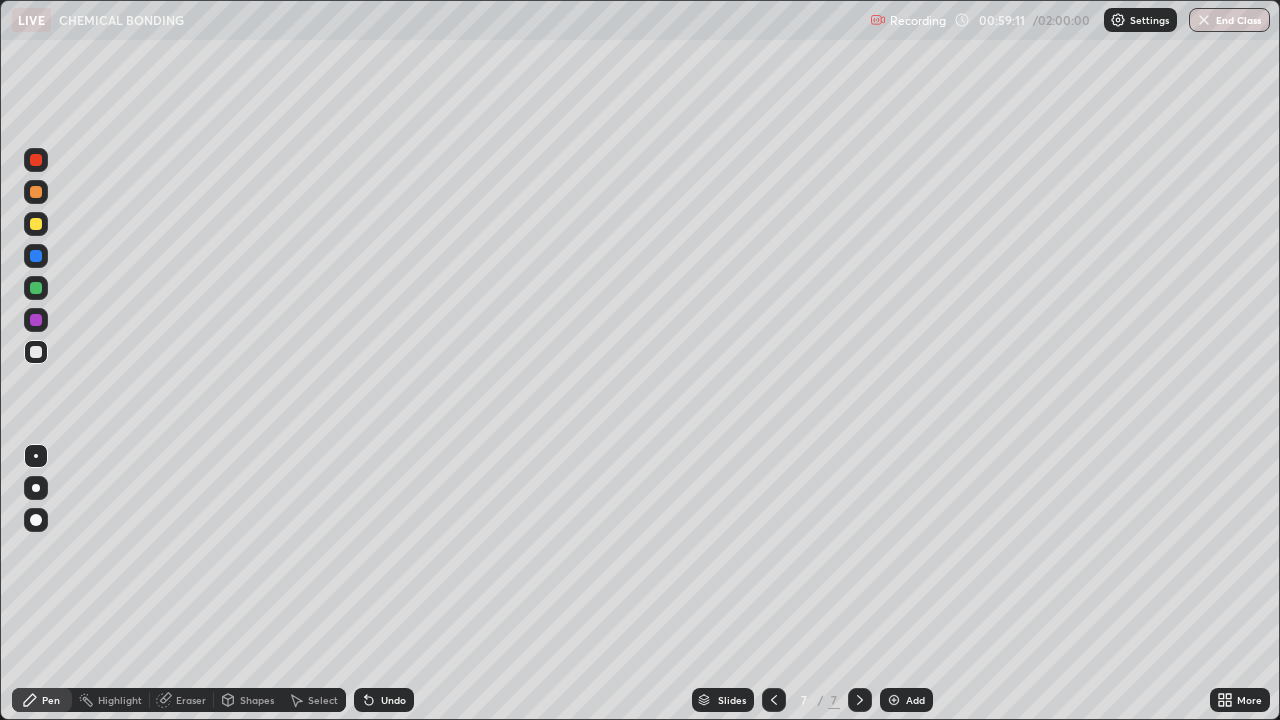 click on "Undo" at bounding box center (384, 700) 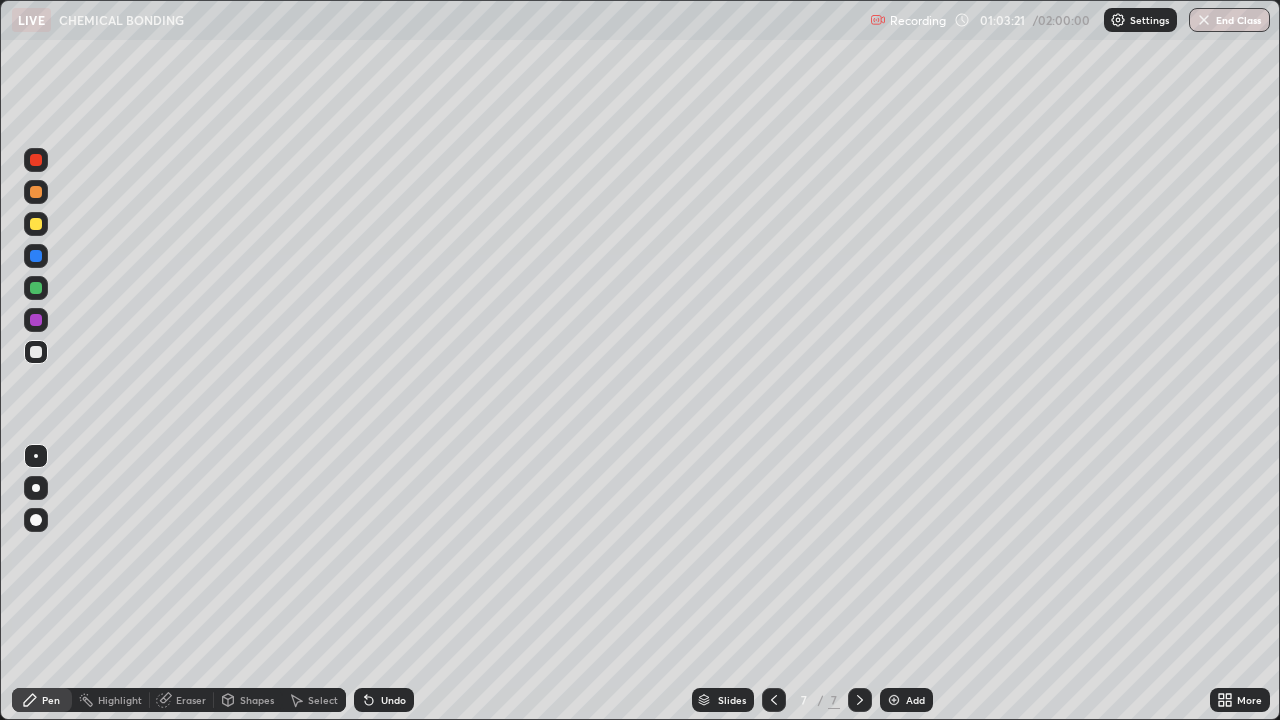 click on "Add" at bounding box center [915, 700] 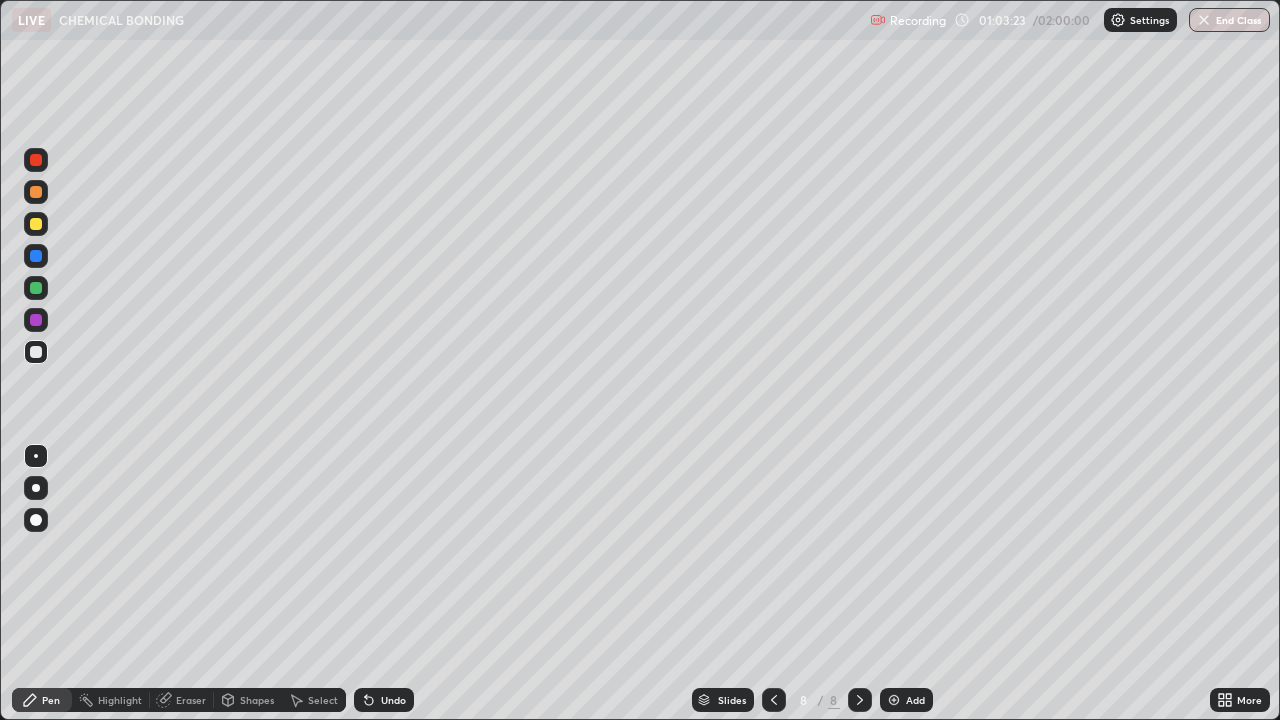 click at bounding box center [36, 224] 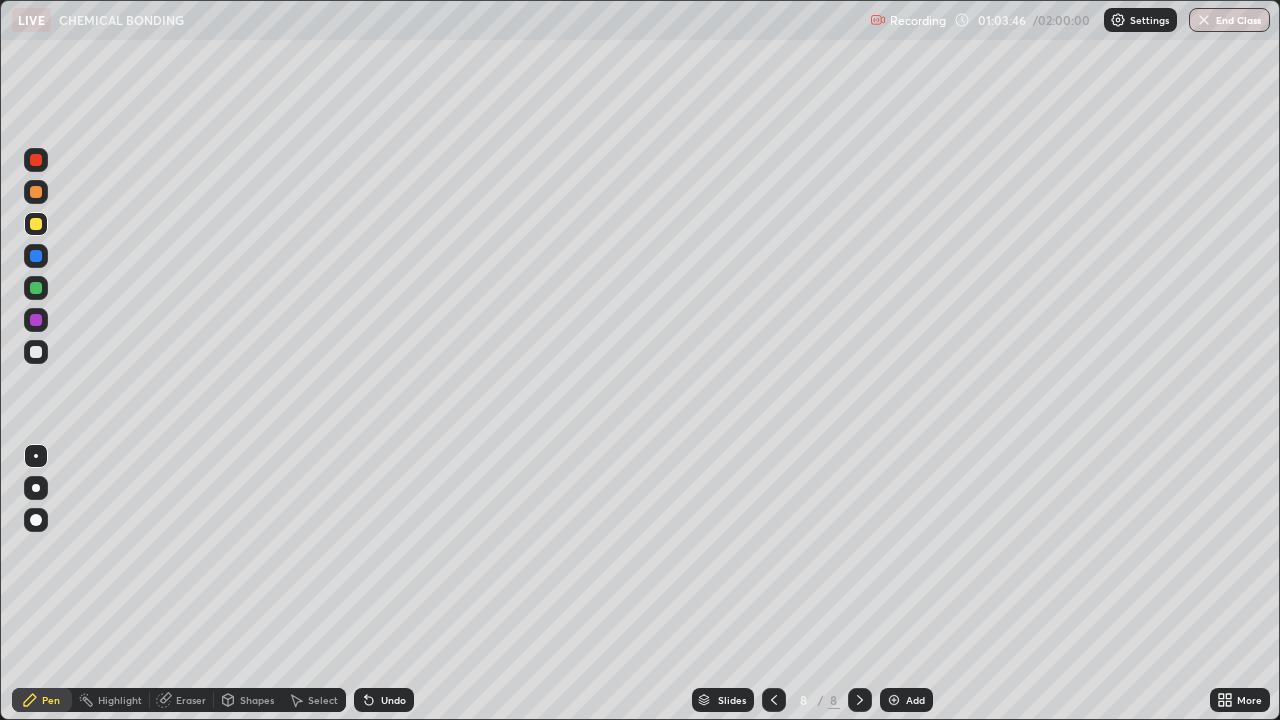 click on "Undo" at bounding box center [393, 700] 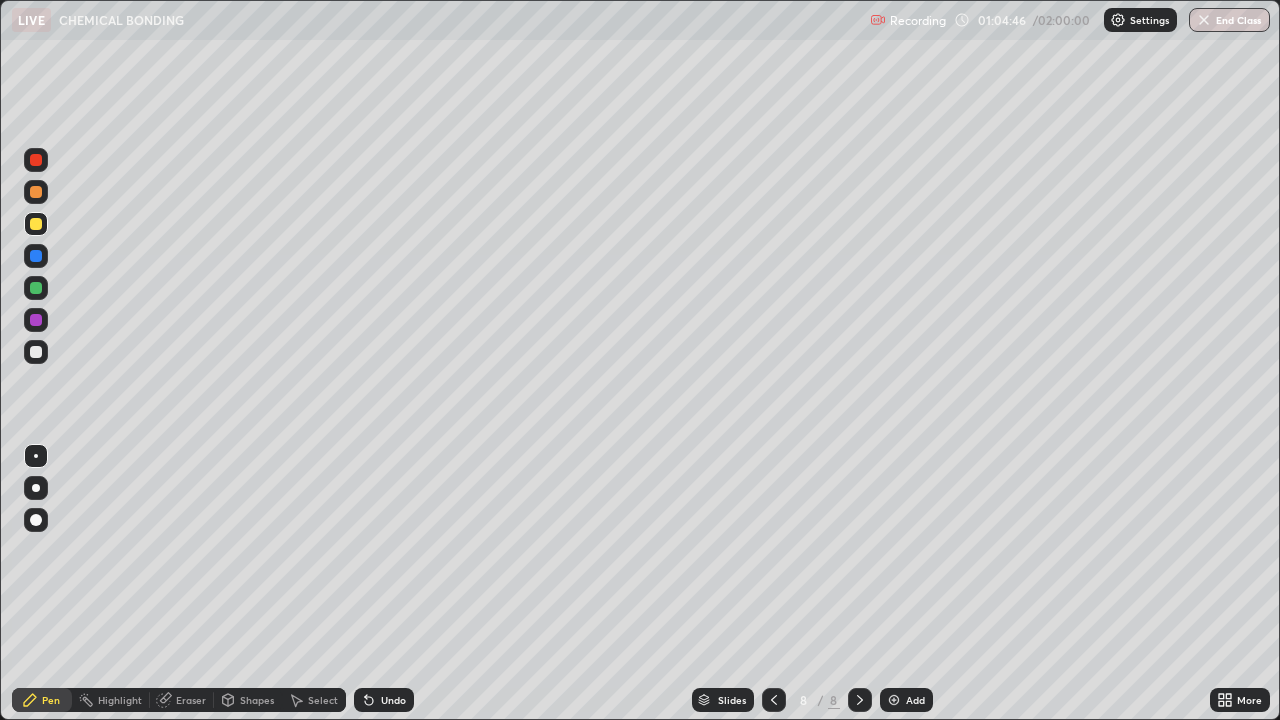 click on "Undo" at bounding box center [393, 700] 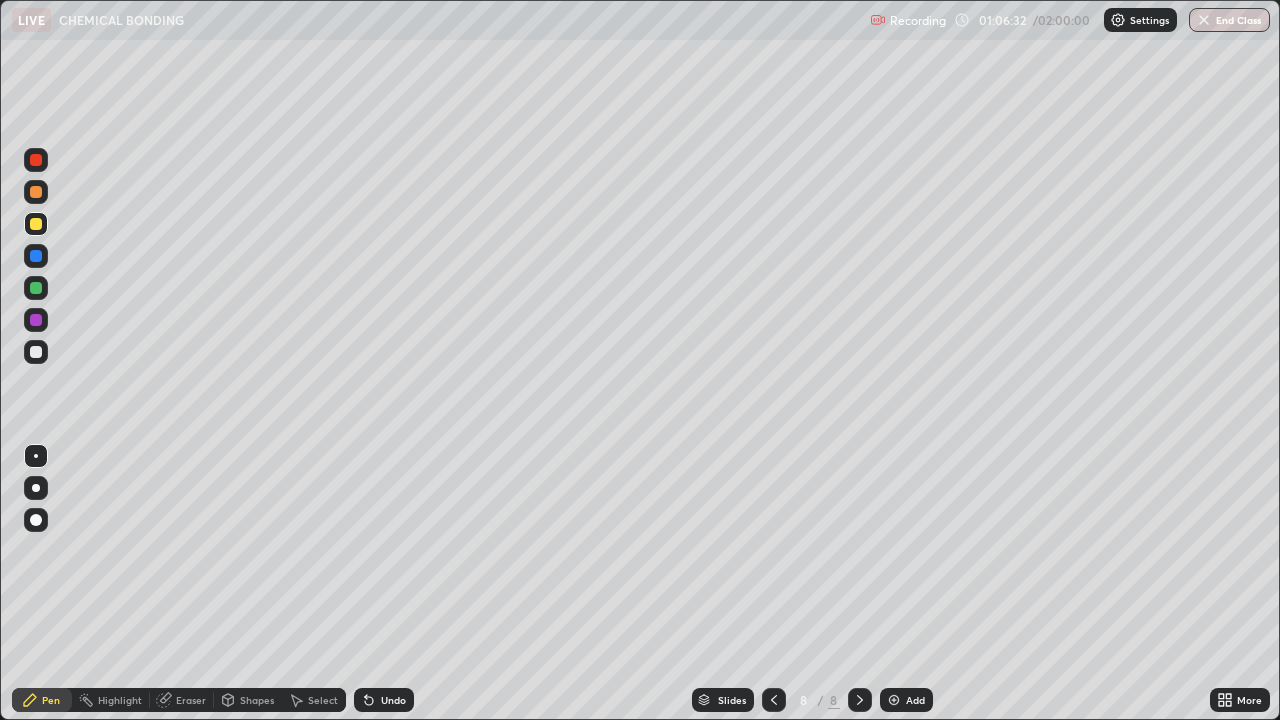 click on "Undo" at bounding box center (393, 700) 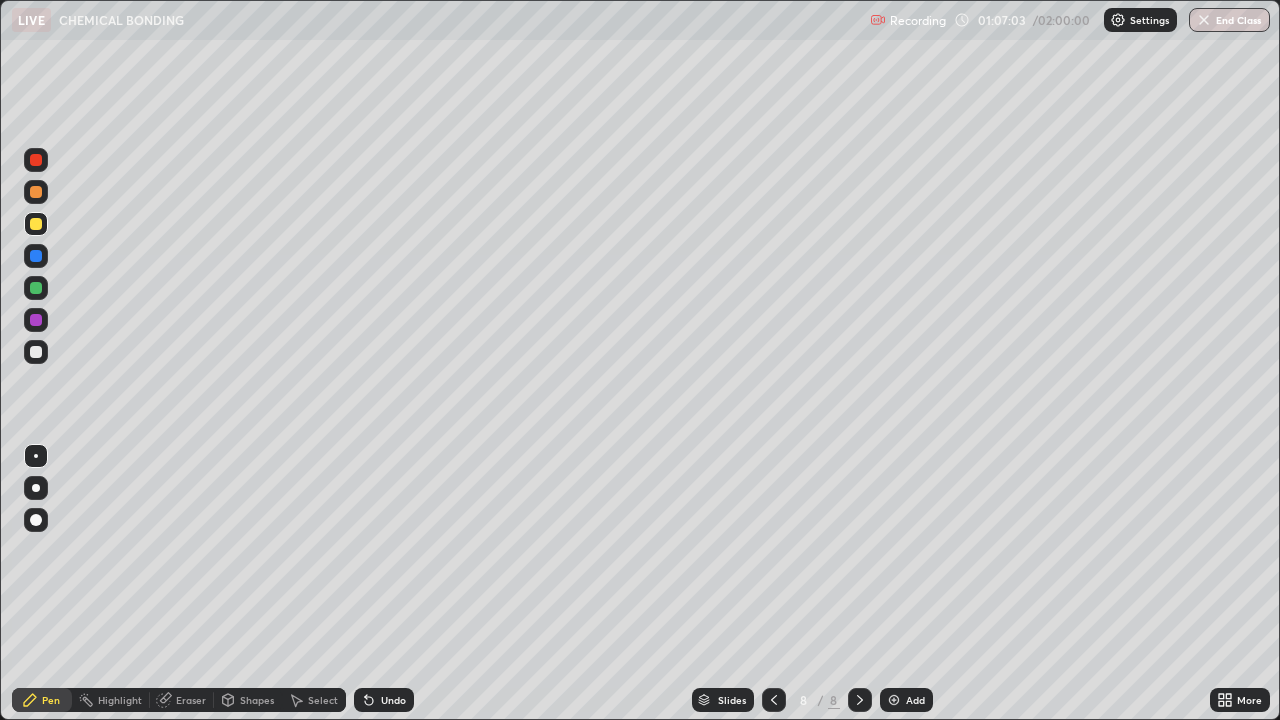 click on "Undo" at bounding box center [393, 700] 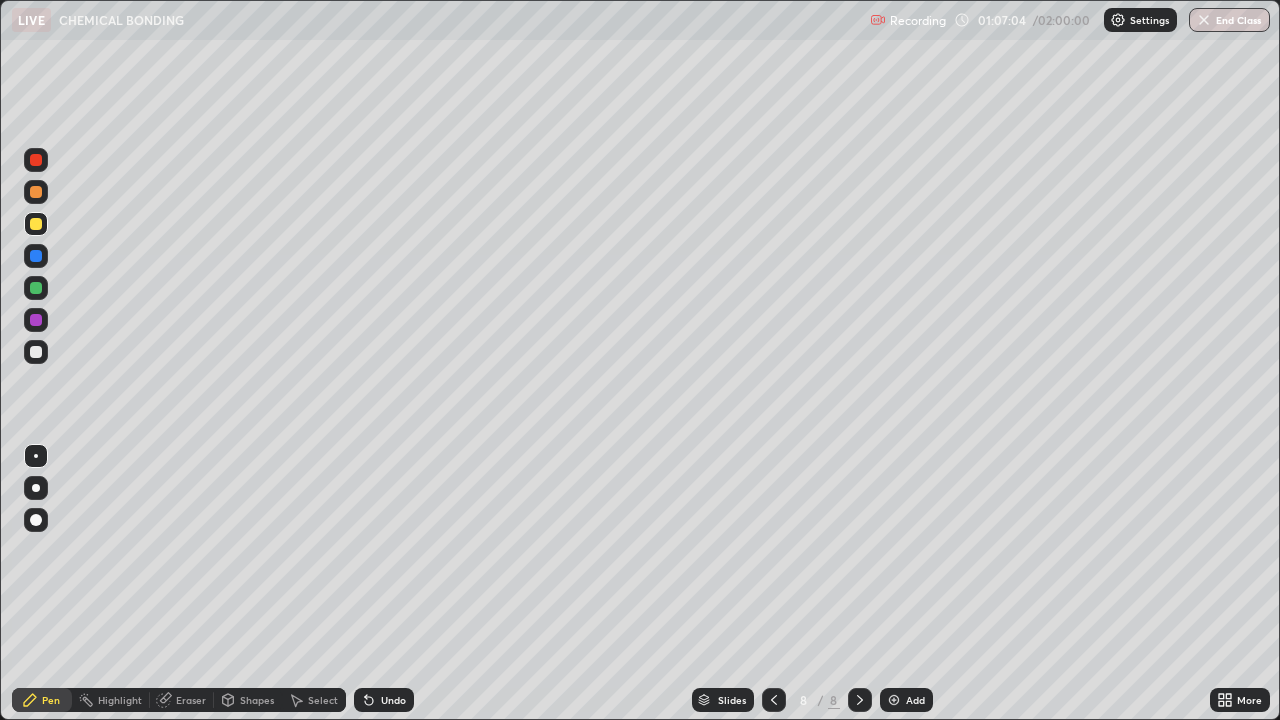 click on "Undo" at bounding box center [393, 700] 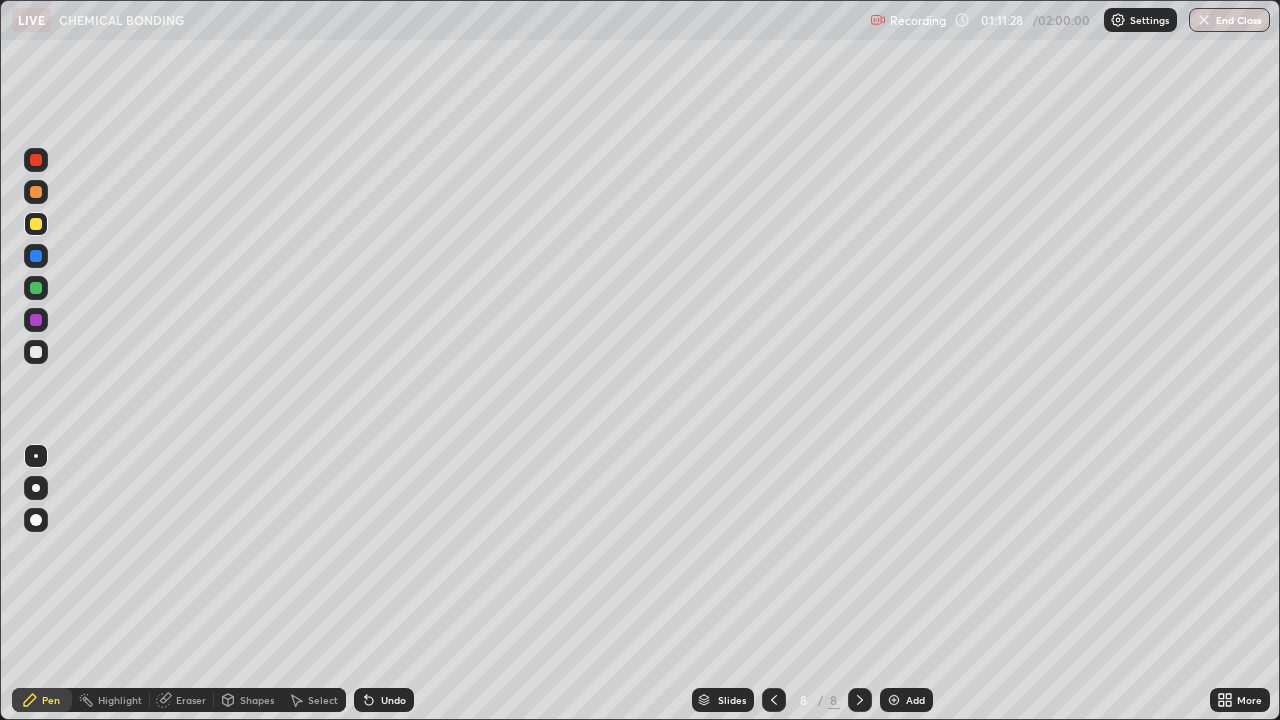 click at bounding box center [894, 700] 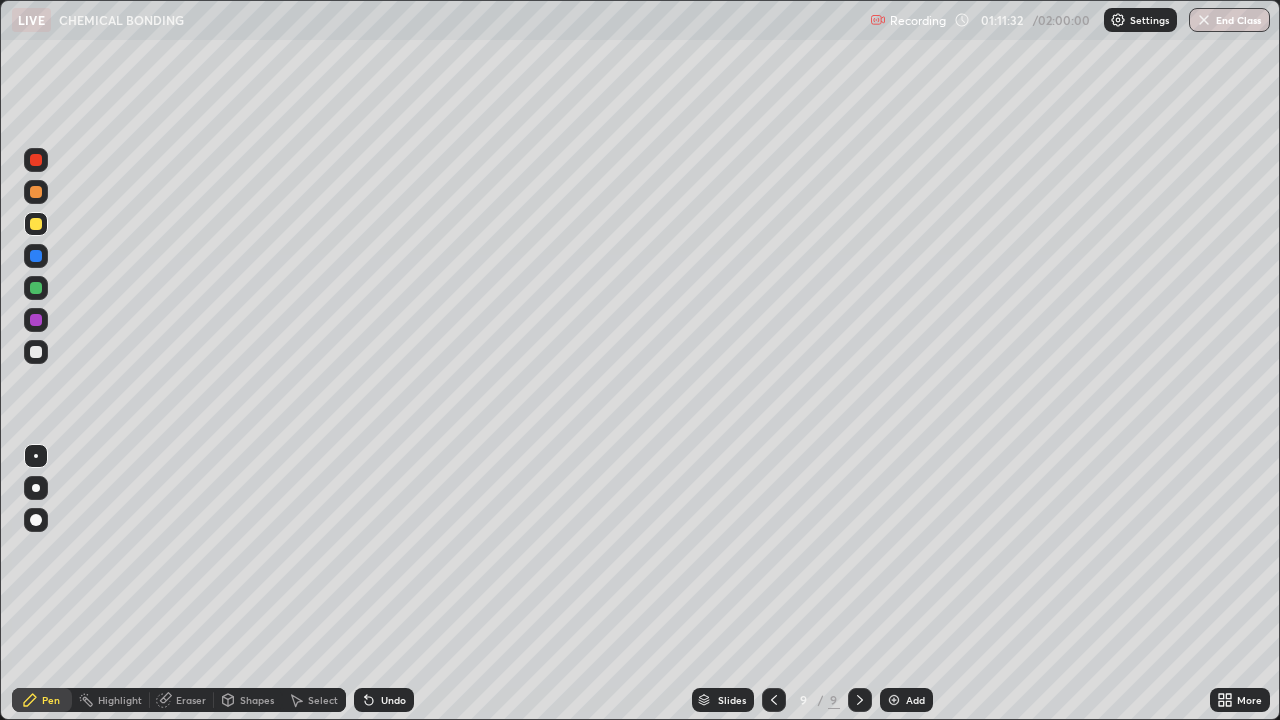 click at bounding box center [774, 700] 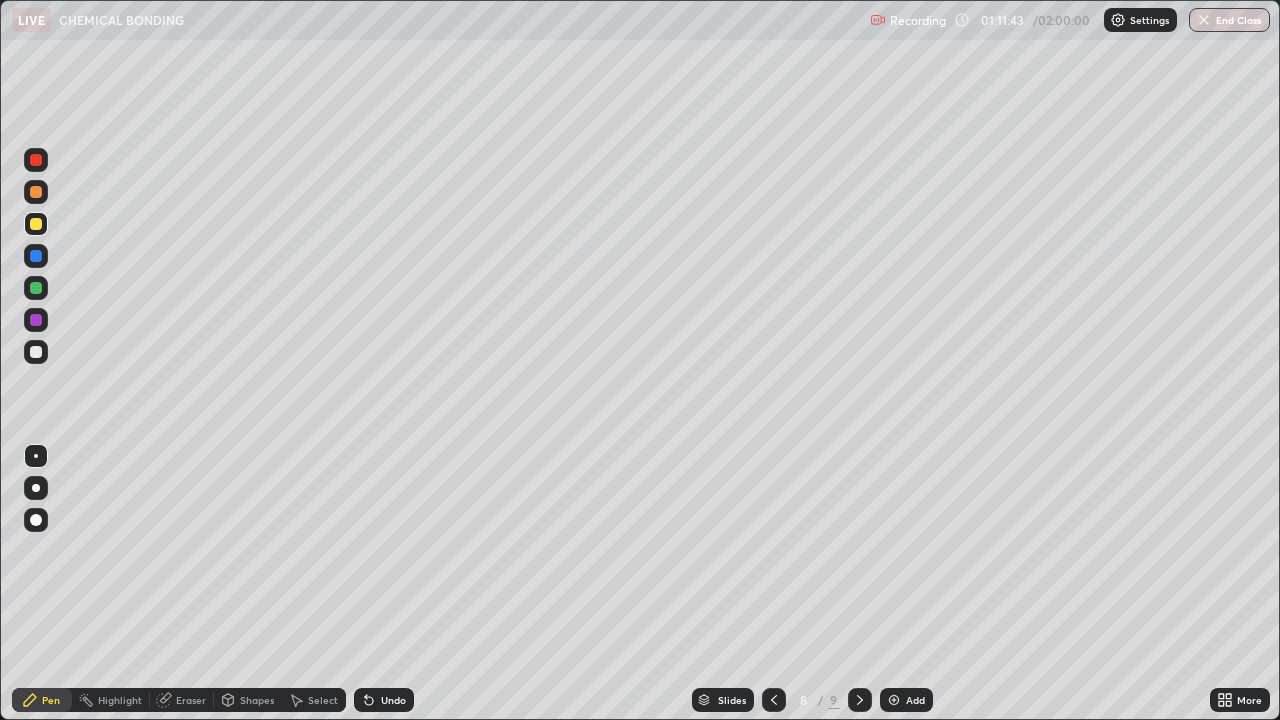 click 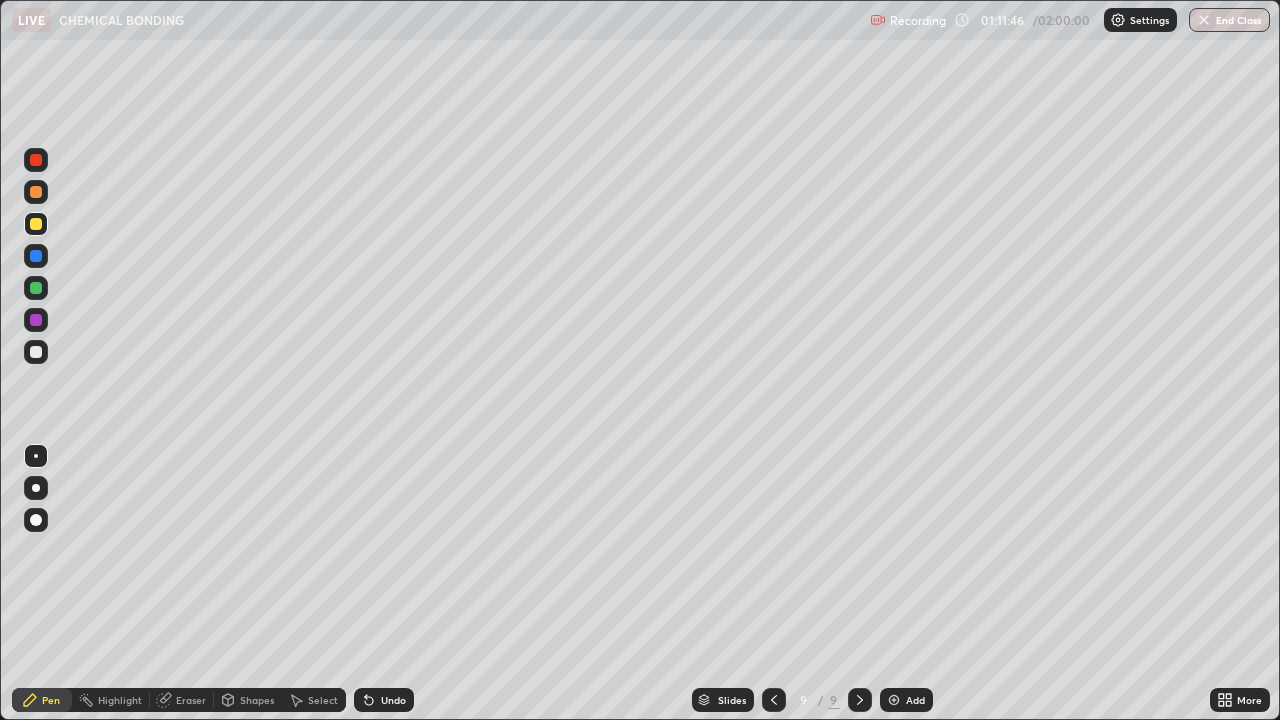 click on "Undo" at bounding box center [393, 700] 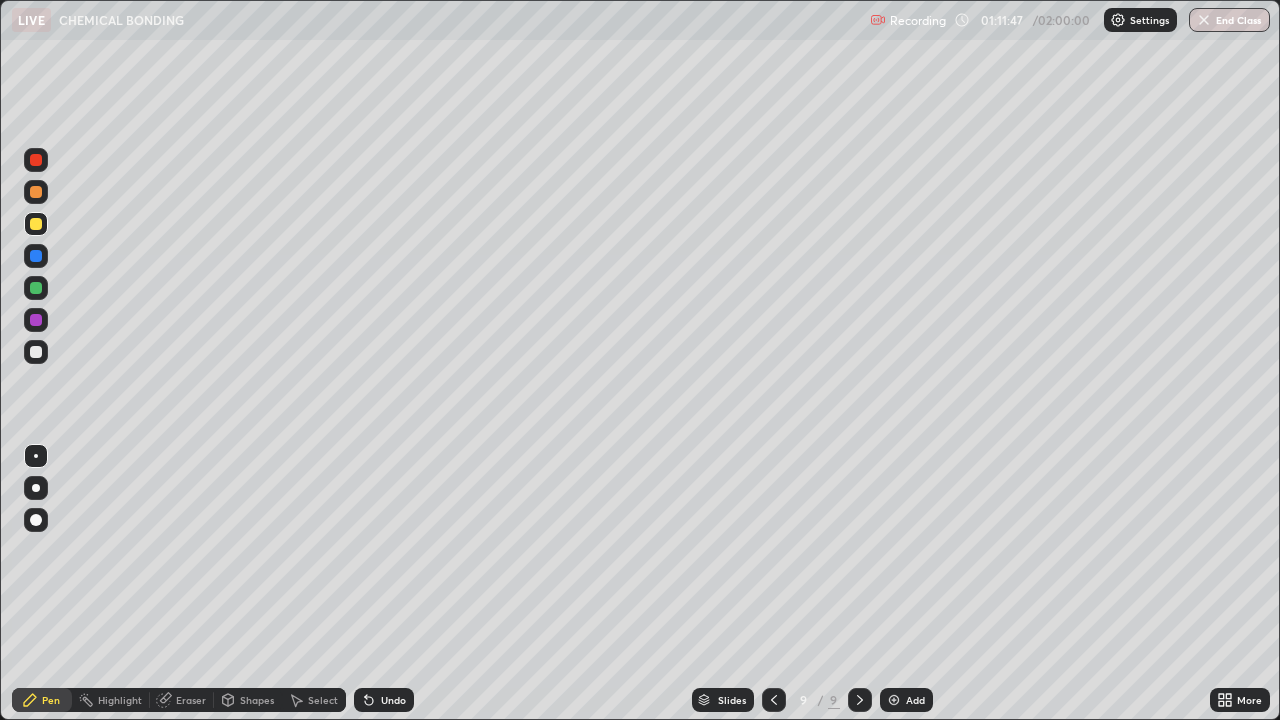 click on "Undo" at bounding box center (384, 700) 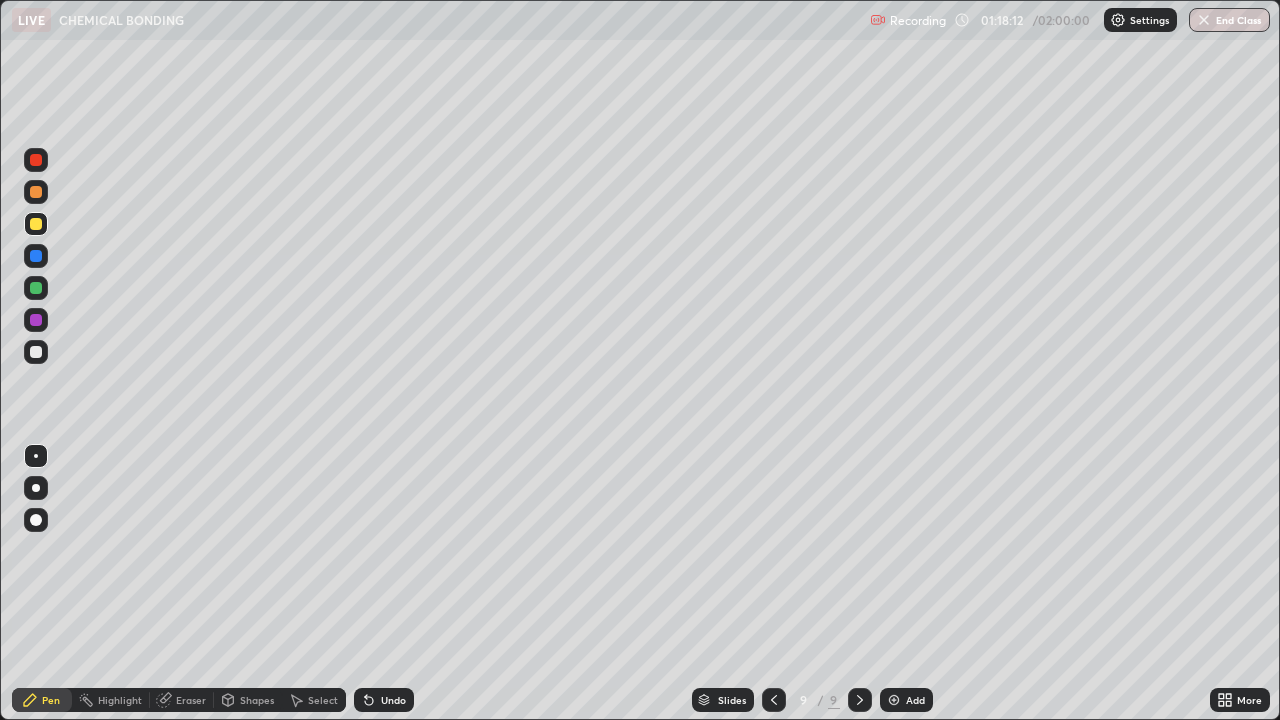 click at bounding box center (894, 700) 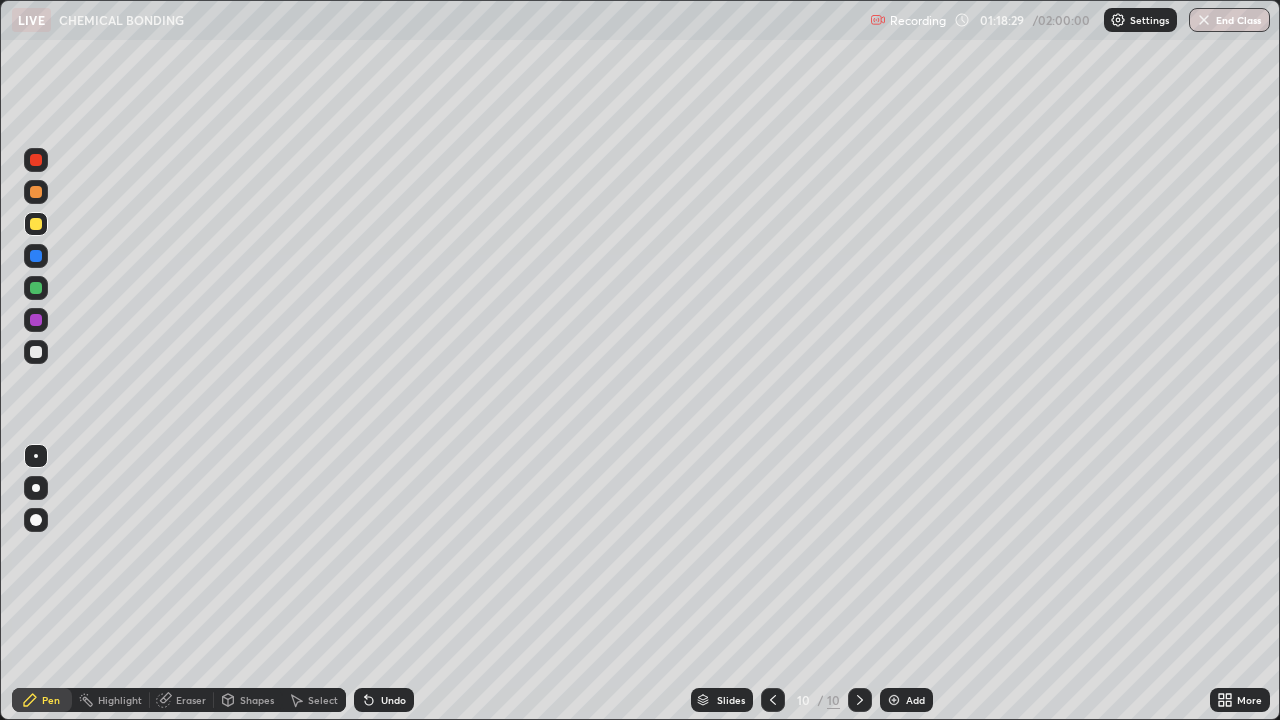 click at bounding box center [36, 352] 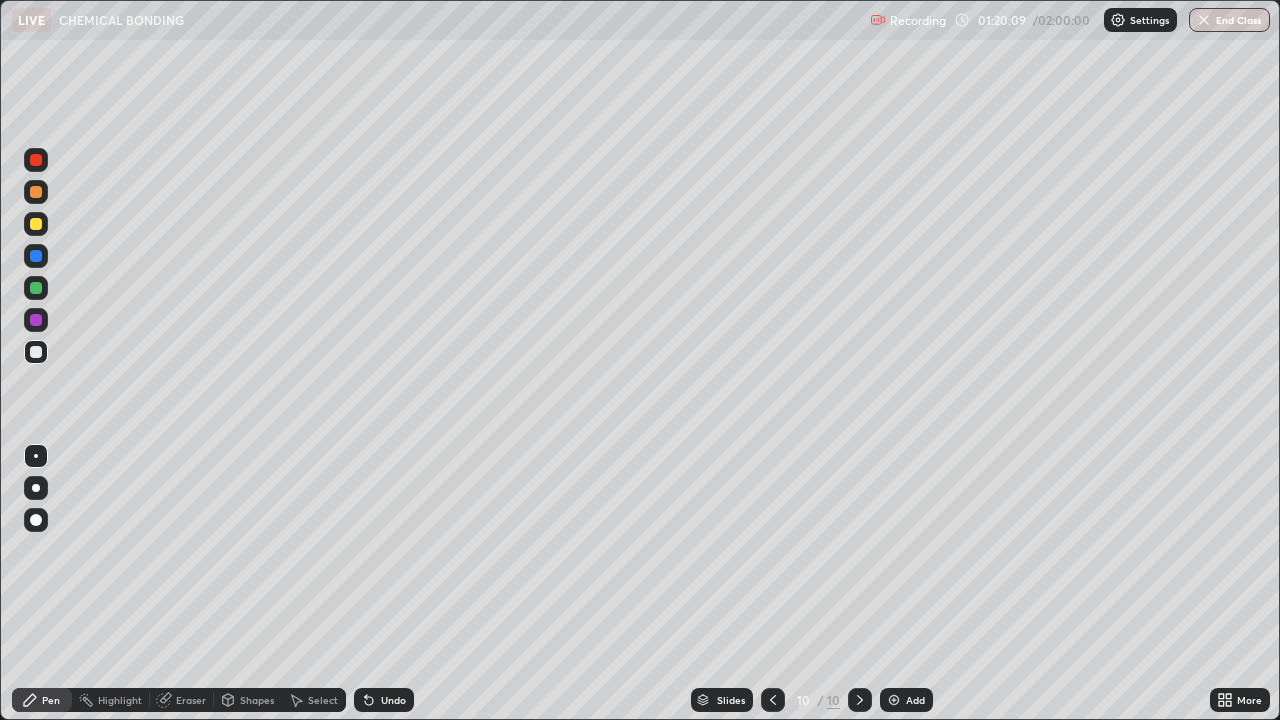 click on "Undo" at bounding box center [393, 700] 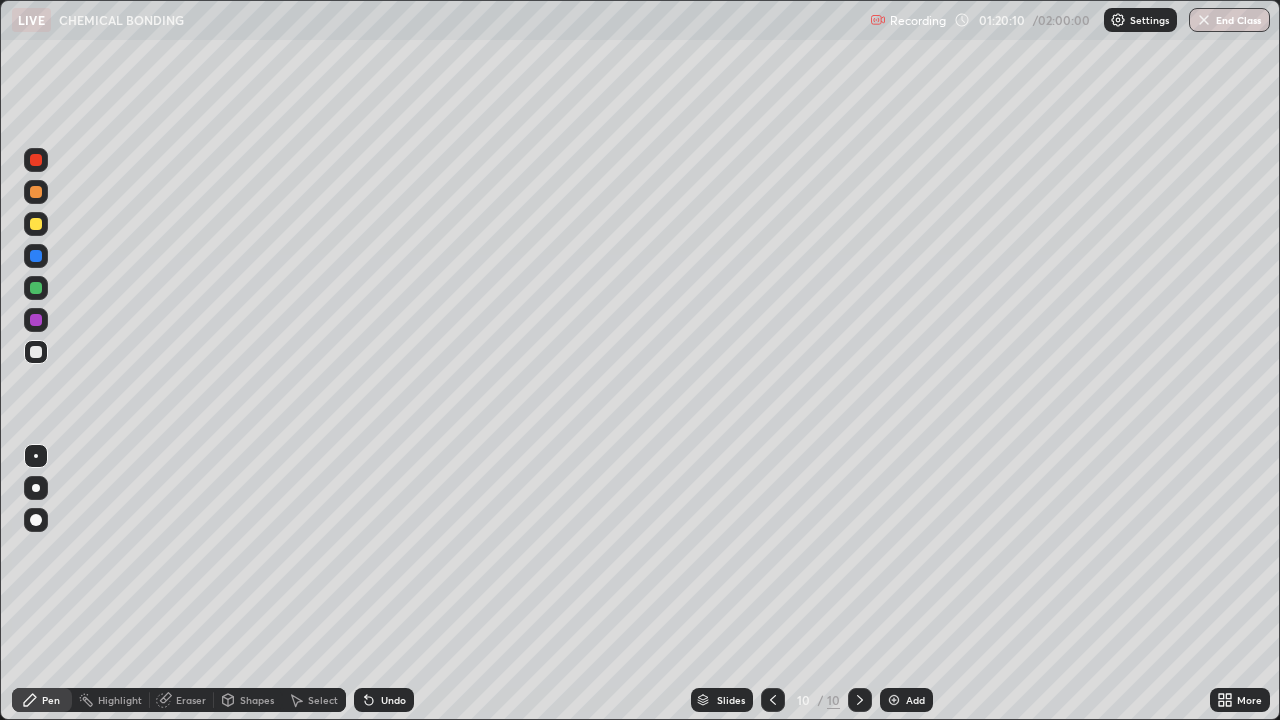 click on "Undo" at bounding box center [384, 700] 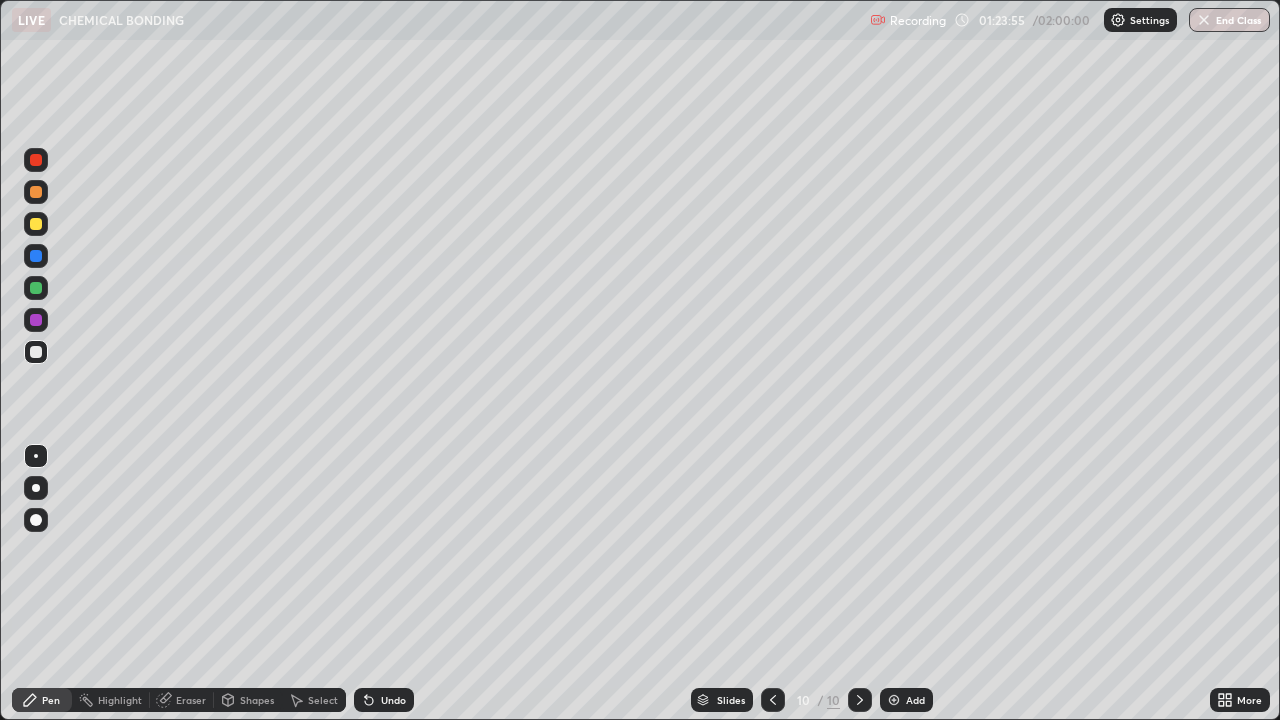 click at bounding box center [36, 224] 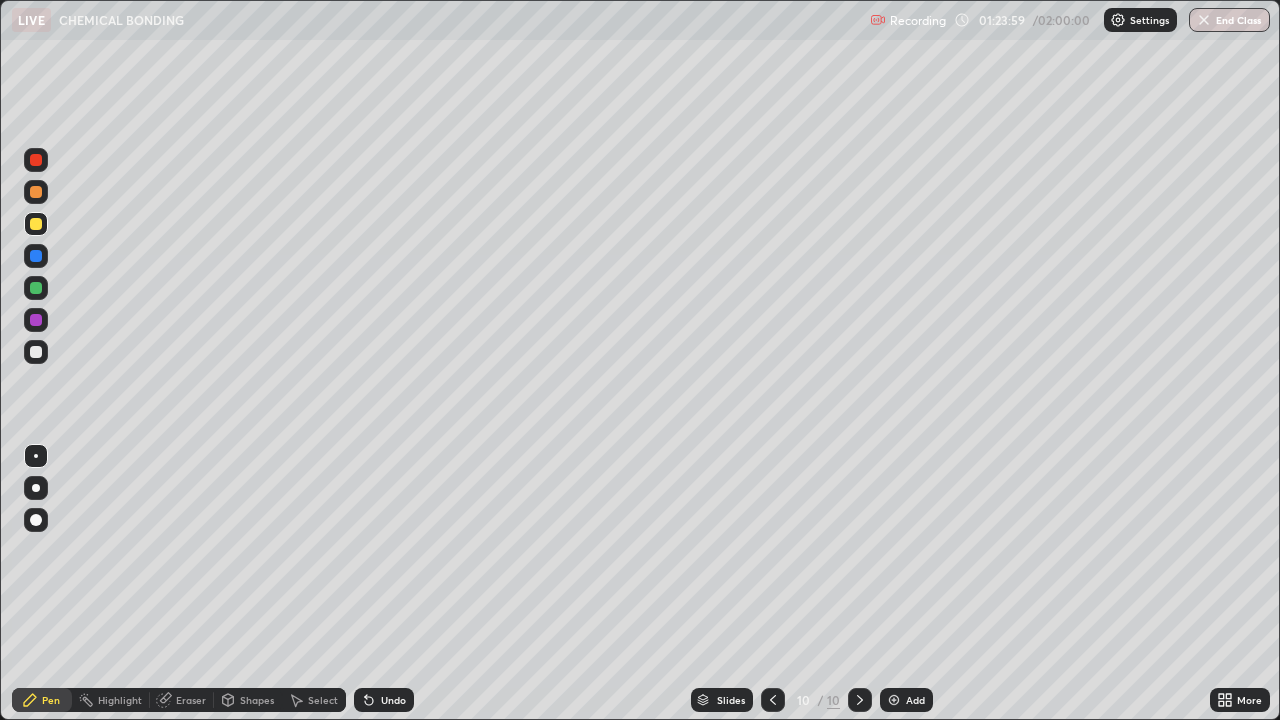 click on "Undo" at bounding box center (384, 700) 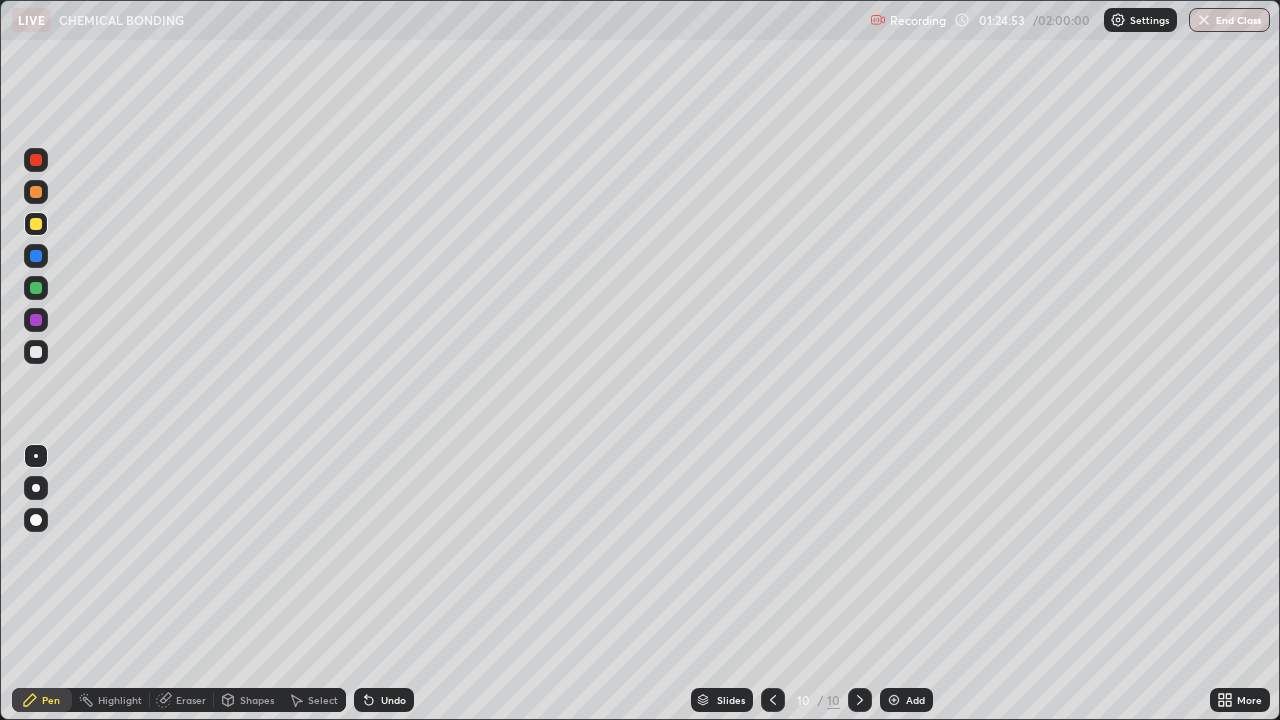 click at bounding box center (36, 352) 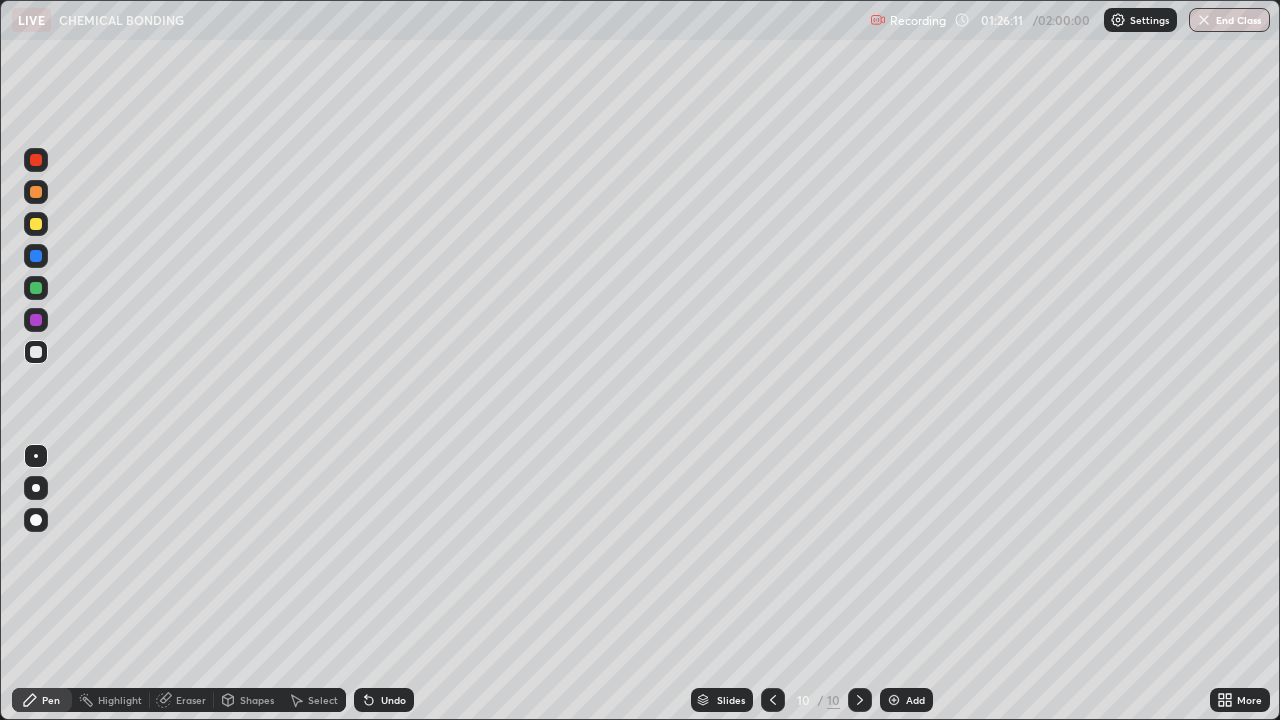 click at bounding box center (36, 224) 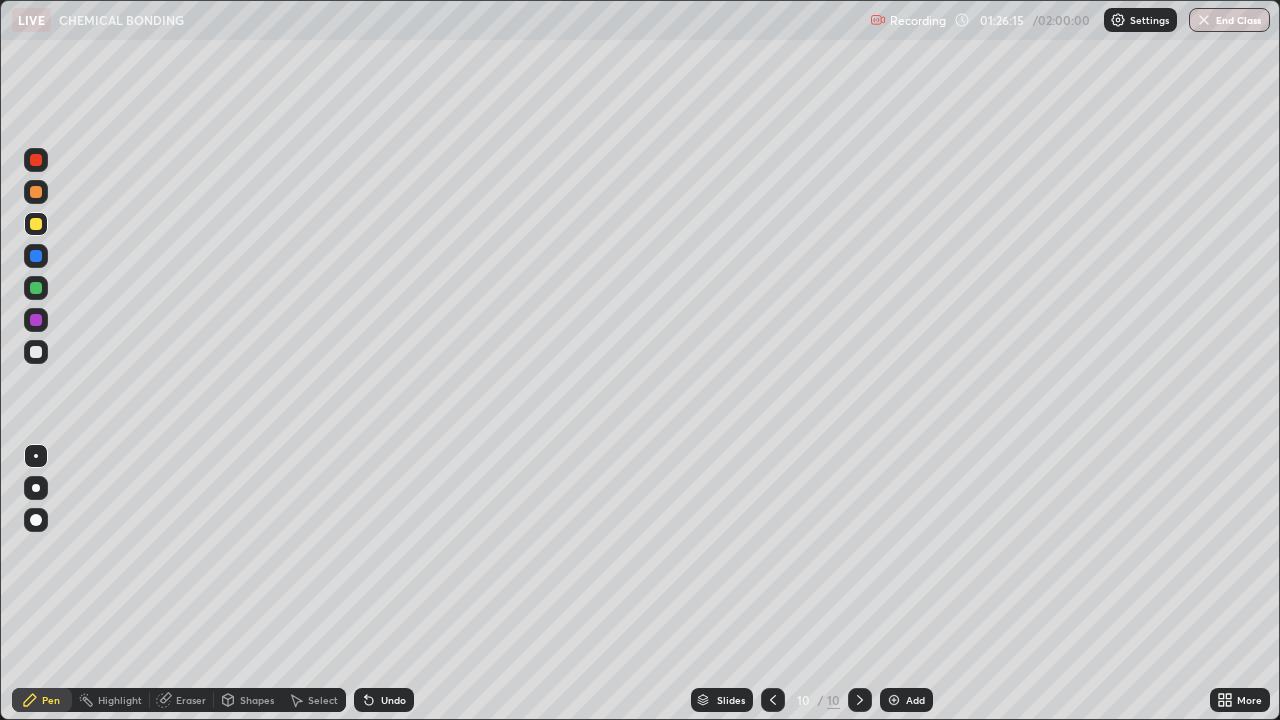 click on "Undo" at bounding box center (384, 700) 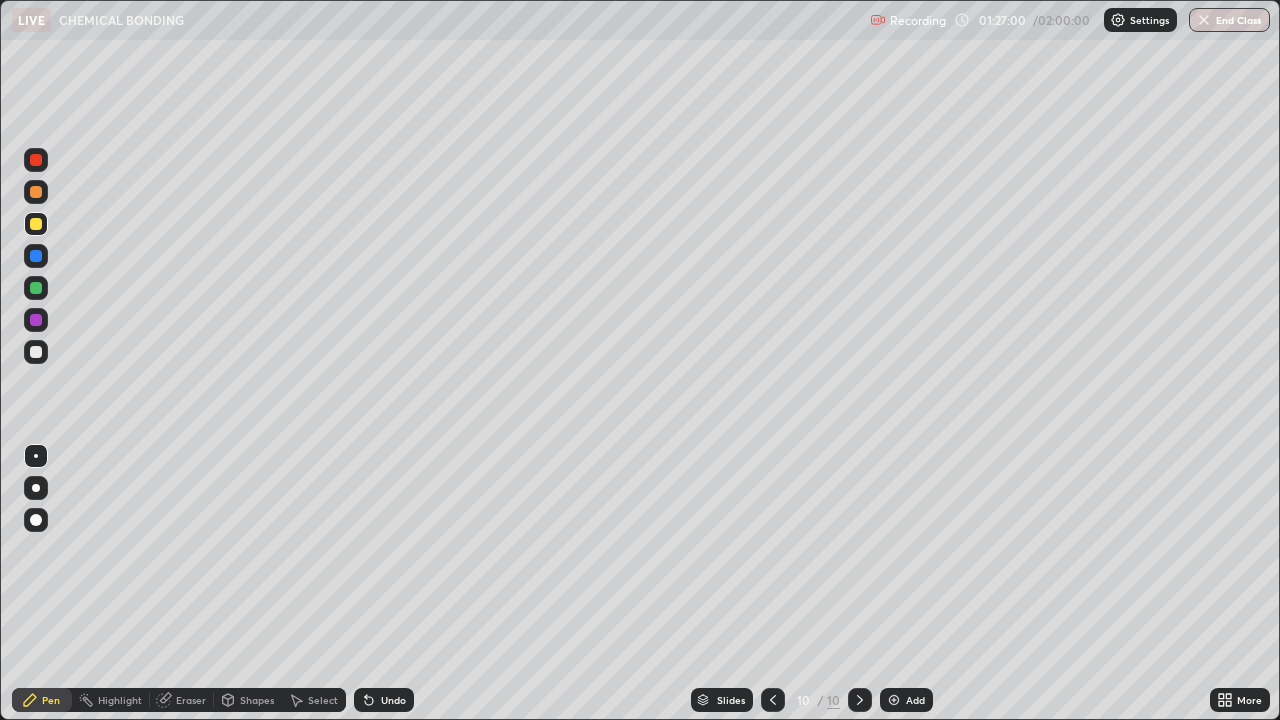 click at bounding box center (894, 700) 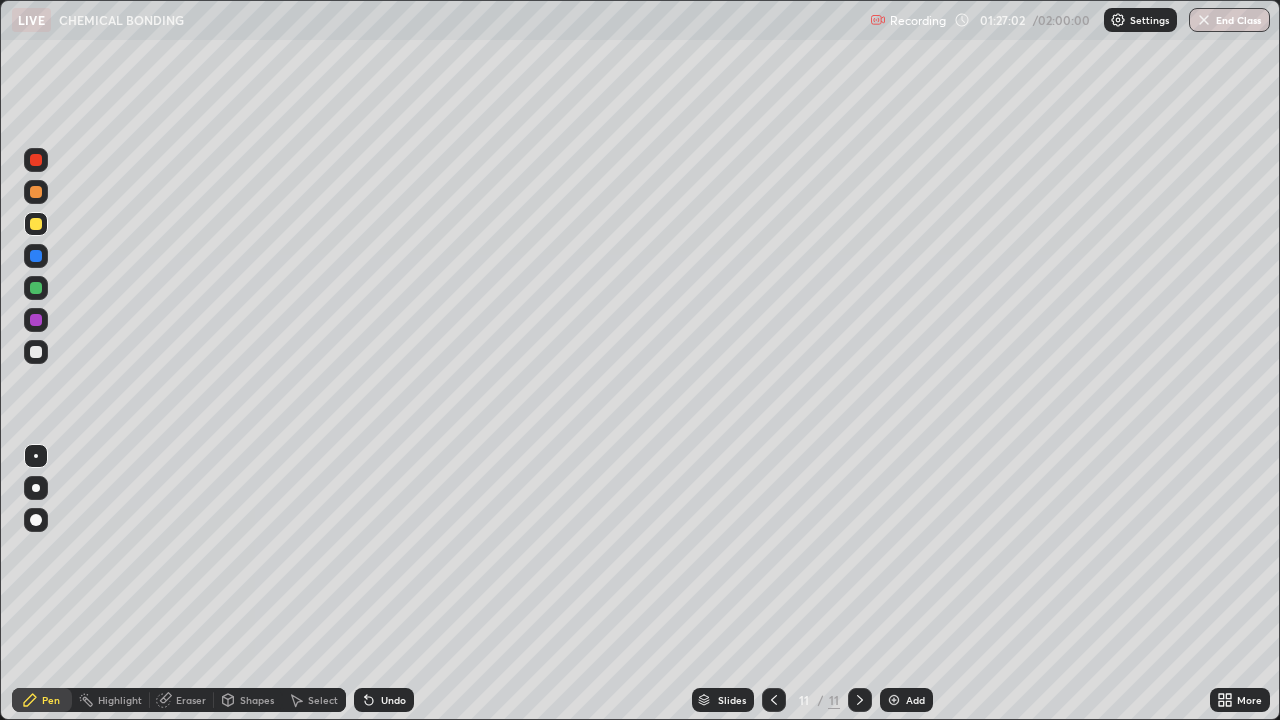click at bounding box center (36, 224) 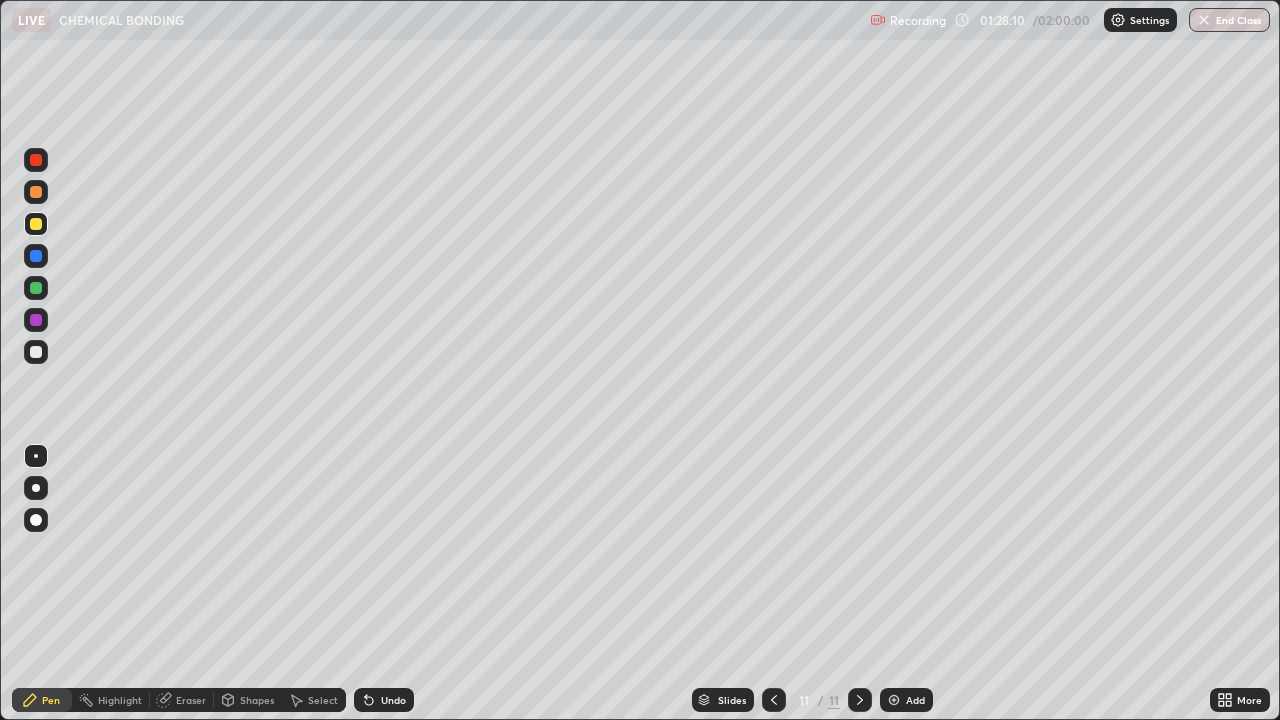 click at bounding box center [36, 352] 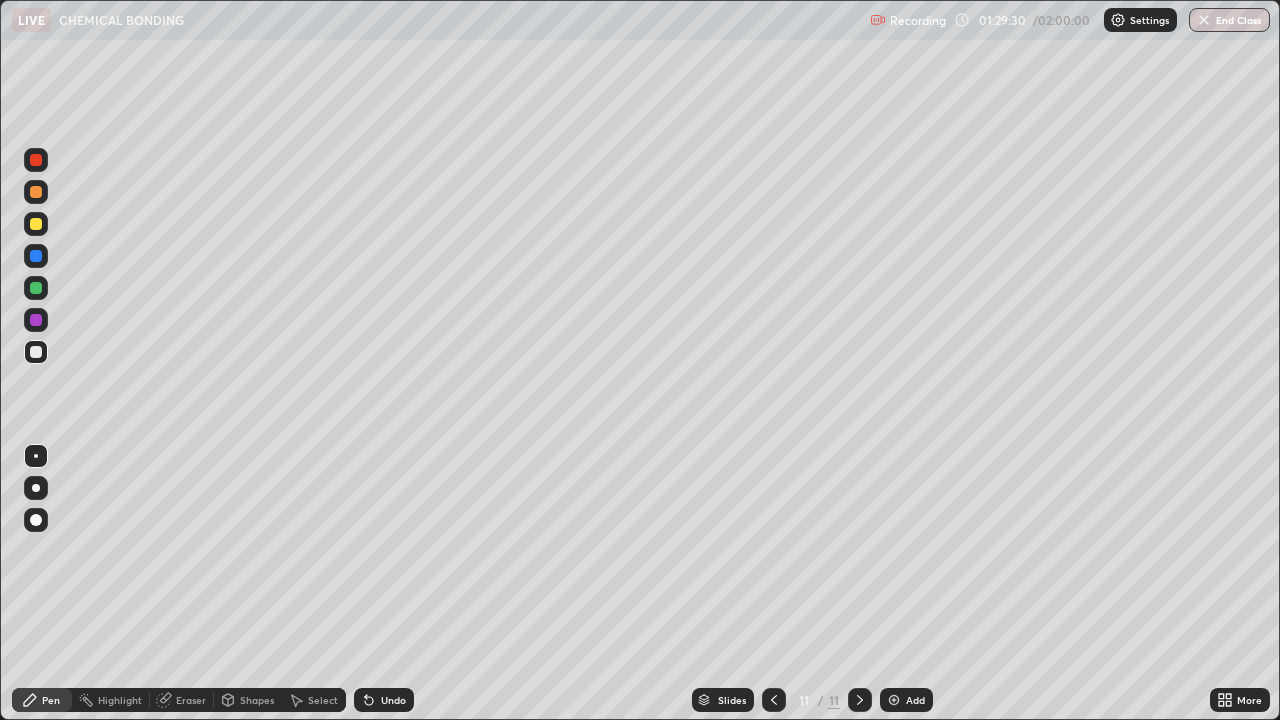 click on "Highlight" at bounding box center [120, 700] 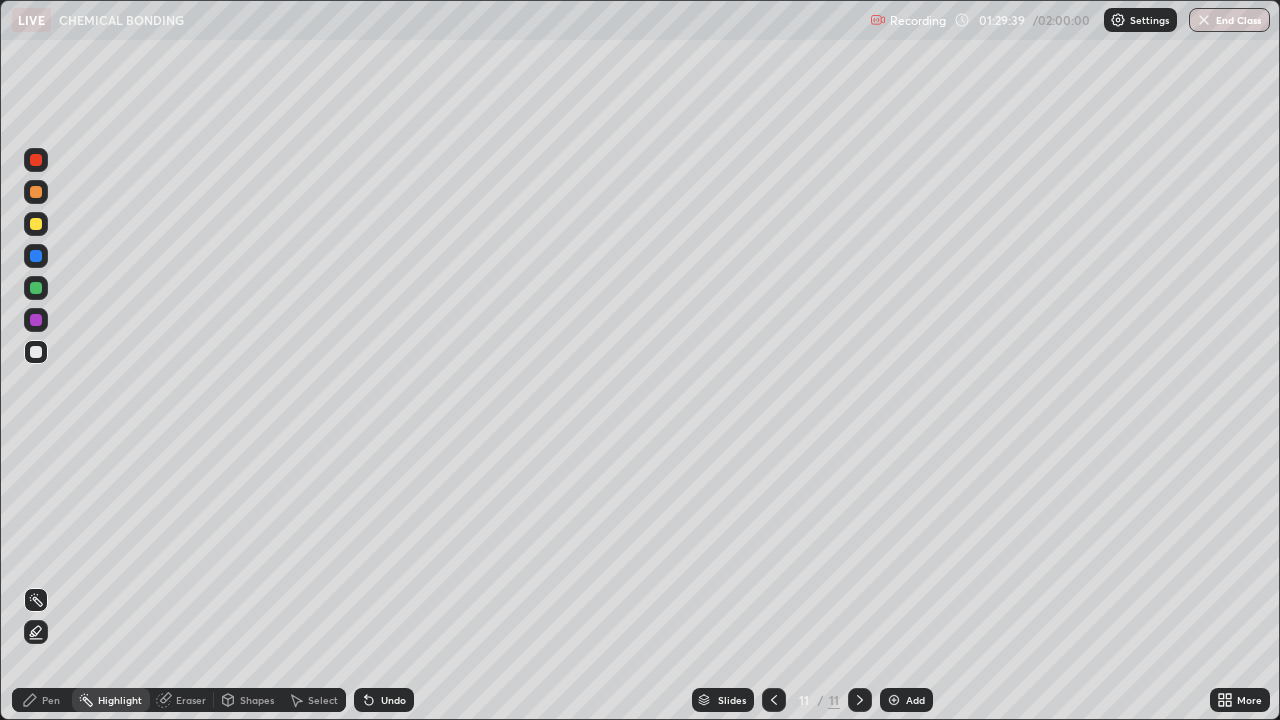 click on "Pen" at bounding box center (51, 700) 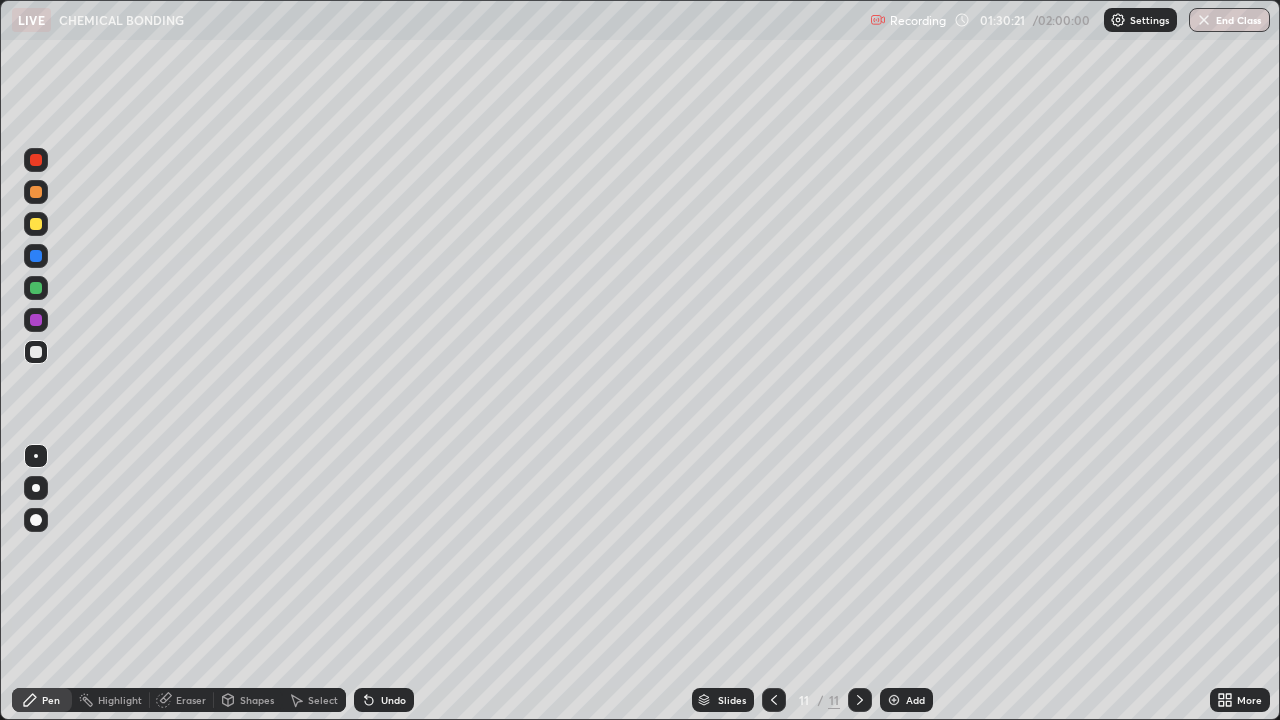 click 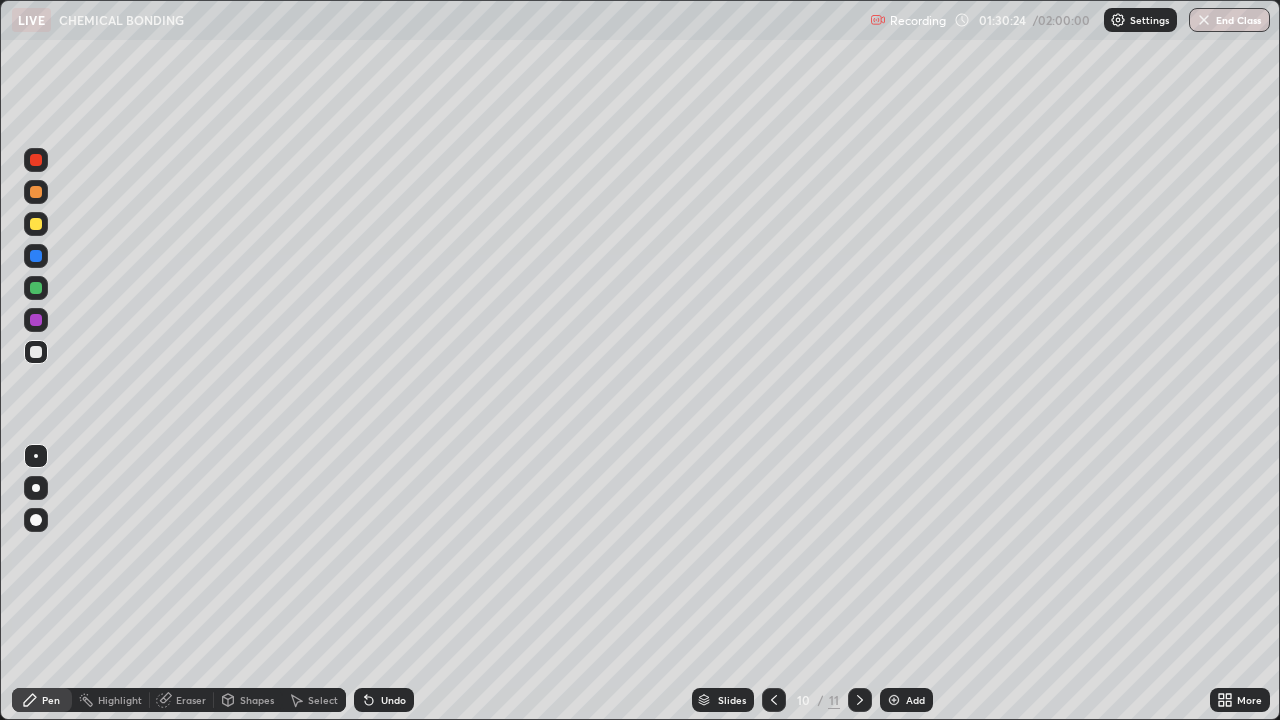 click 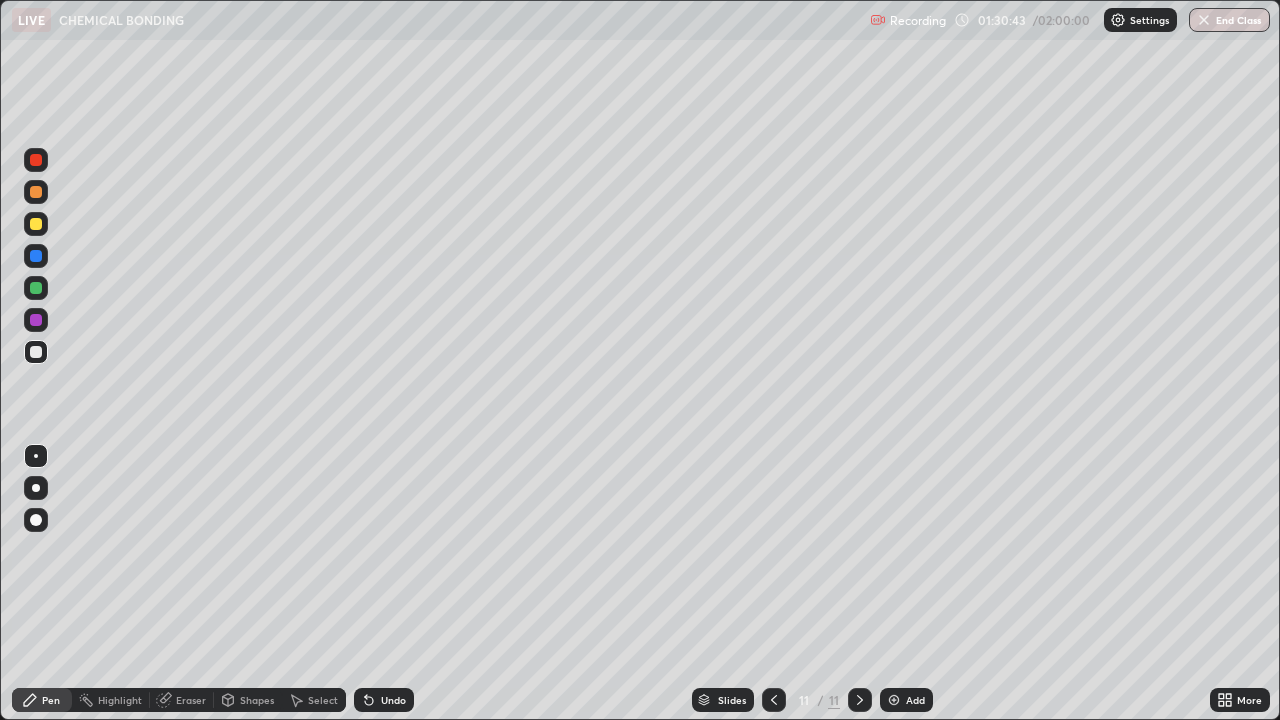 click on "Undo" at bounding box center (384, 700) 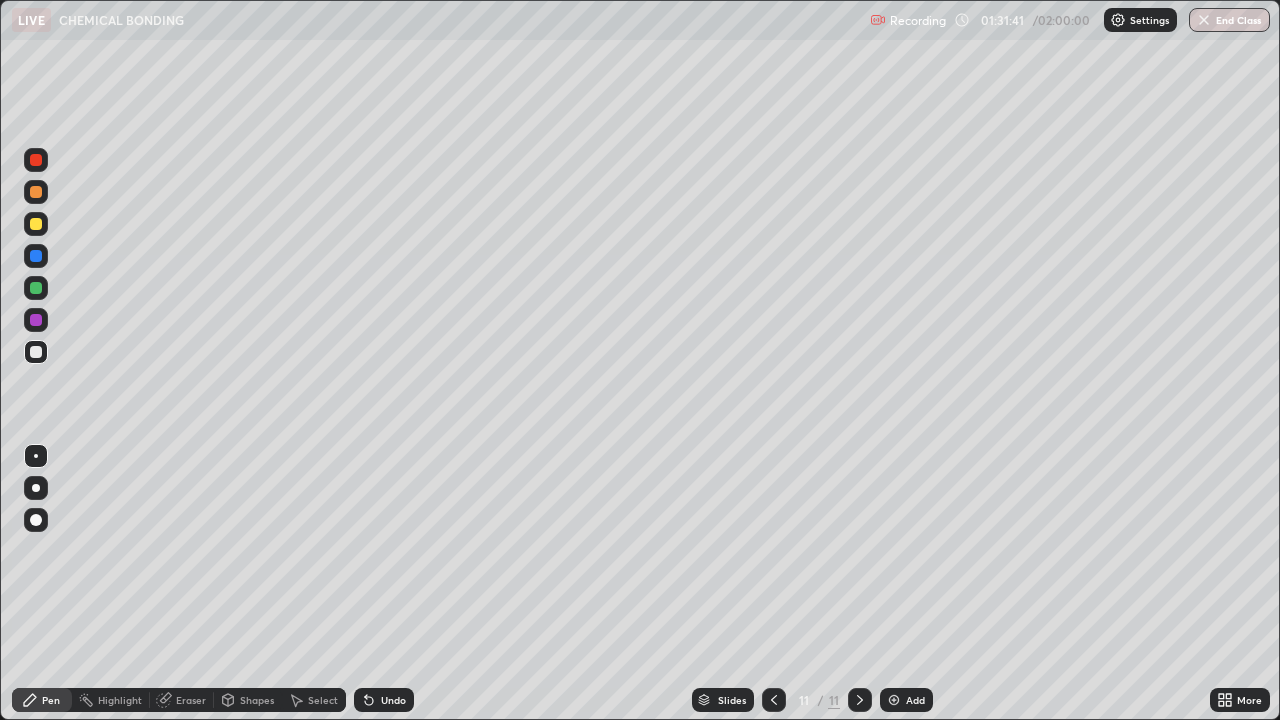click at bounding box center [36, 224] 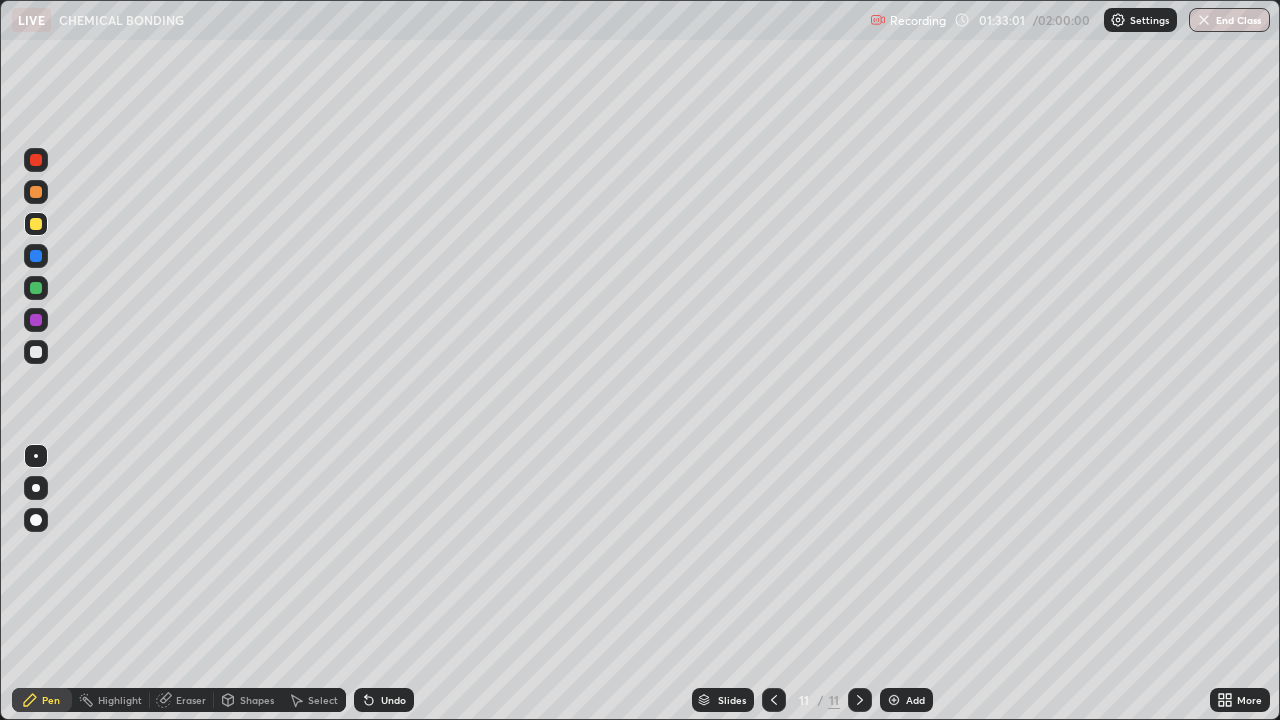 click at bounding box center [36, 352] 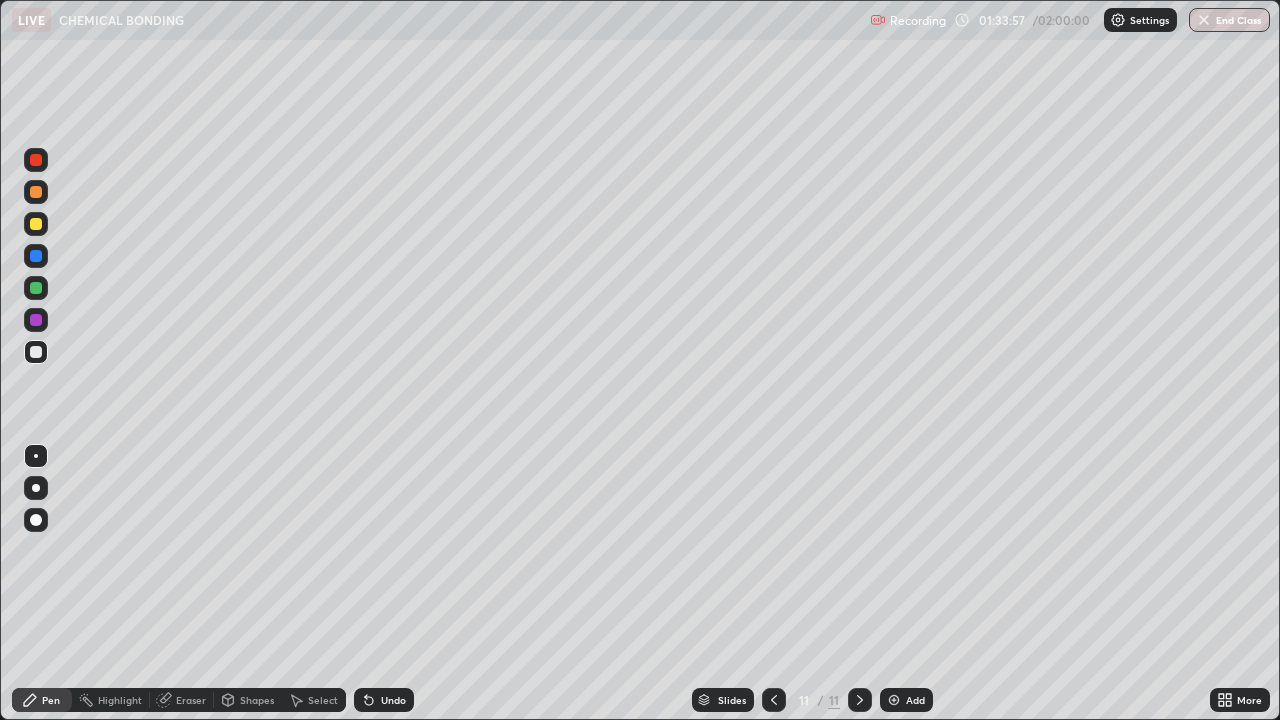 click at bounding box center (36, 224) 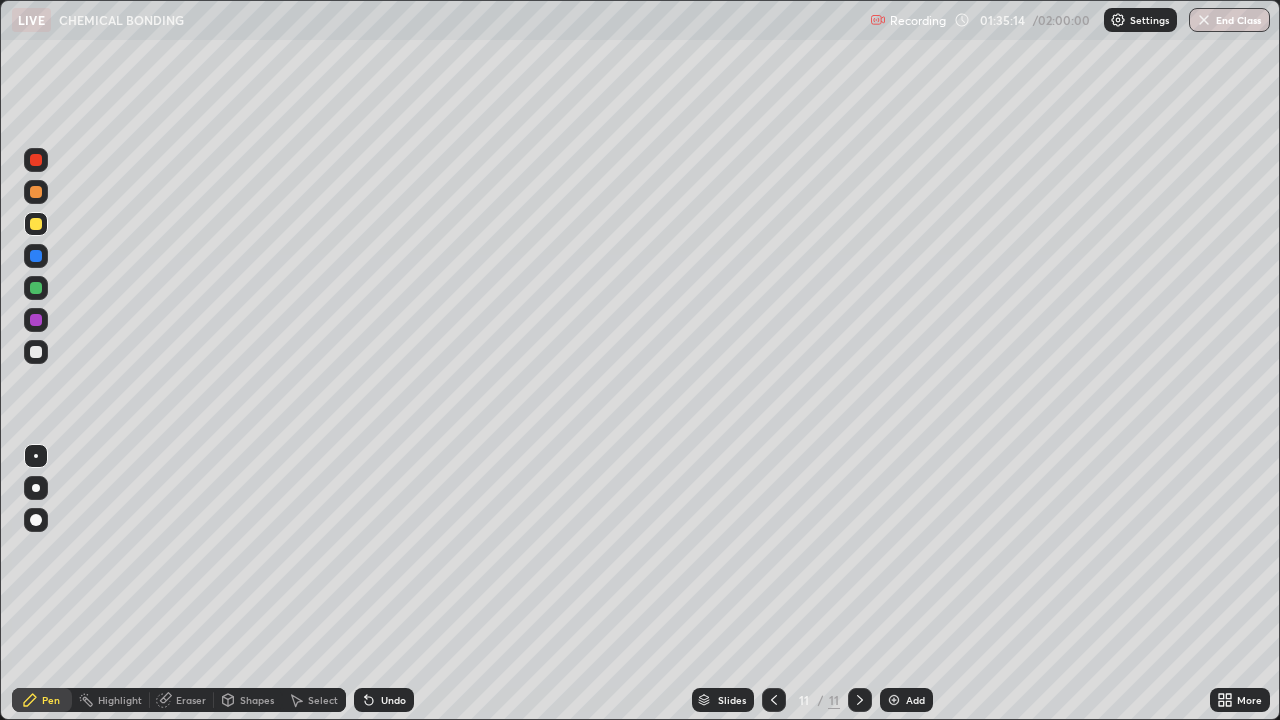 click on "Add" at bounding box center (915, 700) 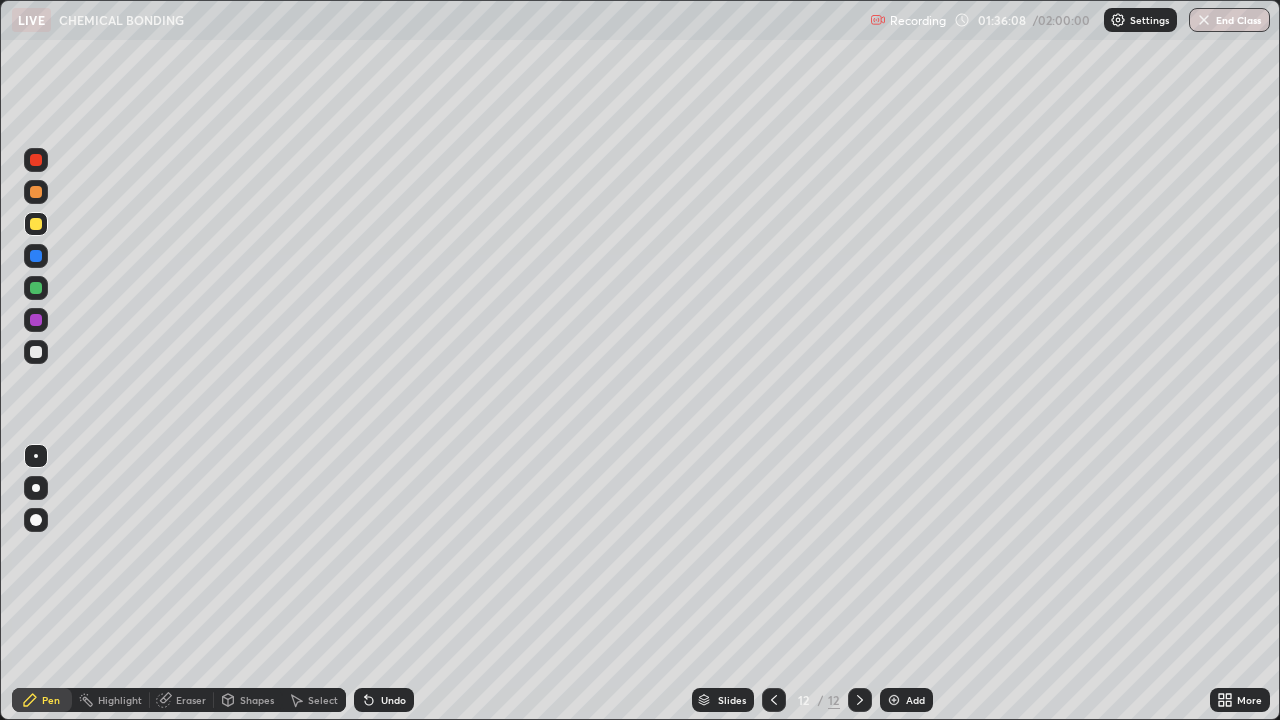 click at bounding box center [36, 352] 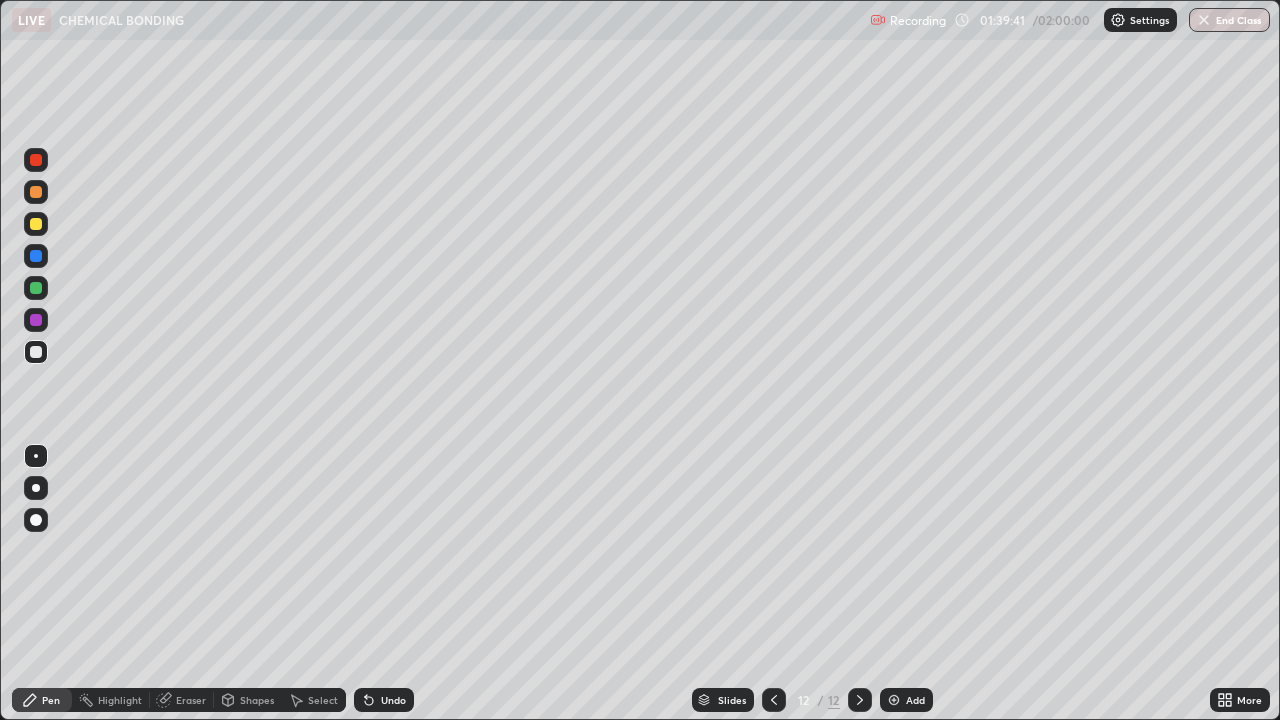 click on "Undo" at bounding box center (384, 700) 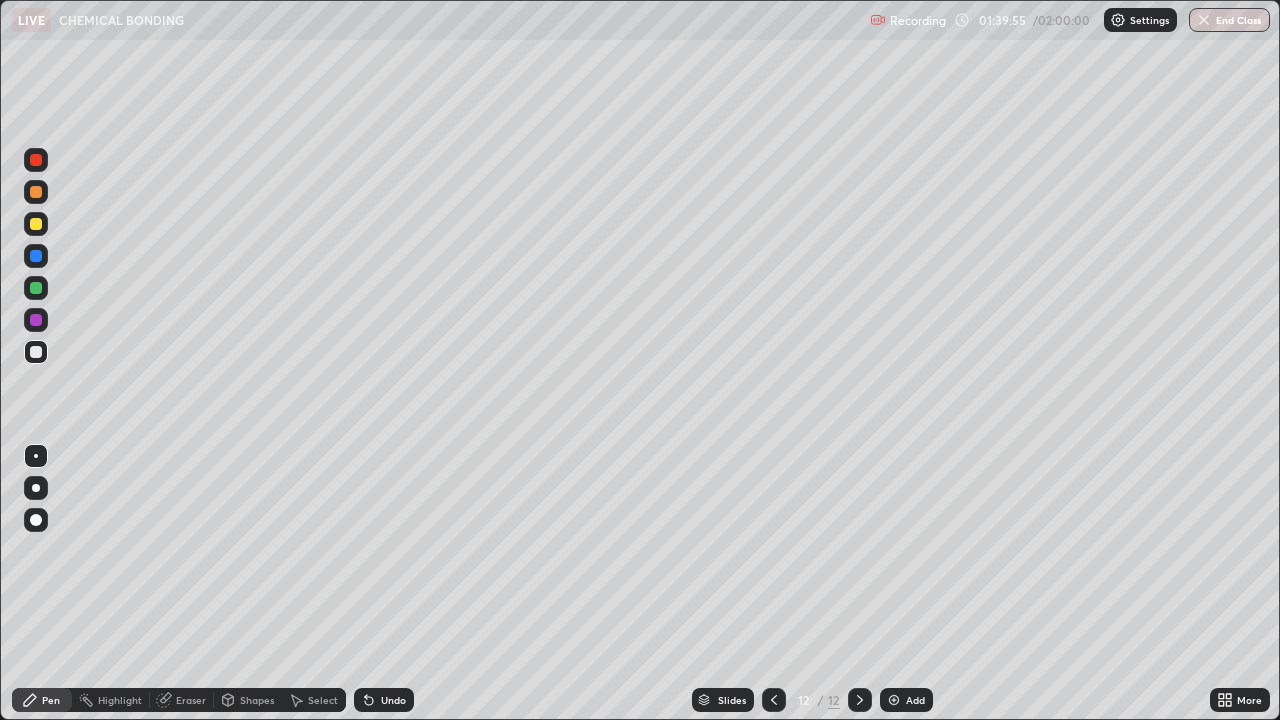 click on "Undo" at bounding box center (393, 700) 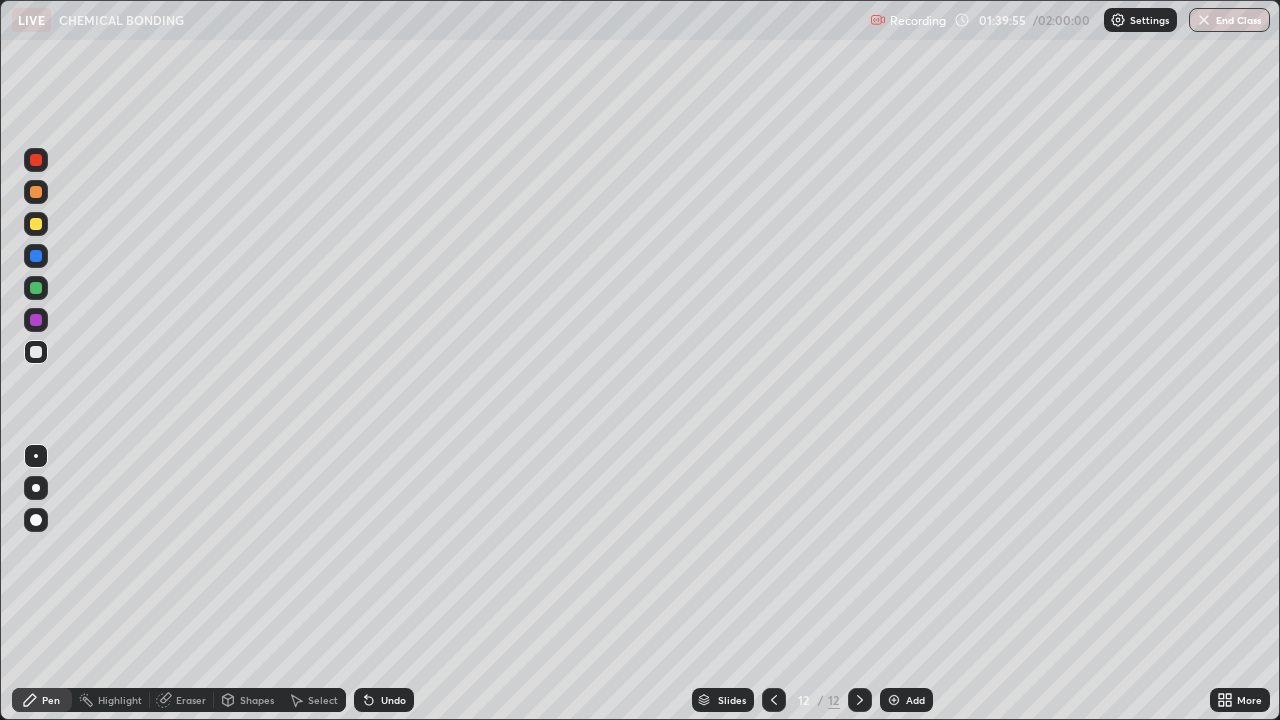 click on "Highlight" at bounding box center [120, 700] 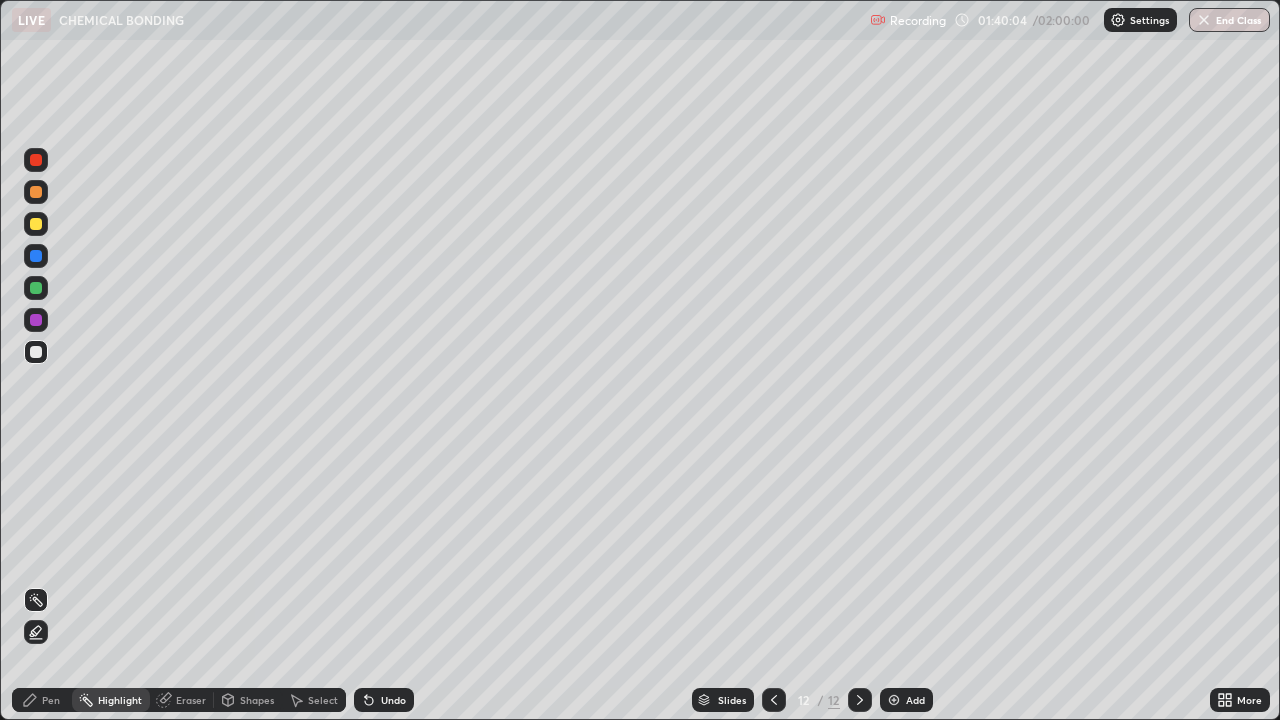 click on "Pen" at bounding box center [51, 700] 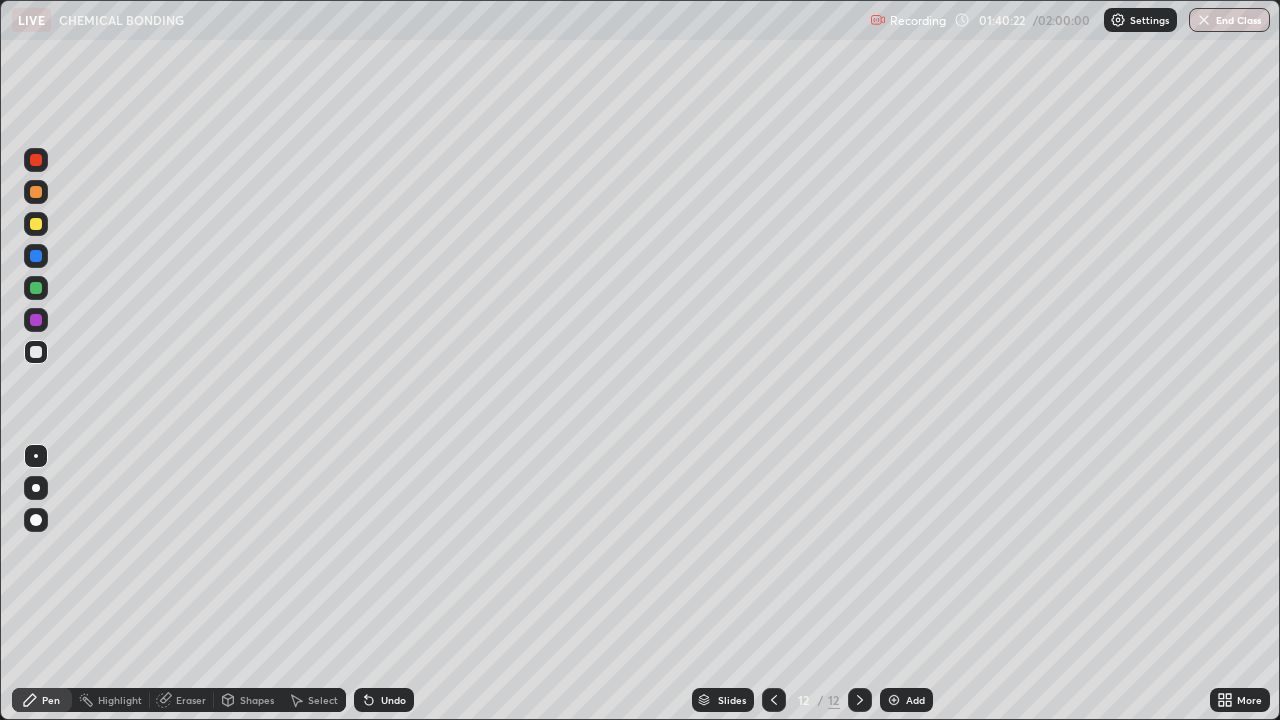click on "Highlight" at bounding box center [111, 700] 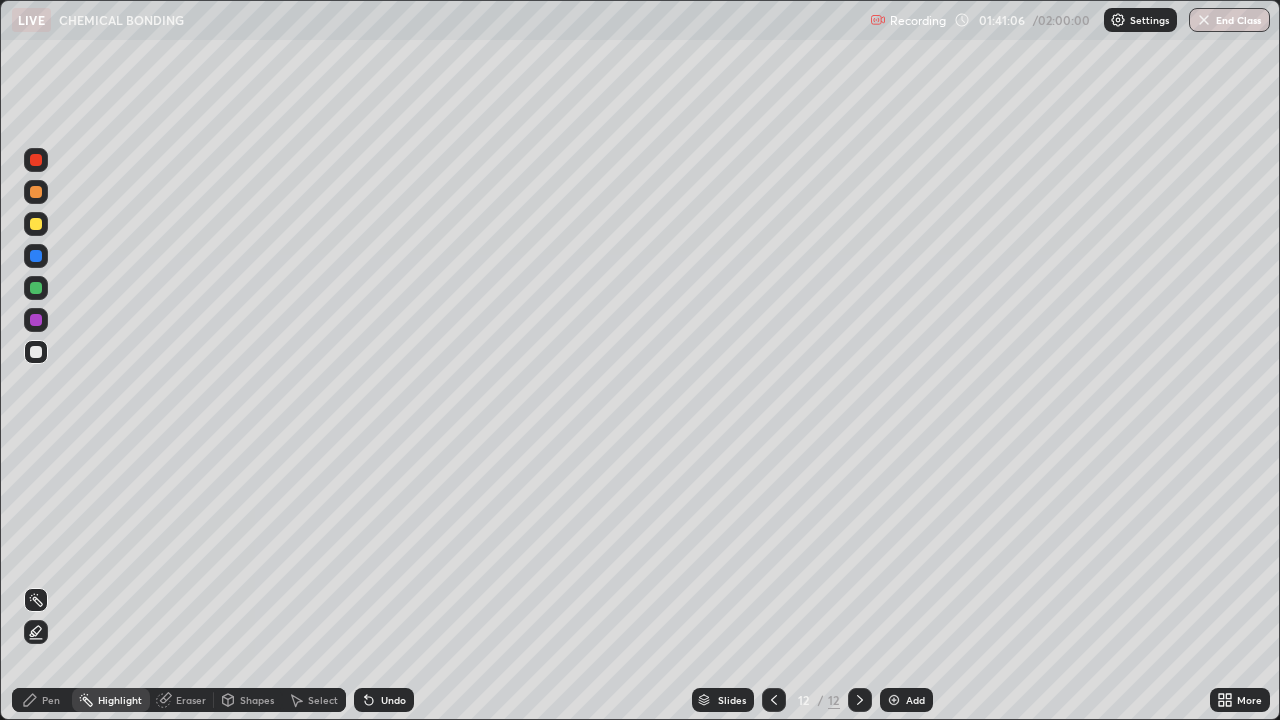 click on "Pen" at bounding box center [51, 700] 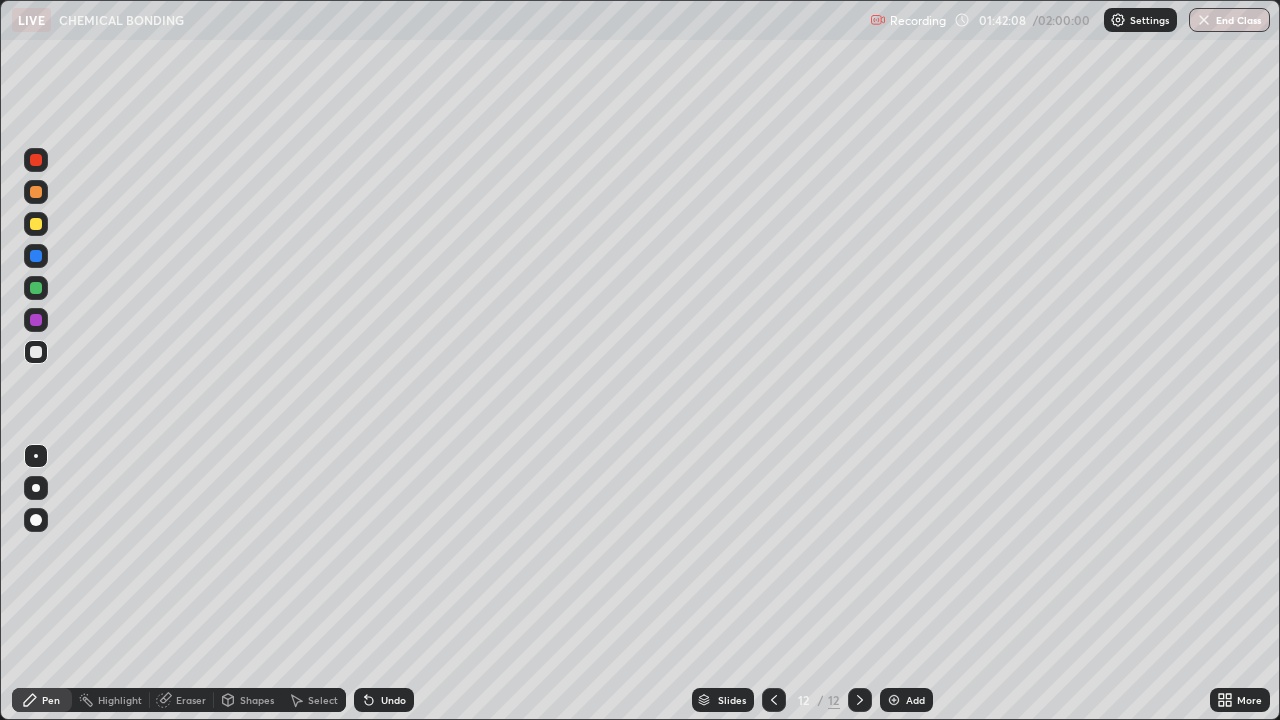 click on "Undo" at bounding box center (393, 700) 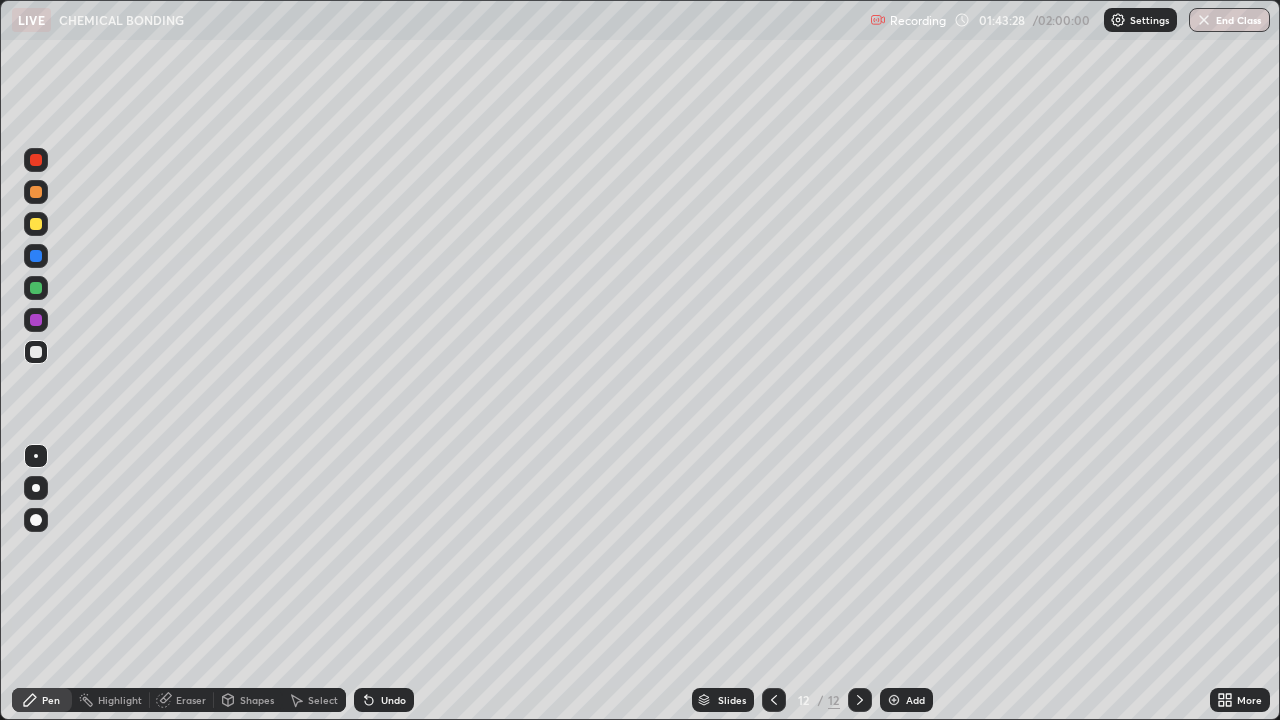 click at bounding box center [36, 224] 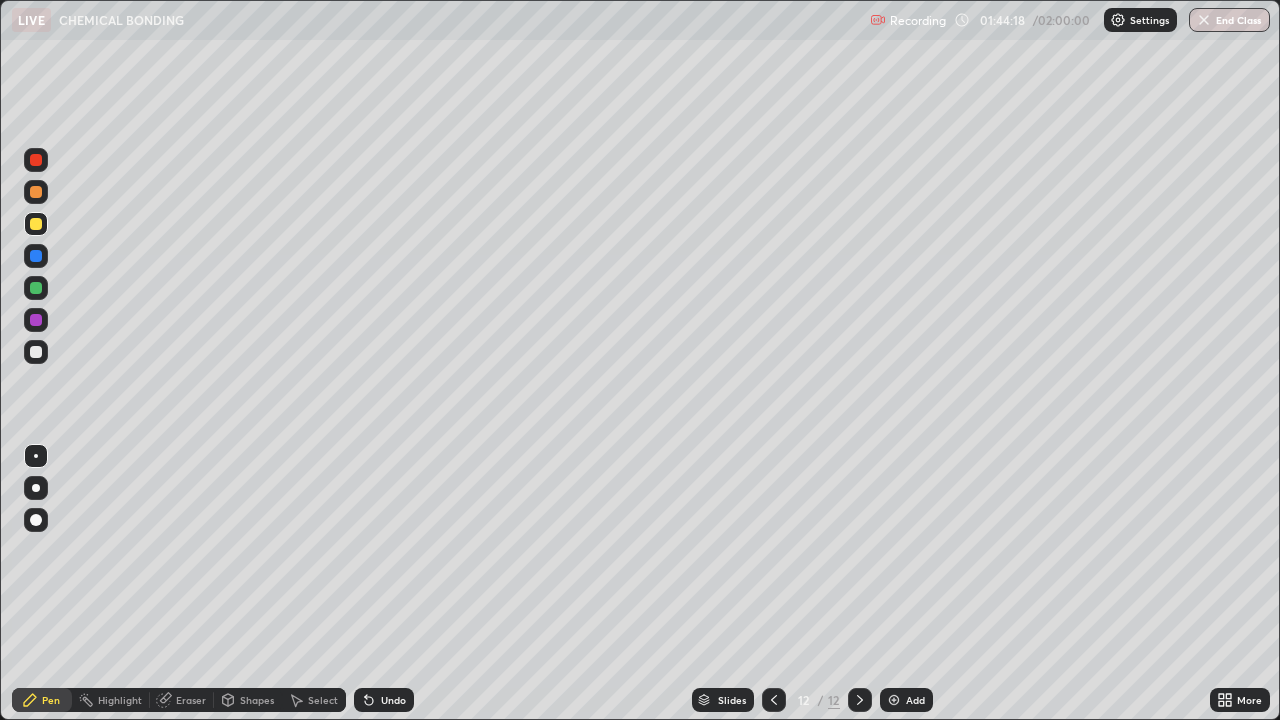 click on "Add" at bounding box center [915, 700] 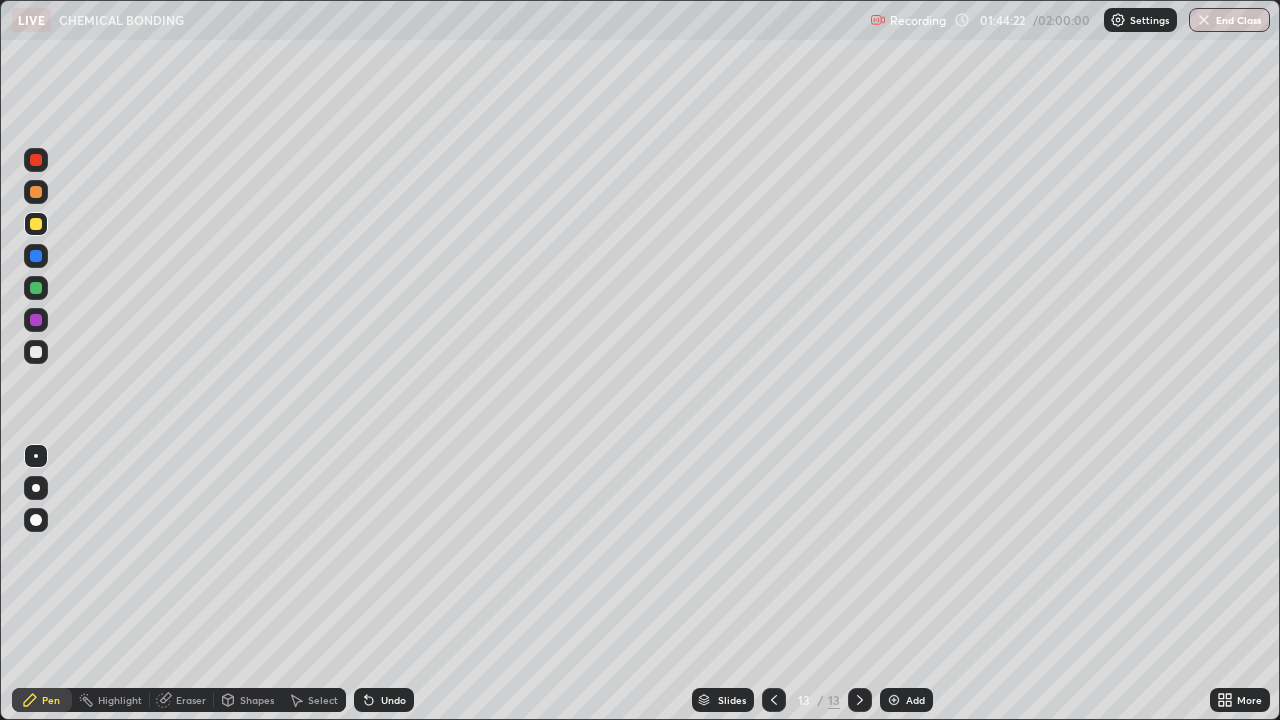 click at bounding box center (36, 352) 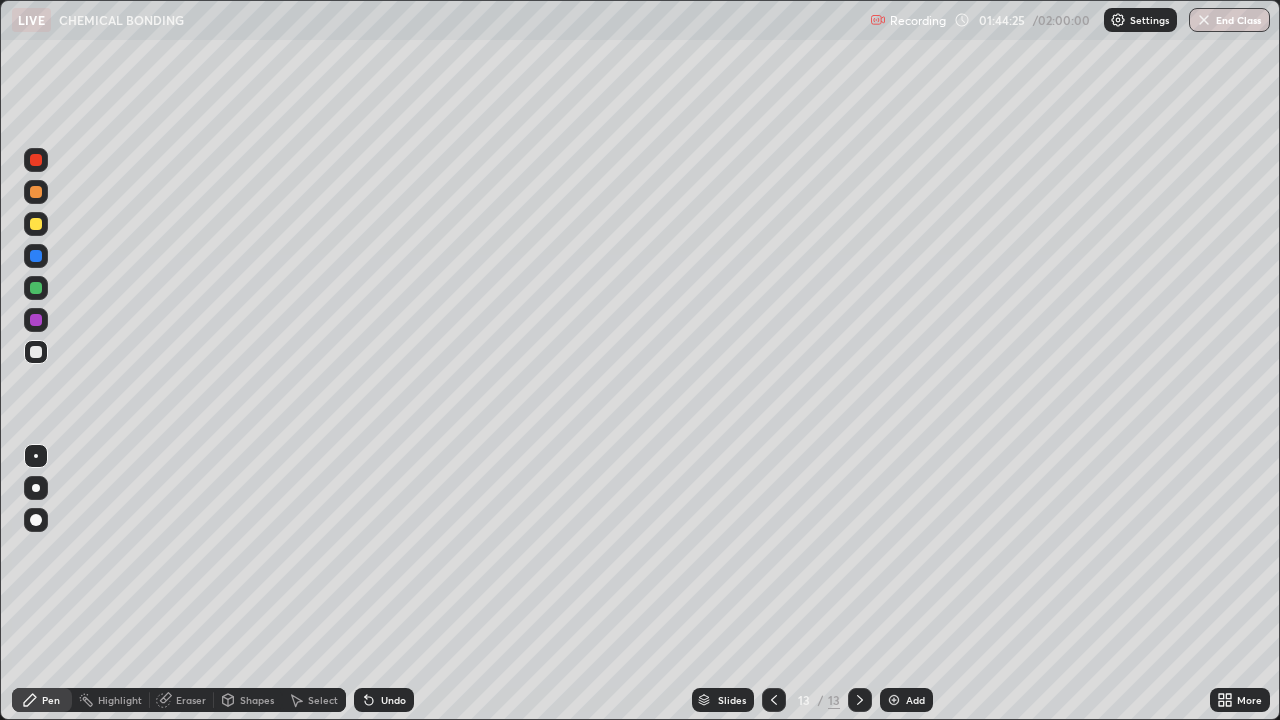 click on "Undo" at bounding box center (384, 700) 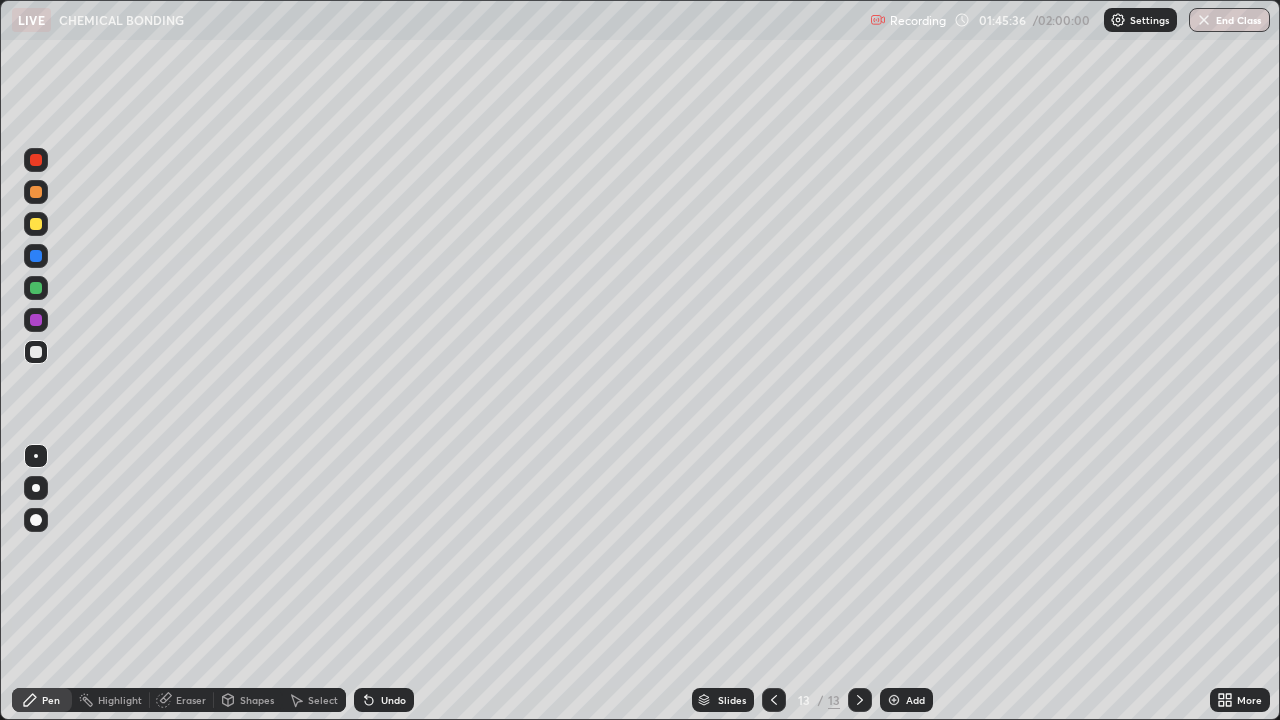 click on "Undo" at bounding box center [393, 700] 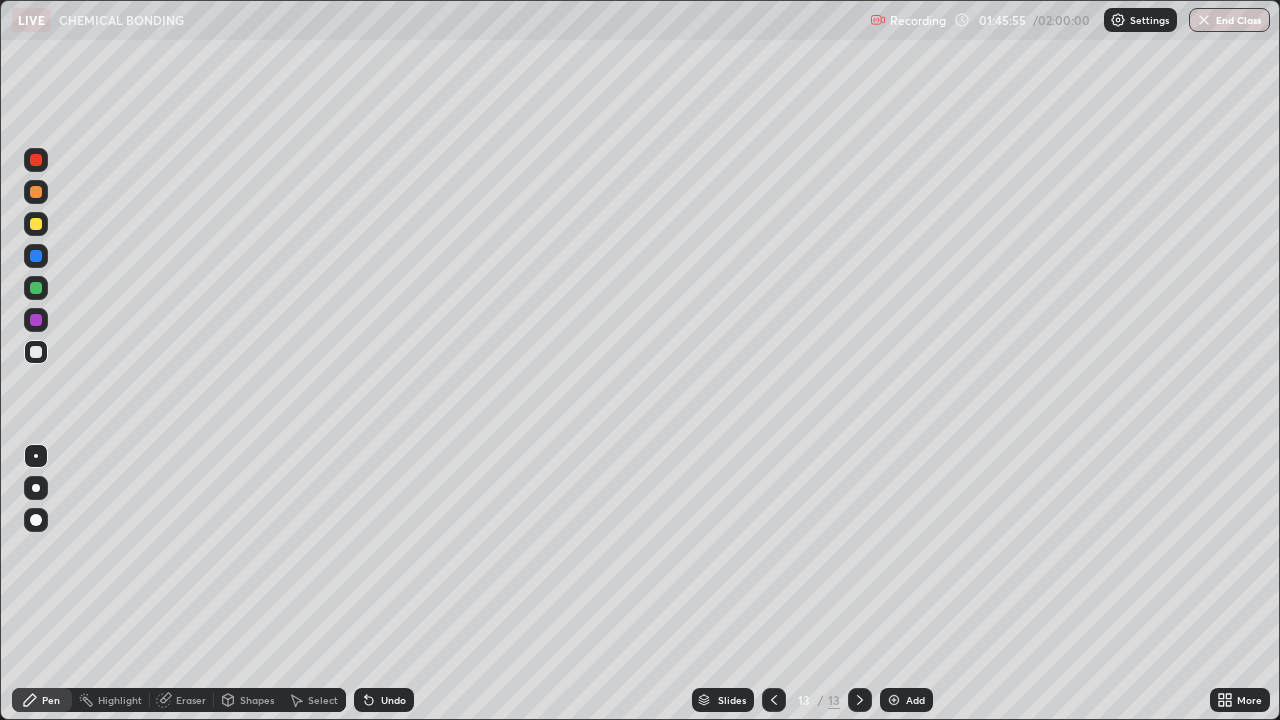 click on "Highlight" at bounding box center [120, 700] 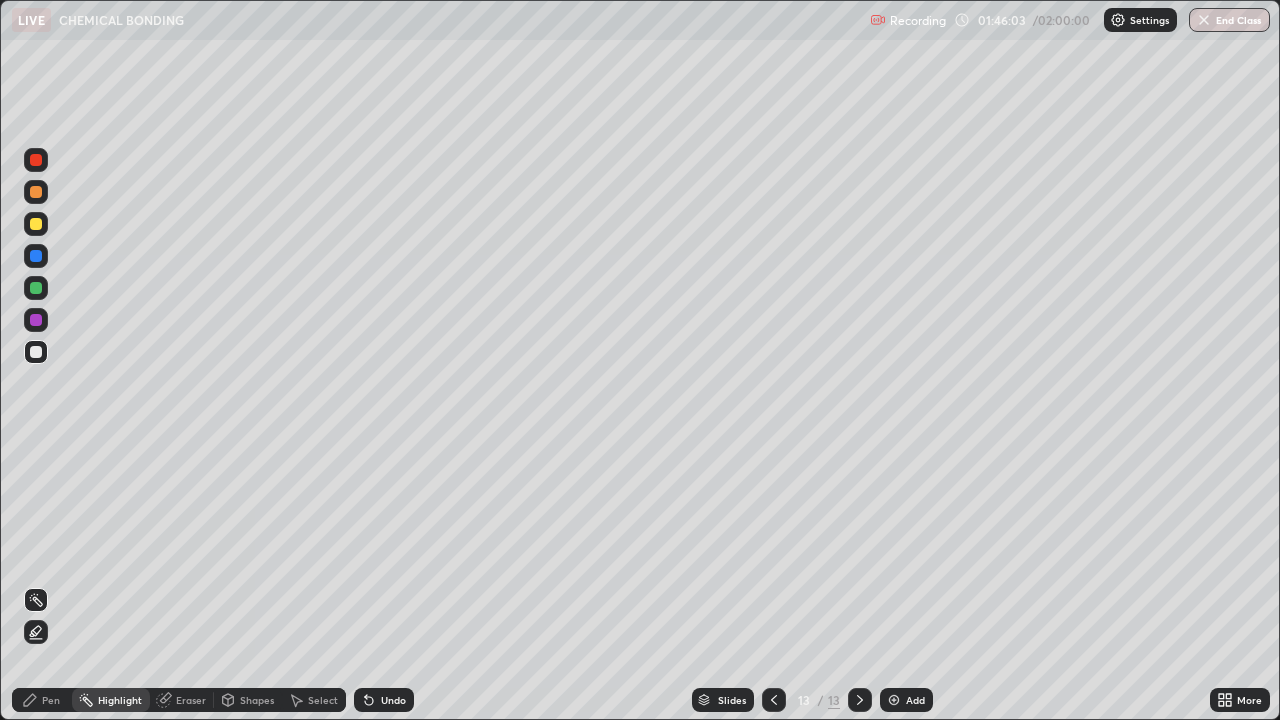 click on "Pen" at bounding box center (51, 700) 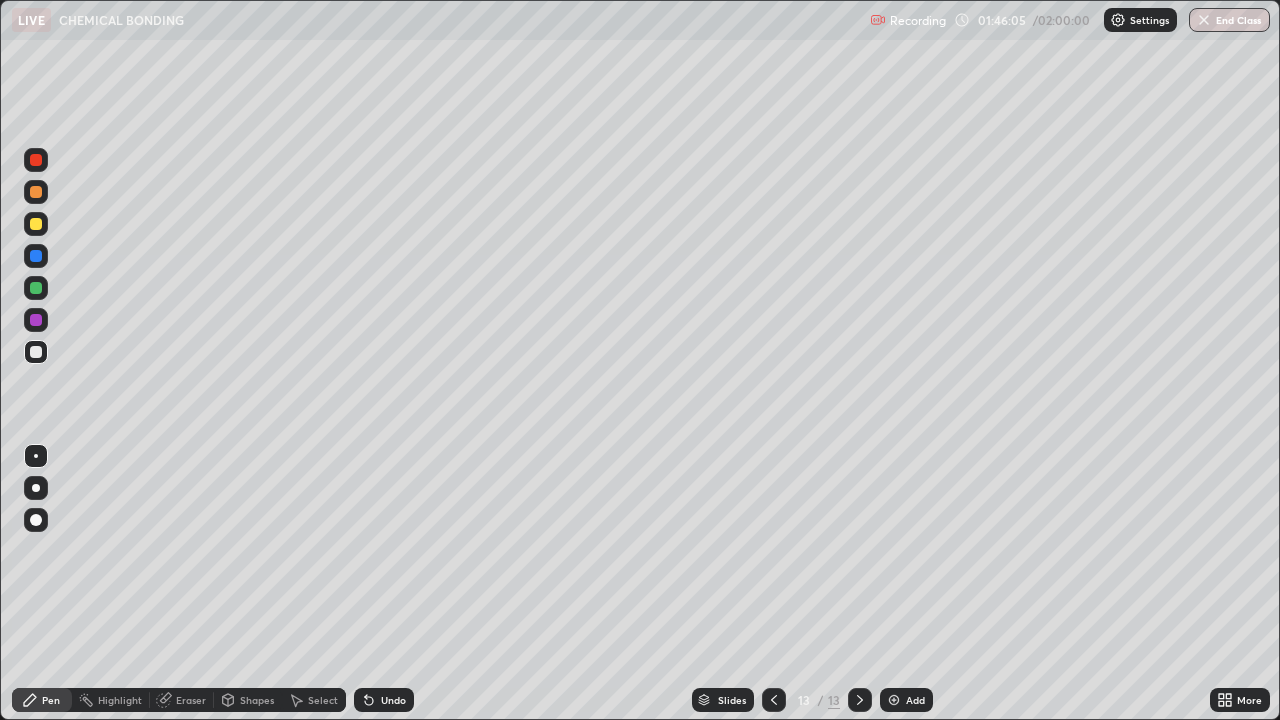 click on "Highlight" at bounding box center [111, 700] 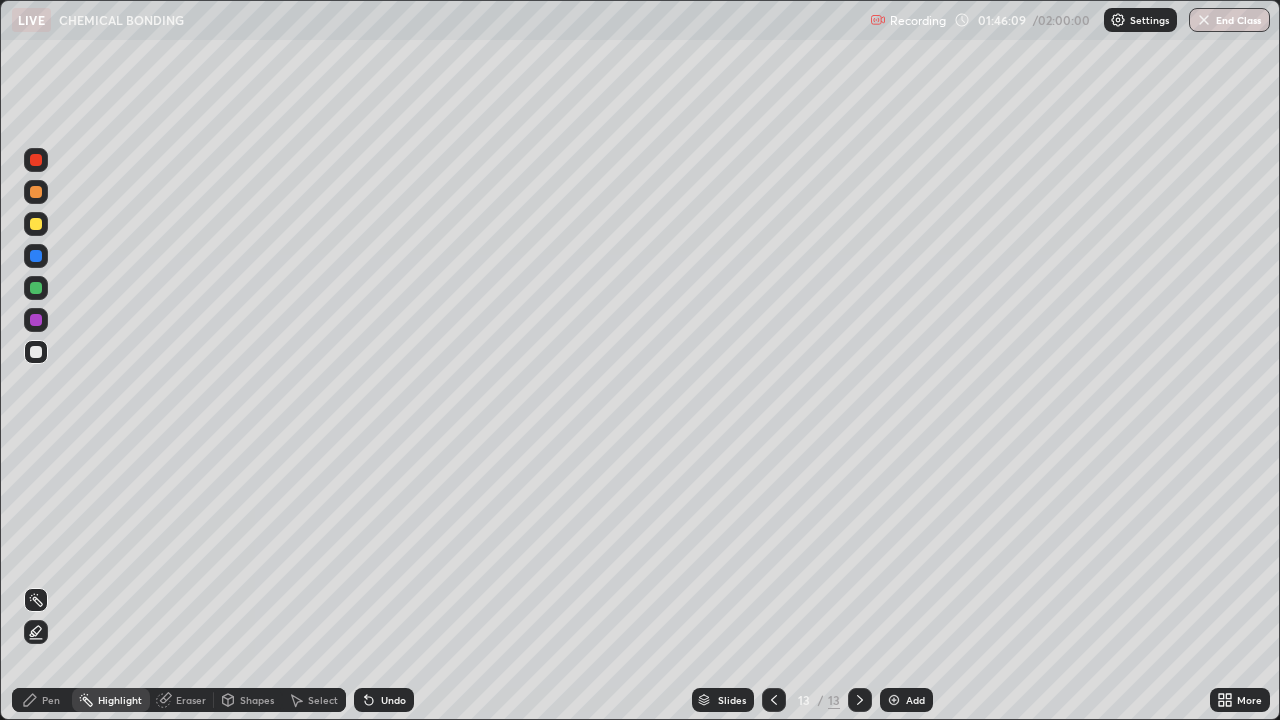 click on "Pen" at bounding box center [51, 700] 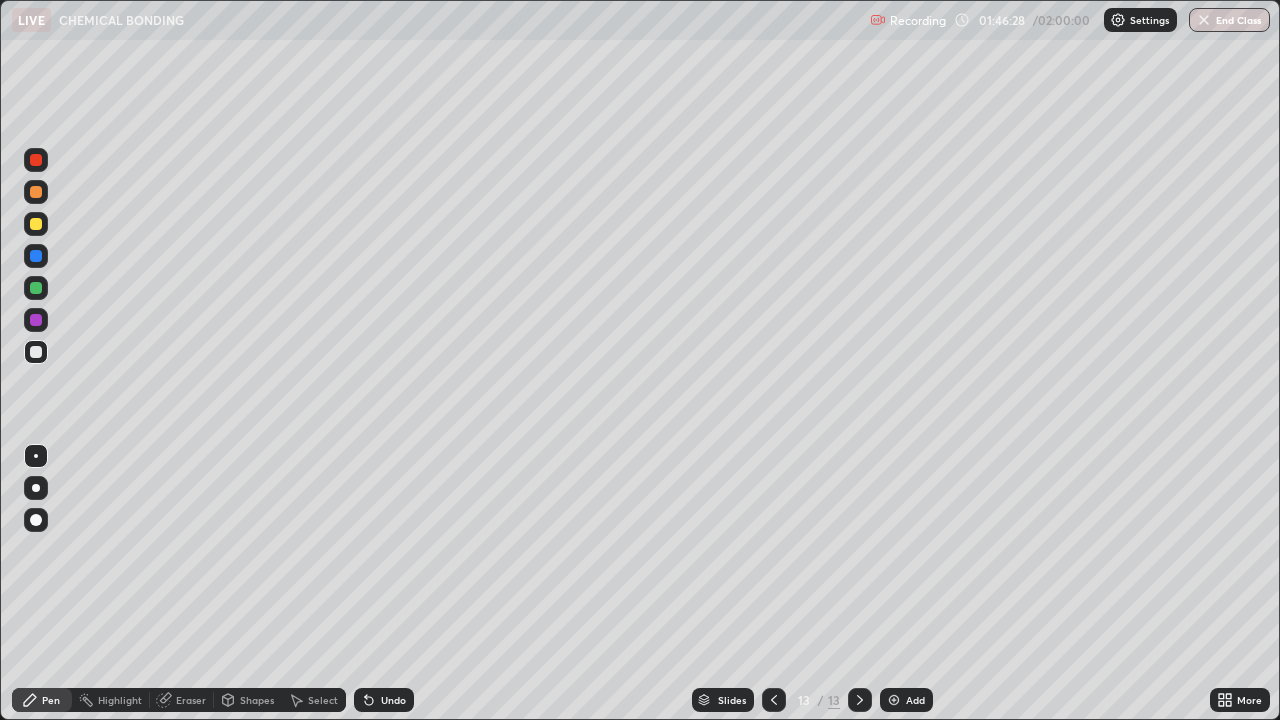 click on "Highlight" at bounding box center (120, 700) 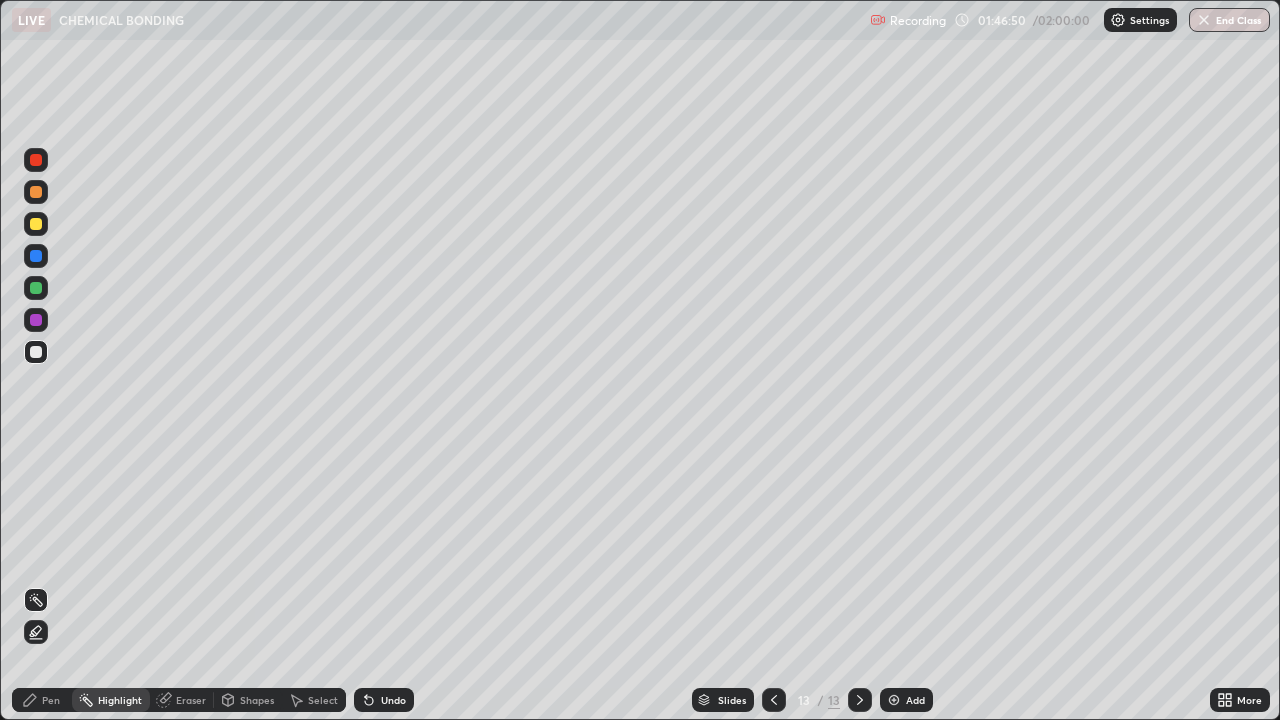 click on "Pen" at bounding box center [42, 700] 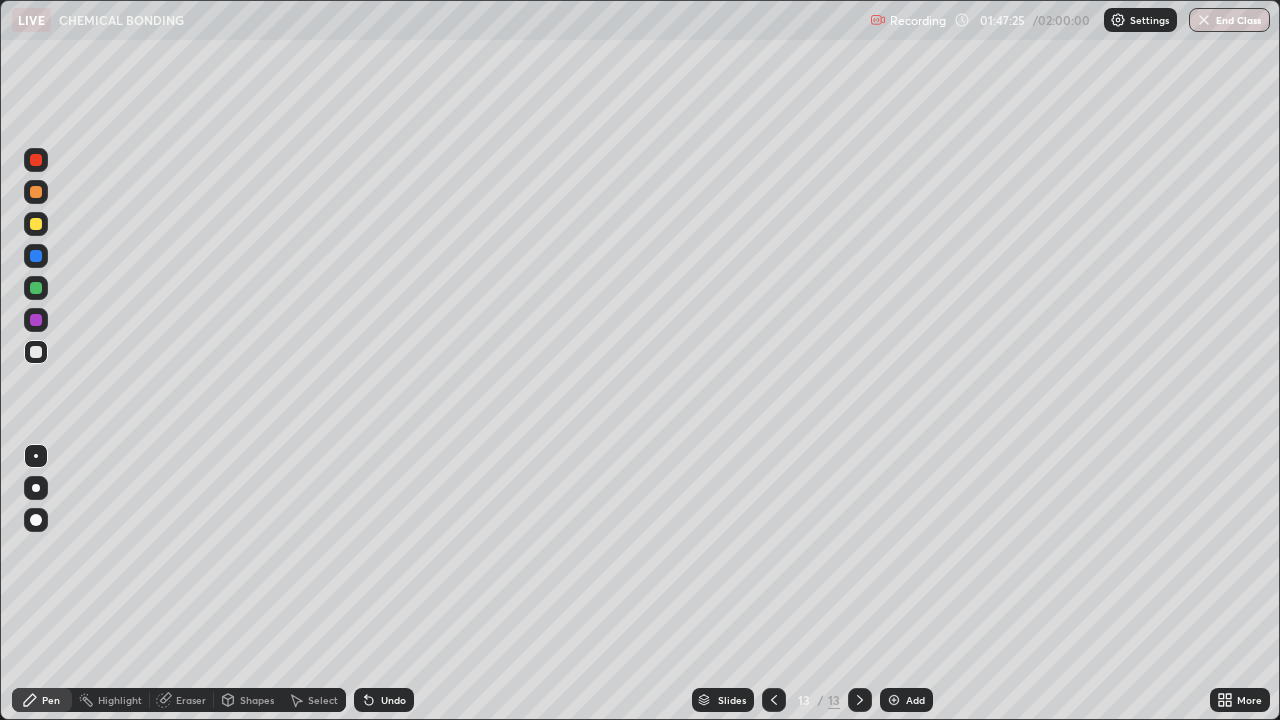 click 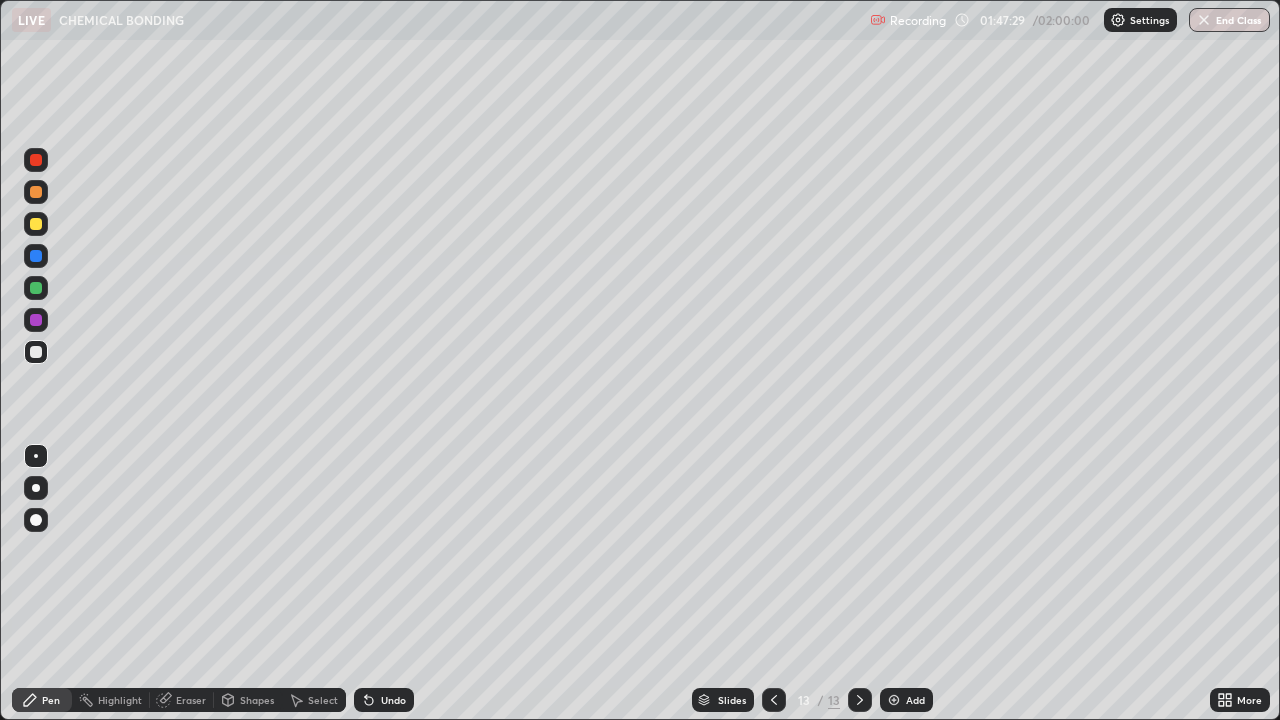 click at bounding box center (36, 224) 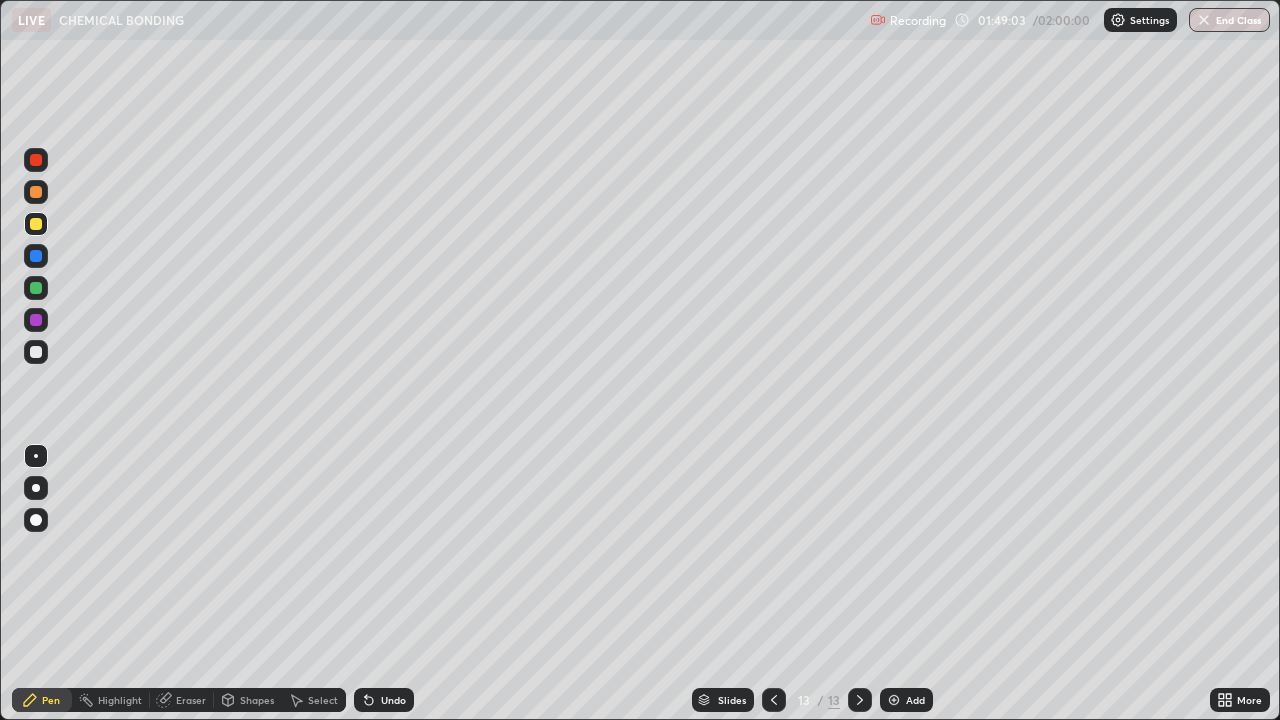 click at bounding box center [894, 700] 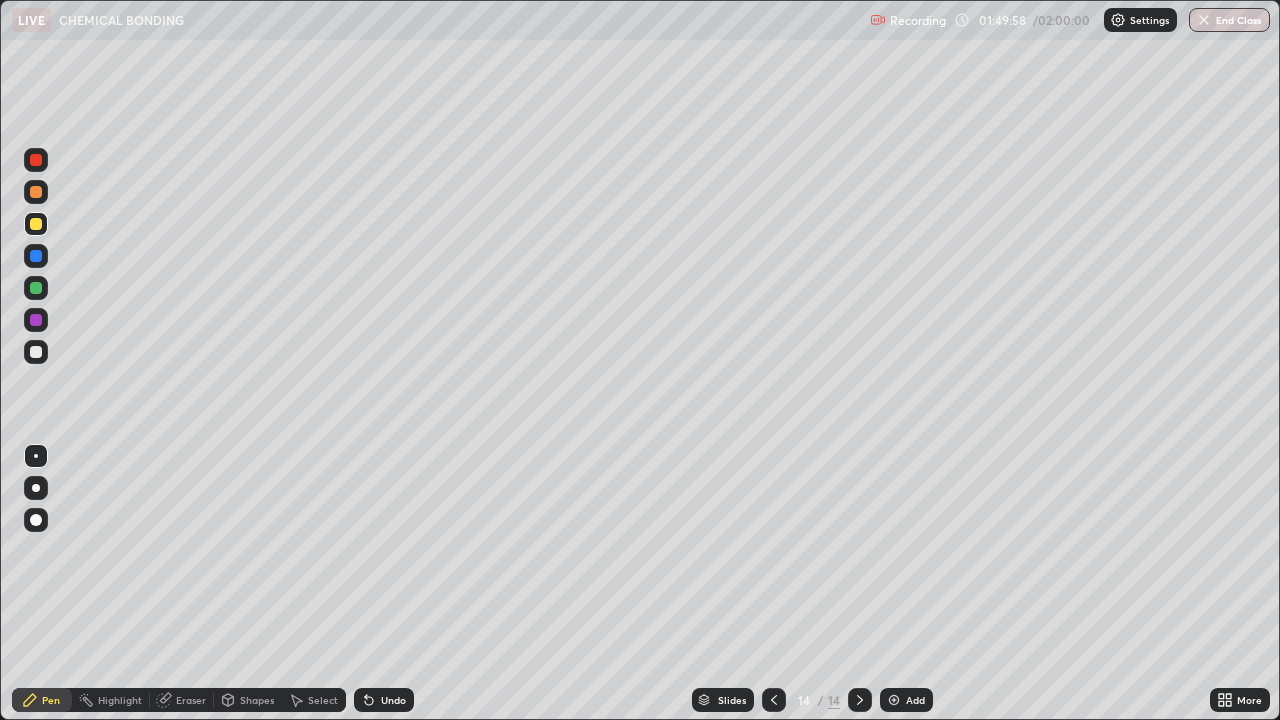 click at bounding box center (36, 352) 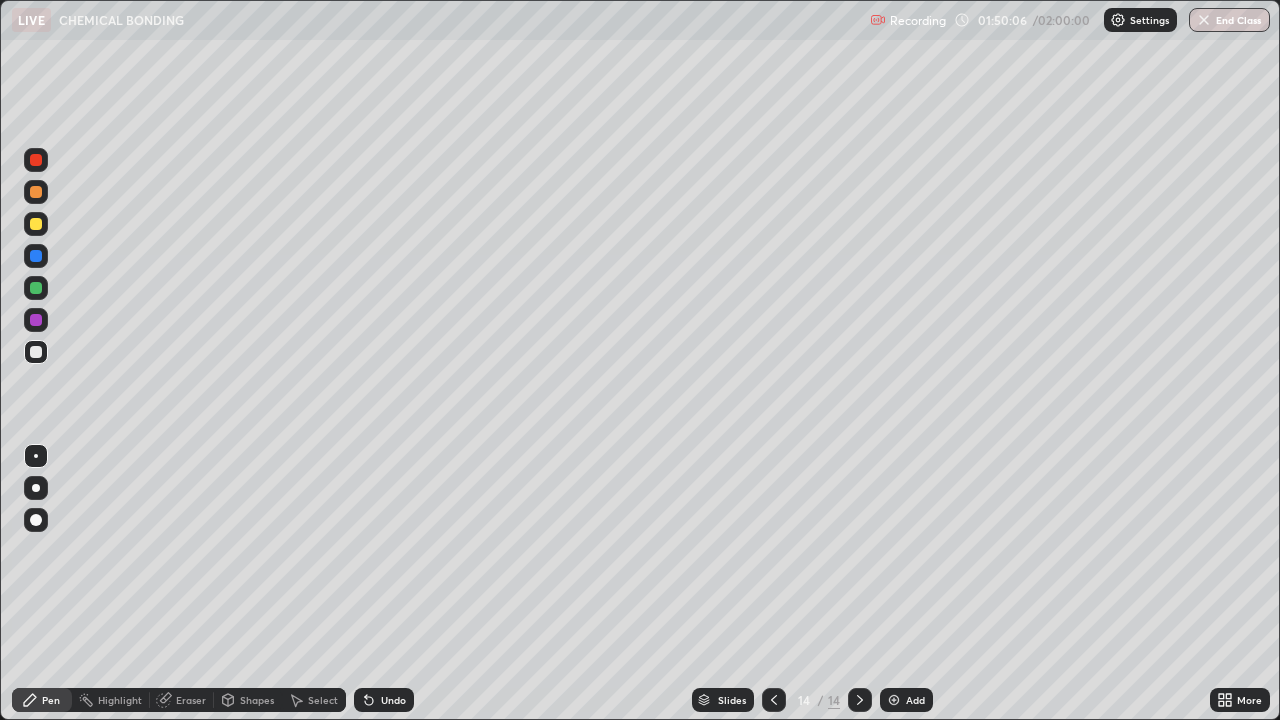 click on "Undo" at bounding box center (393, 700) 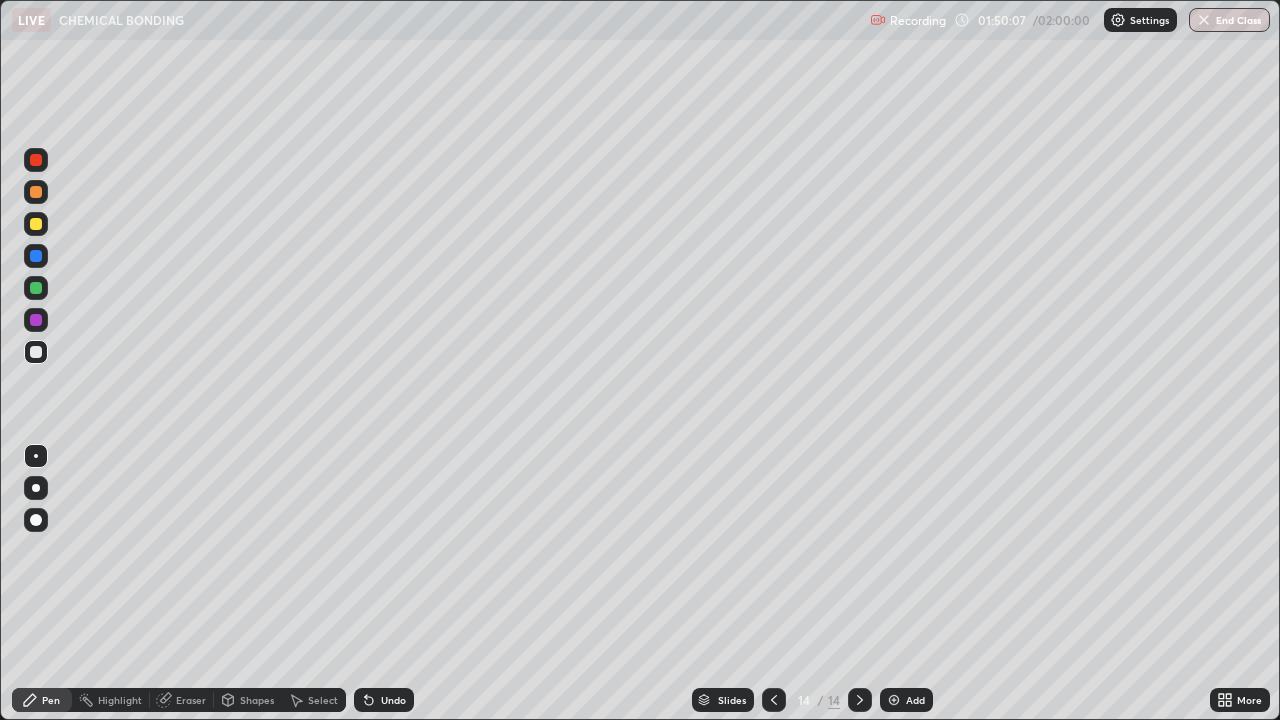 click on "Undo" at bounding box center [384, 700] 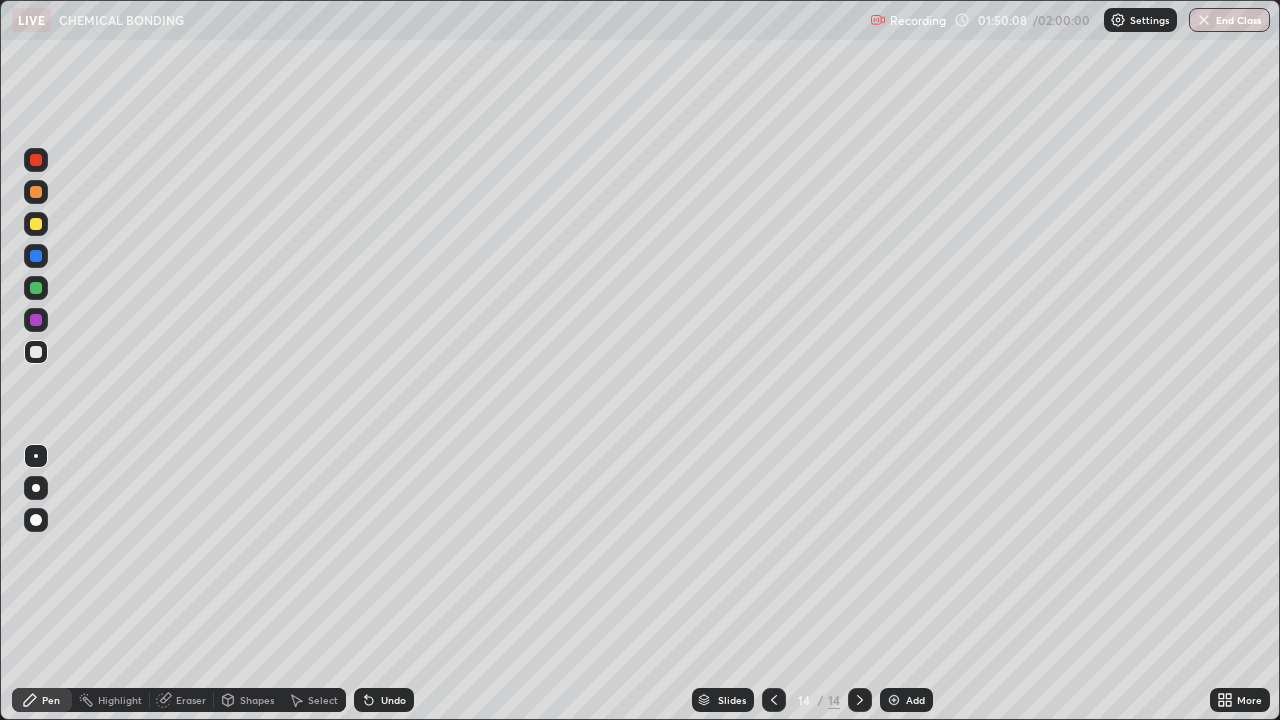 click on "Undo" at bounding box center [380, 700] 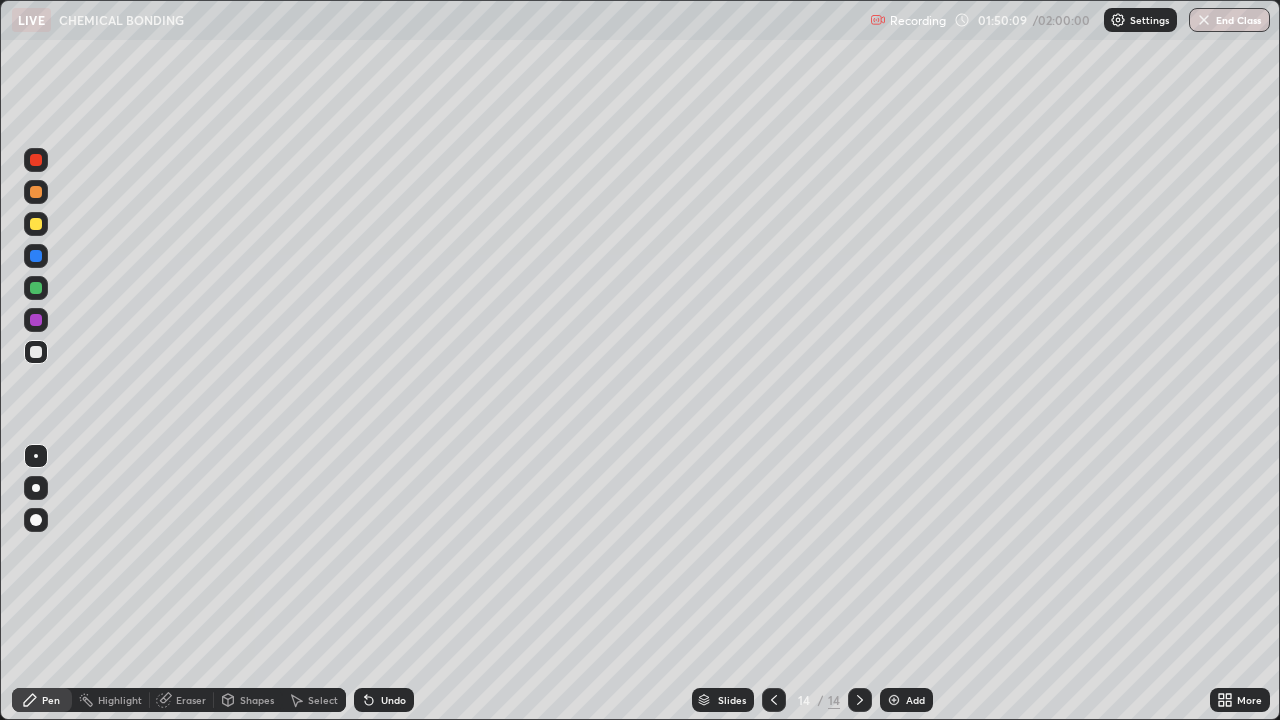 click at bounding box center (36, 352) 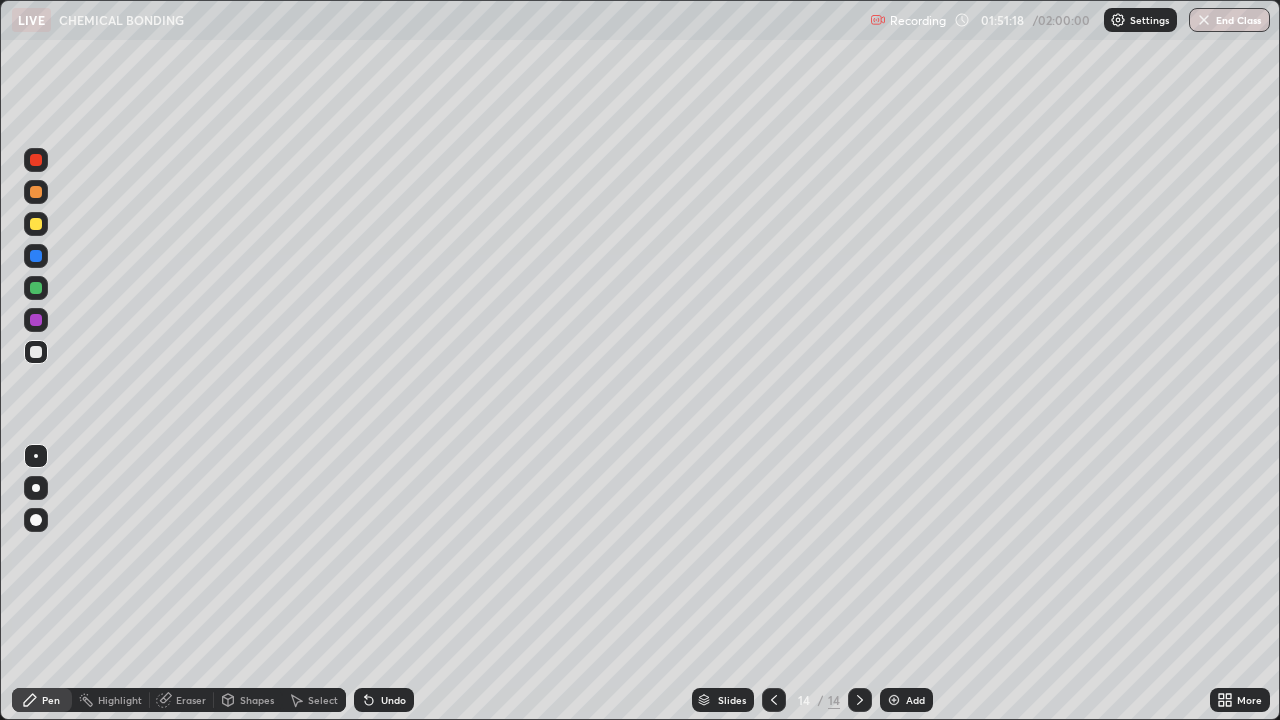 click on "Eraser" at bounding box center [182, 700] 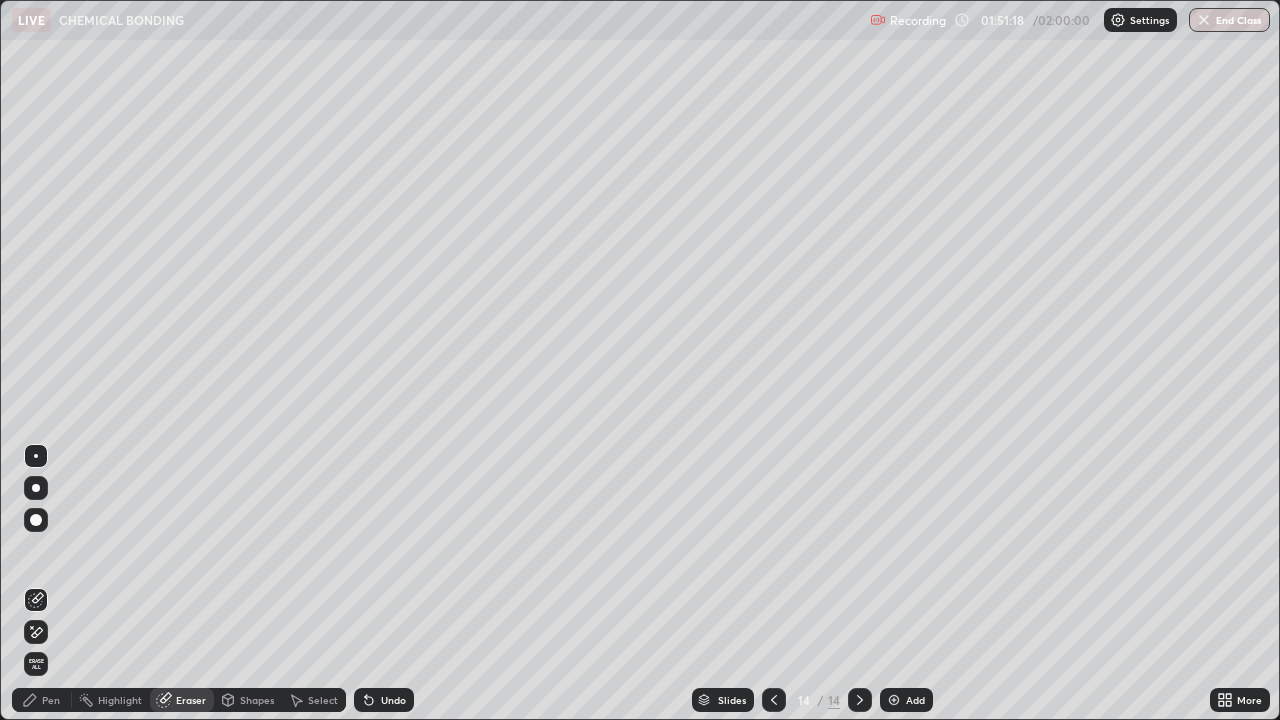 click on "Highlight" at bounding box center [120, 700] 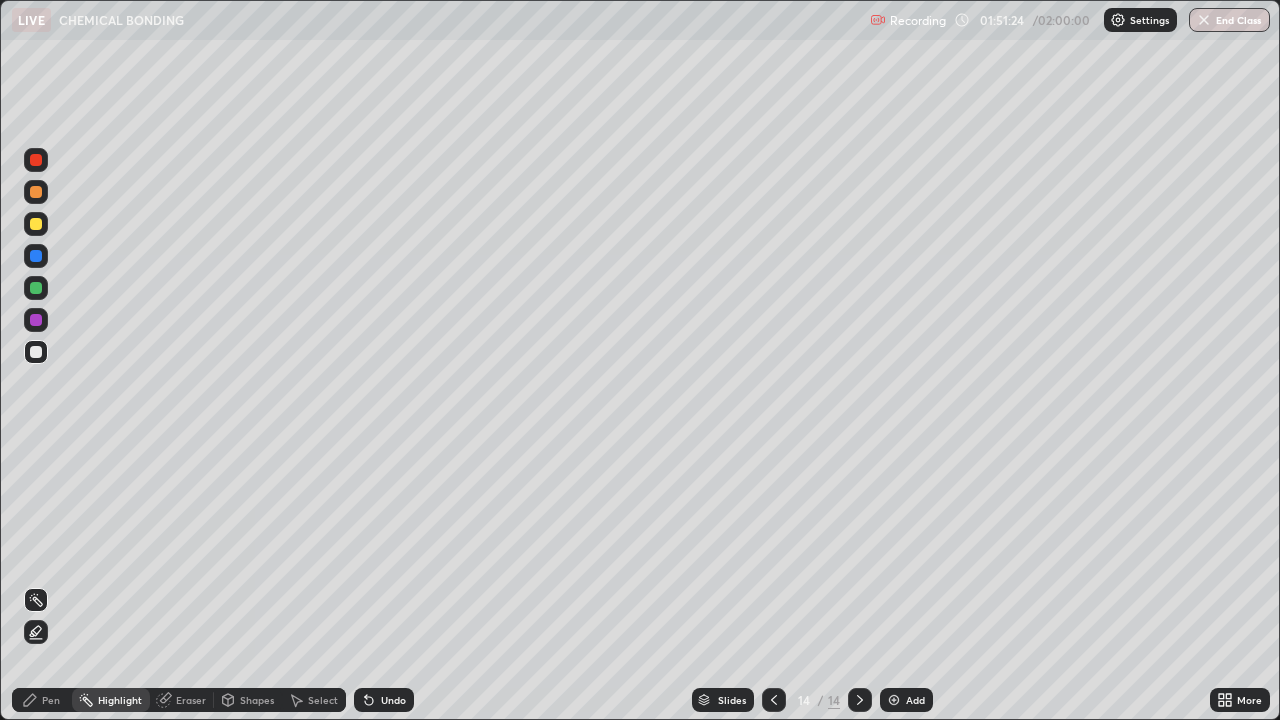 click on "Pen" at bounding box center (42, 700) 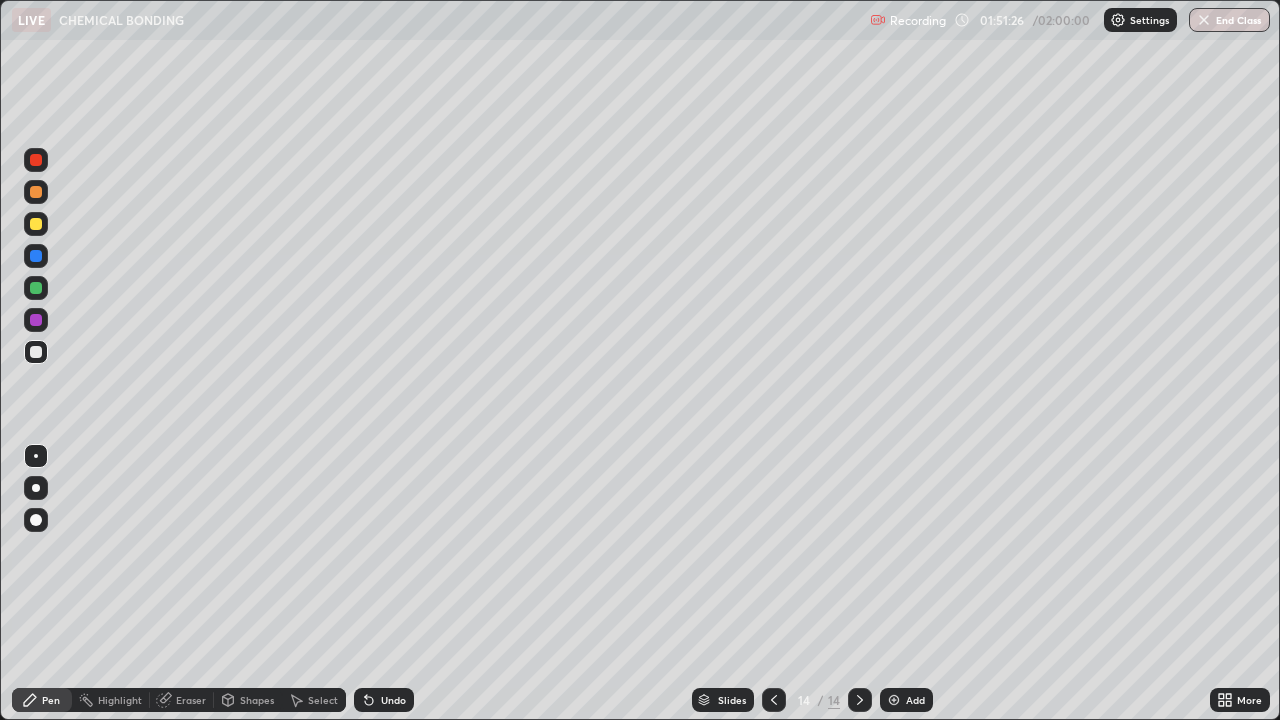 click on "Highlight" at bounding box center (120, 700) 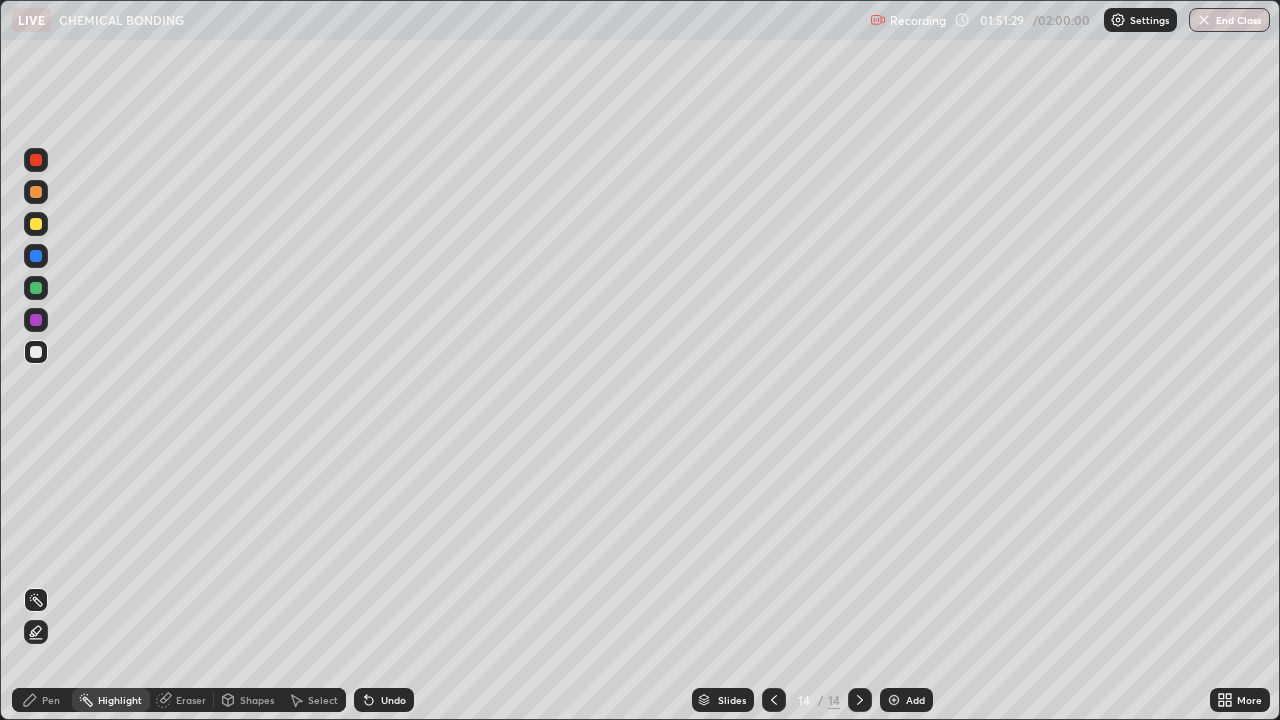 click on "Pen" at bounding box center (51, 700) 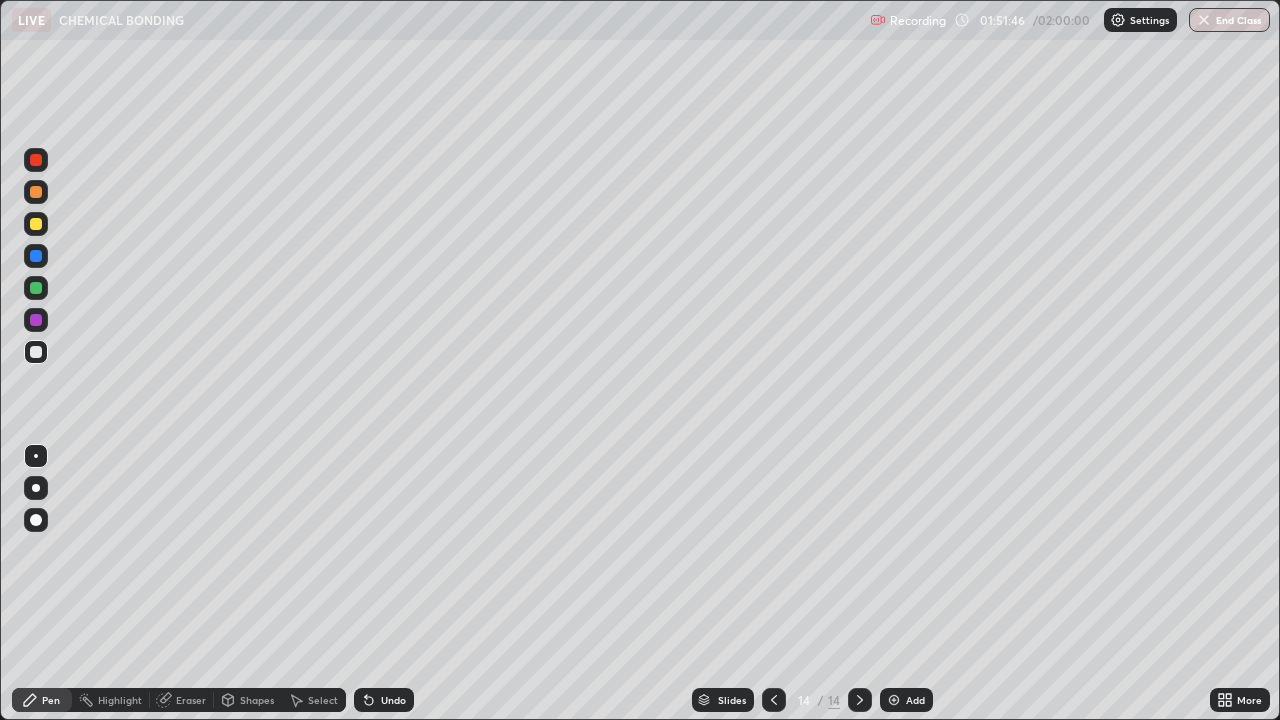 click on "Highlight" at bounding box center (120, 700) 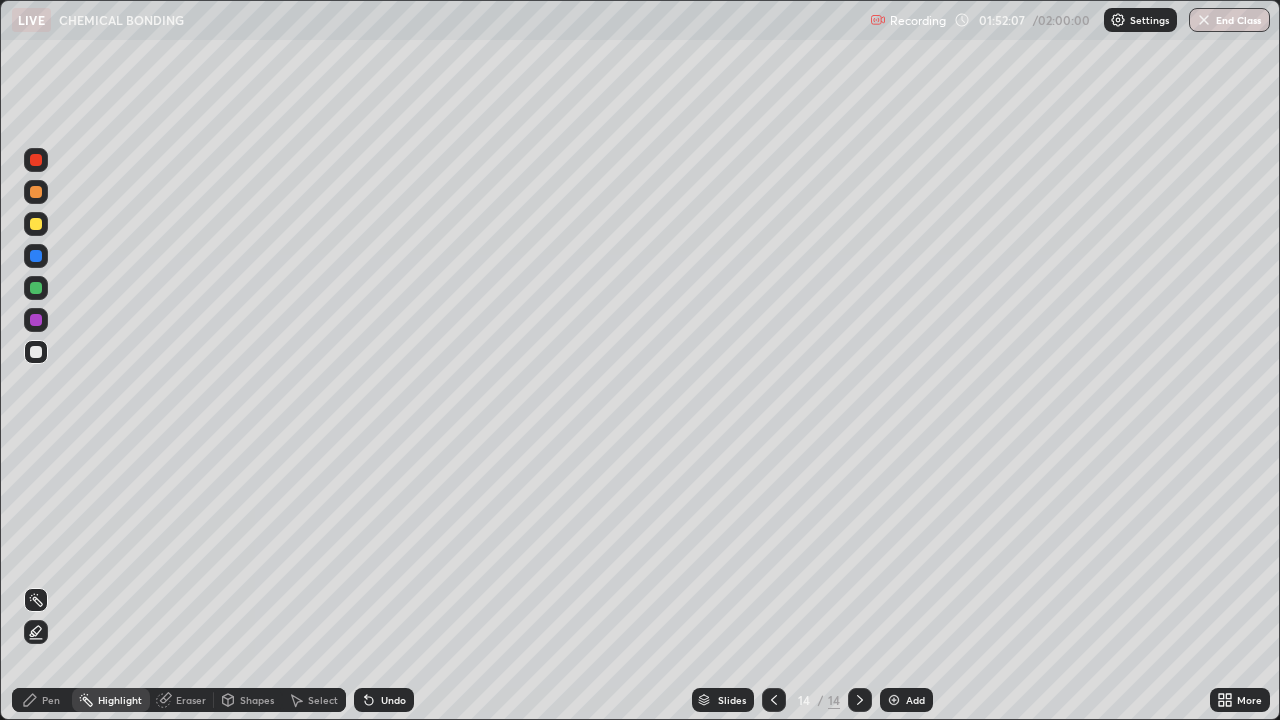 click on "Pen" at bounding box center [51, 700] 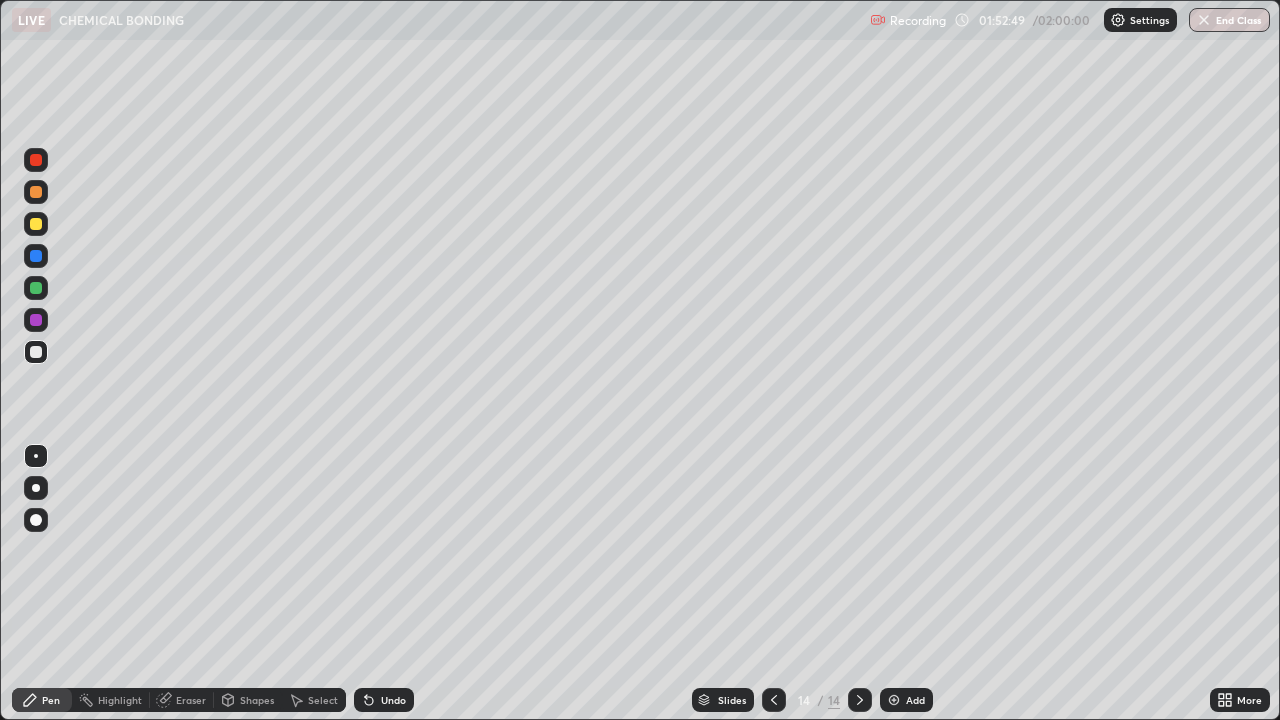 click at bounding box center (36, 224) 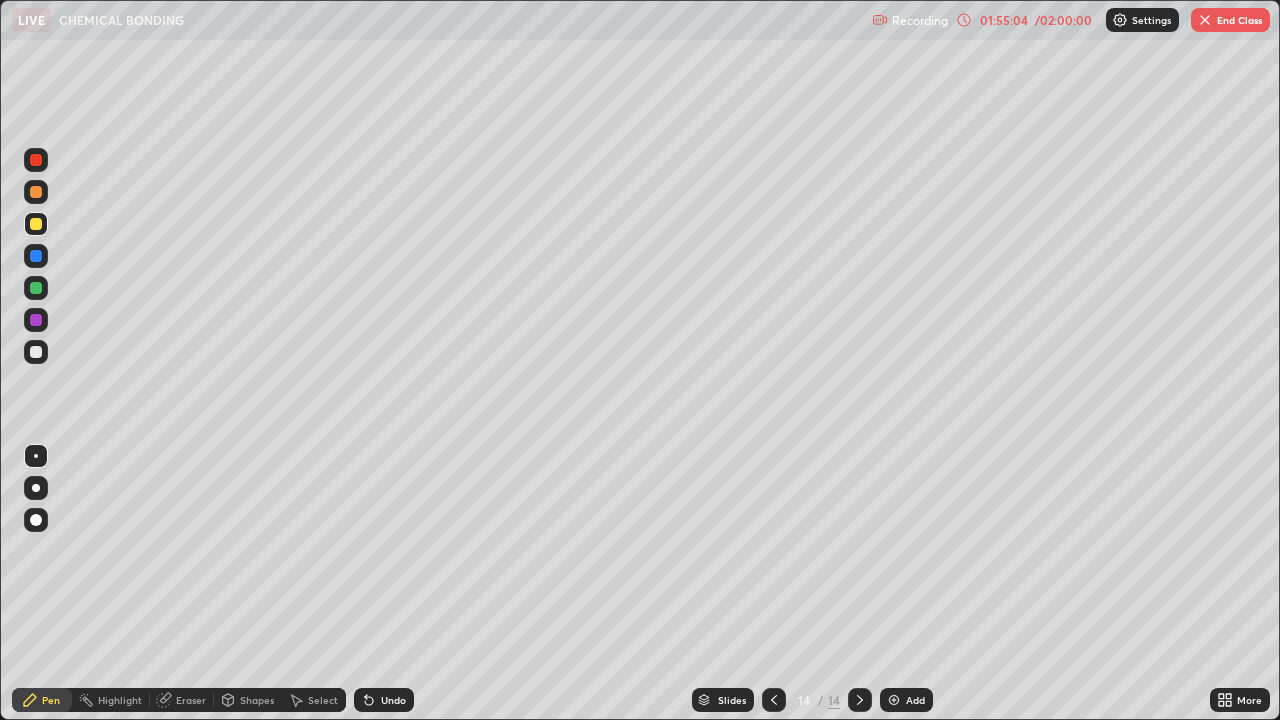 click at bounding box center (894, 700) 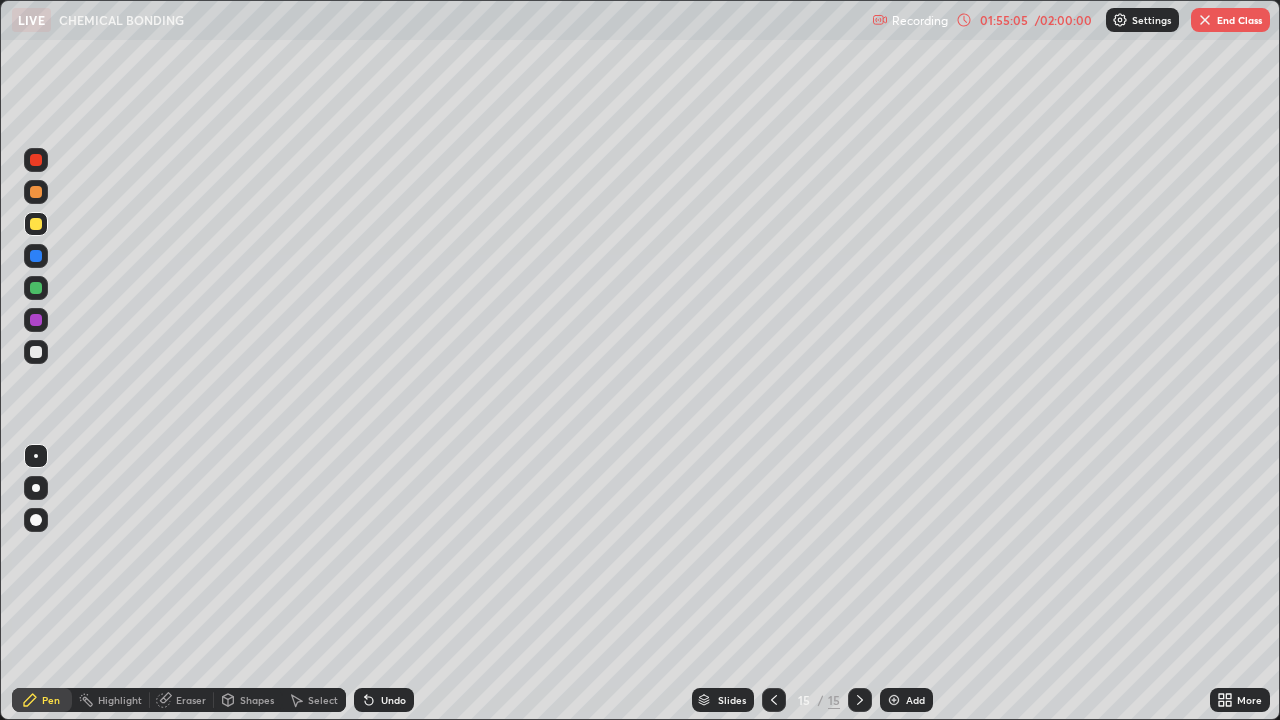 click 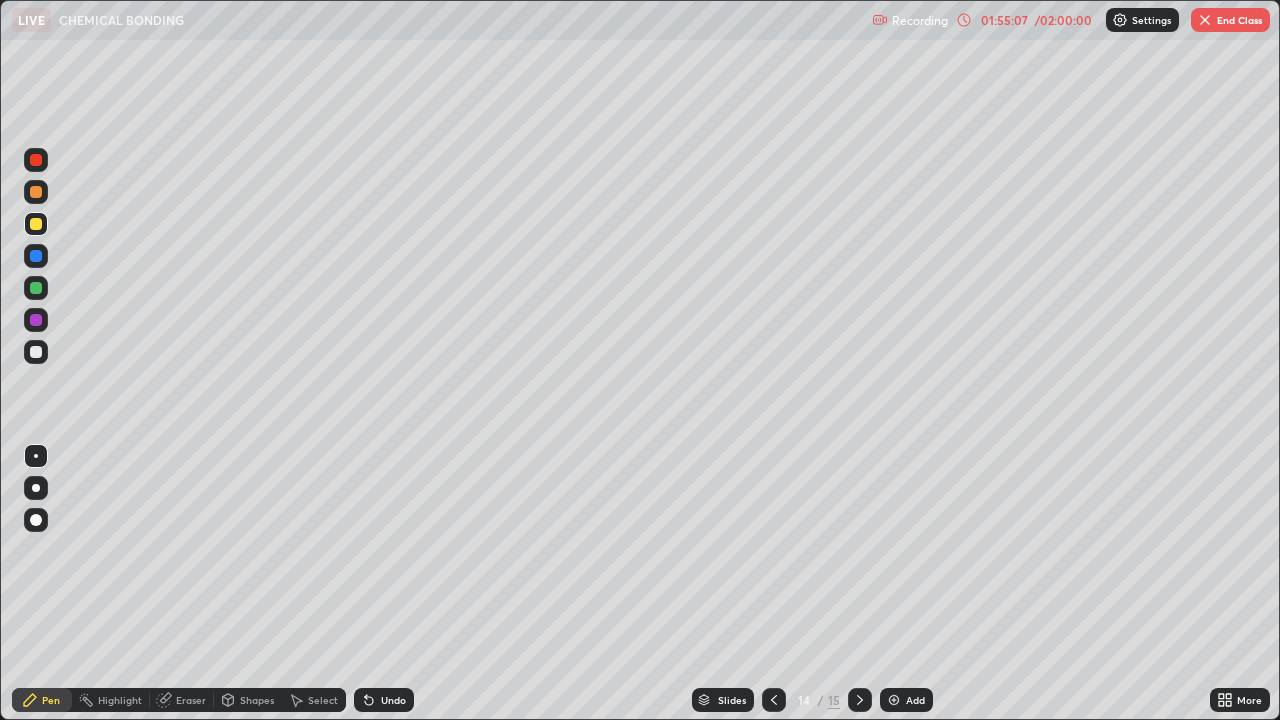 click 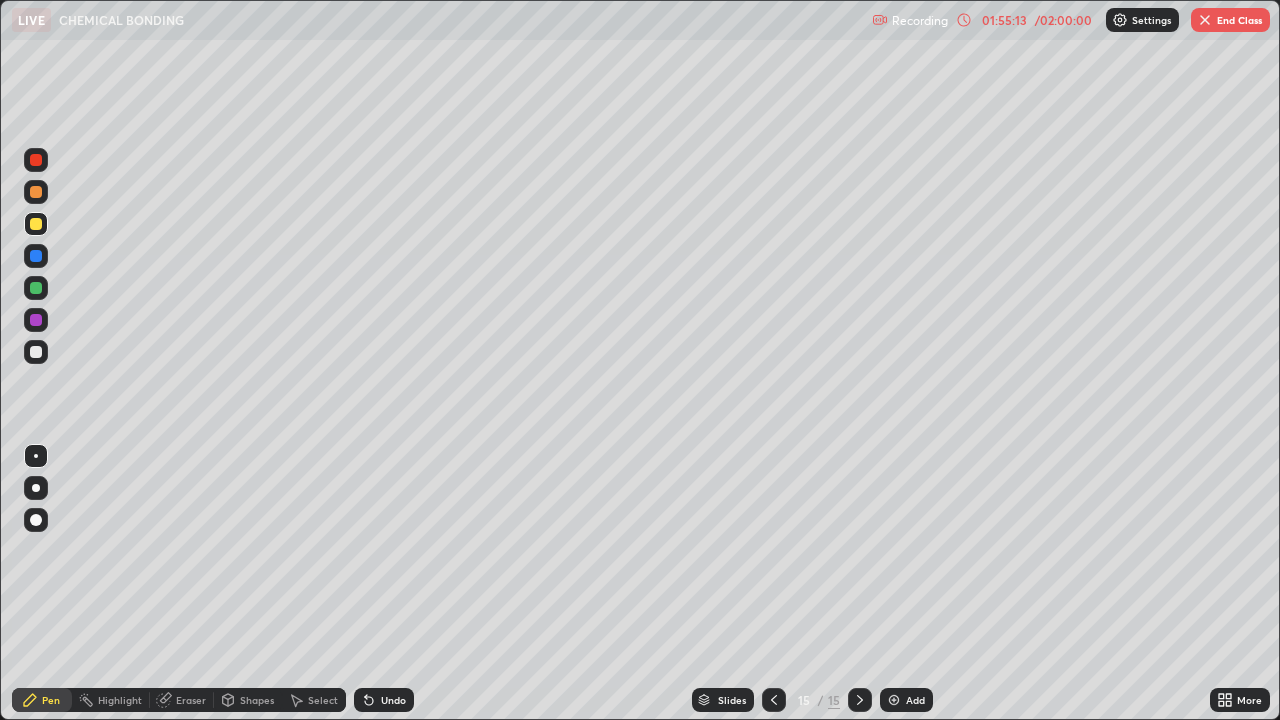click at bounding box center (36, 352) 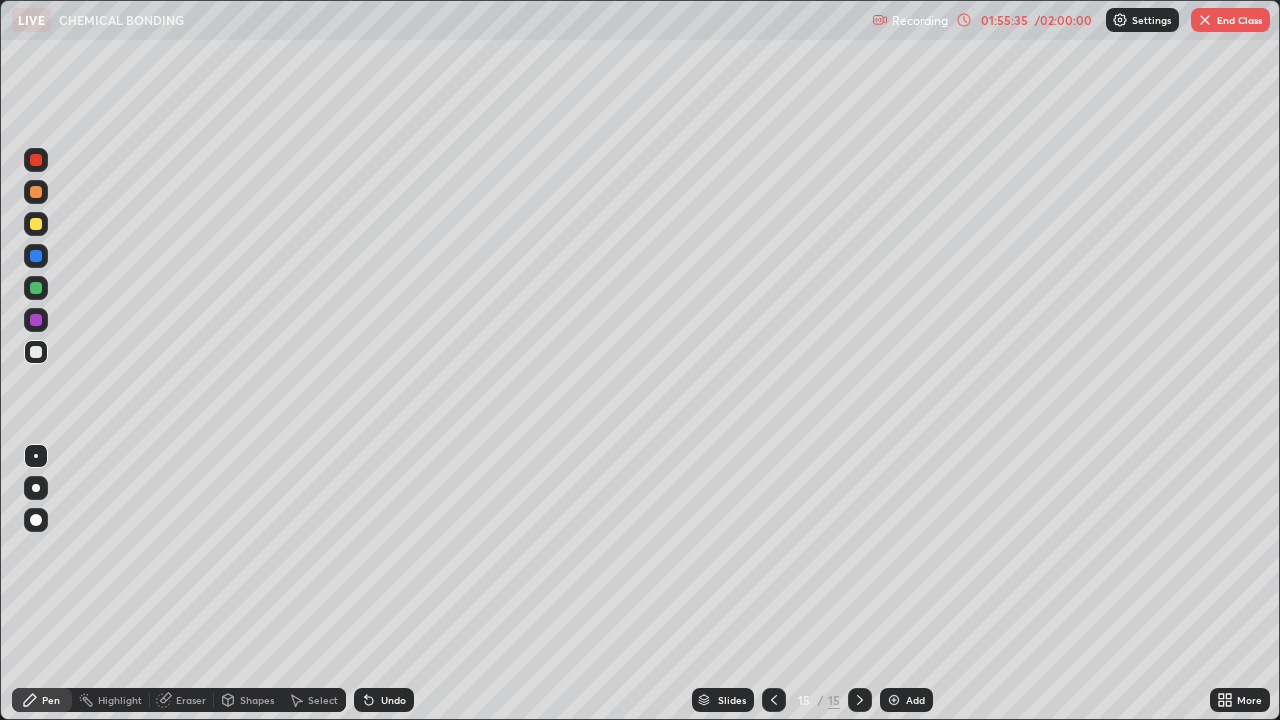click on "Undo" at bounding box center (393, 700) 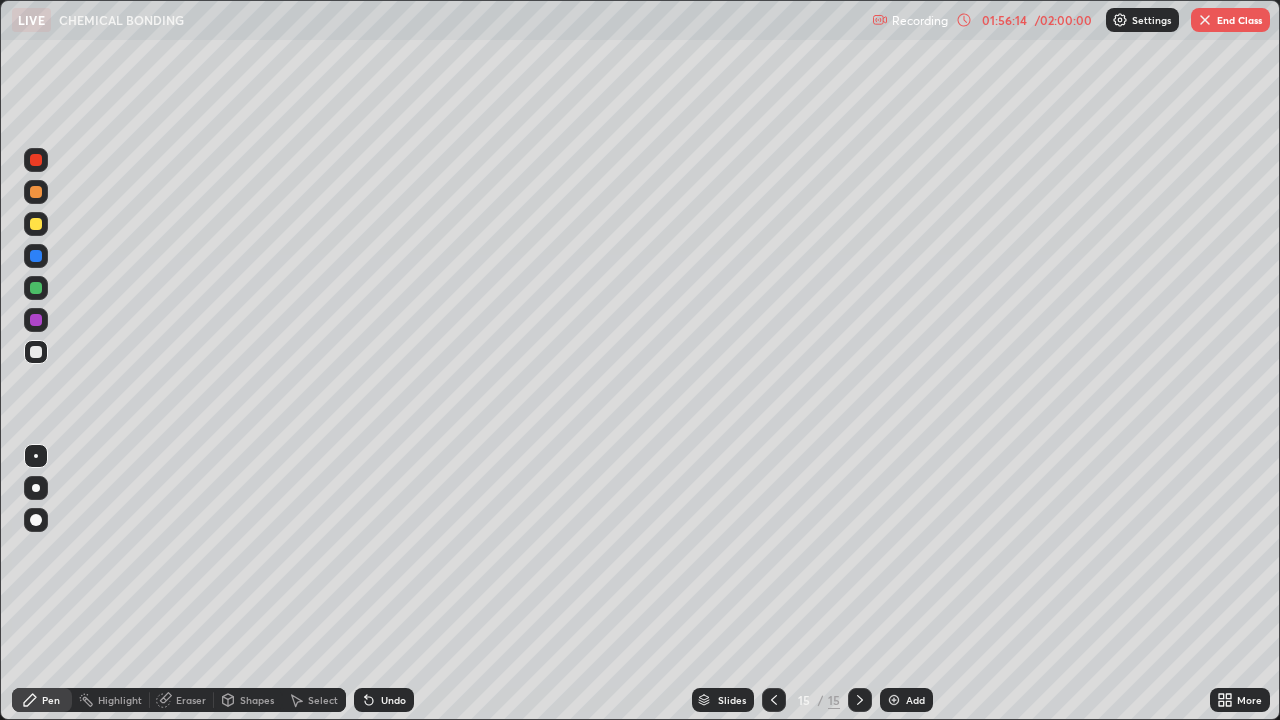 click at bounding box center (36, 224) 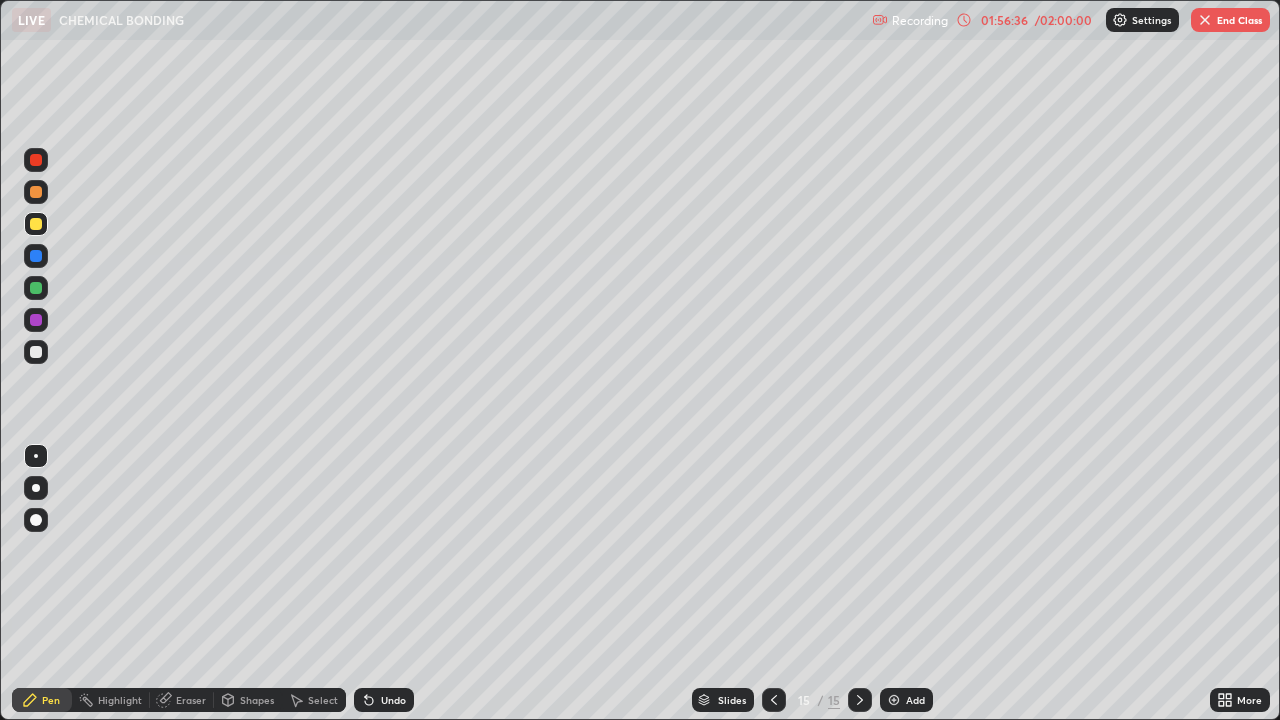 click on "Undo" at bounding box center [393, 700] 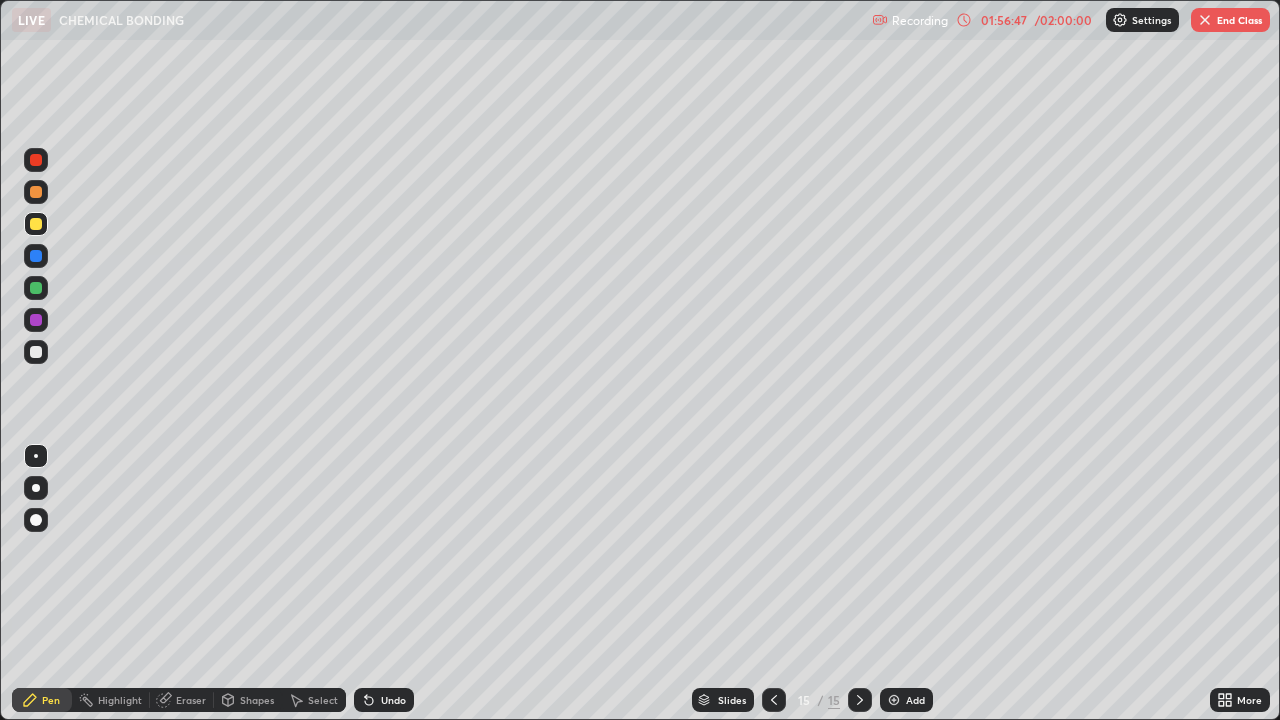 click on "Highlight" at bounding box center (120, 700) 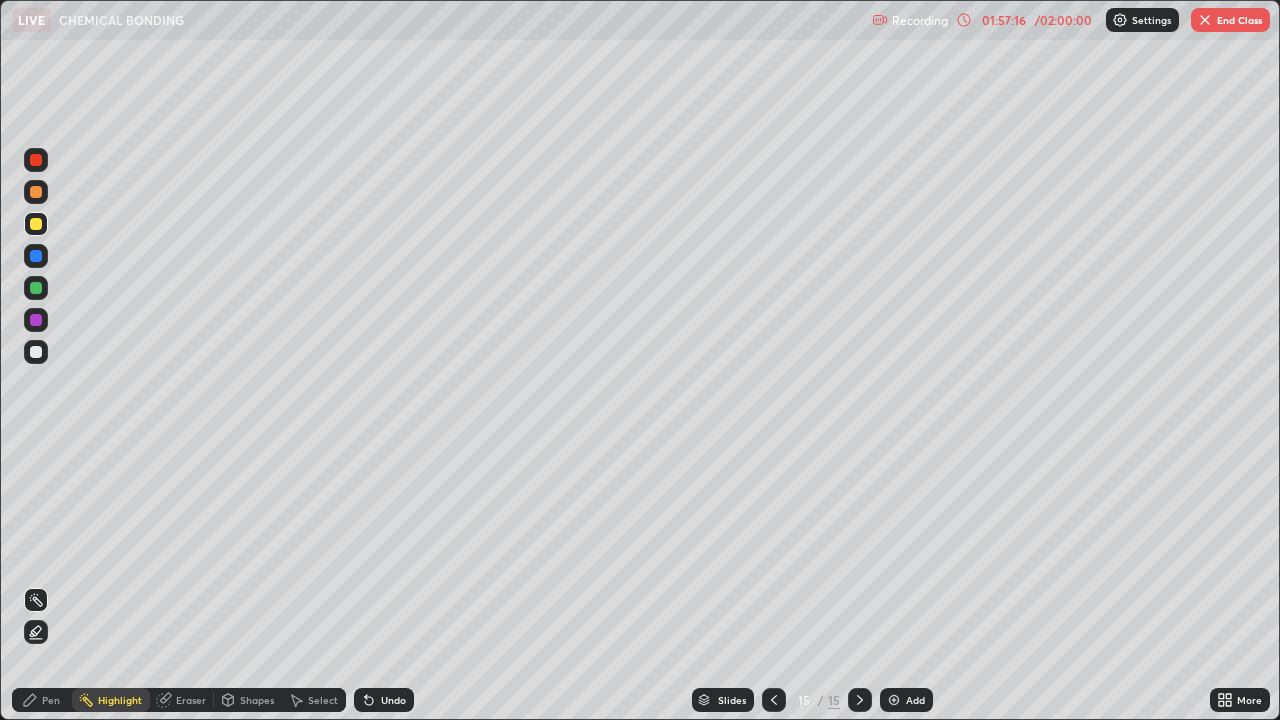 click 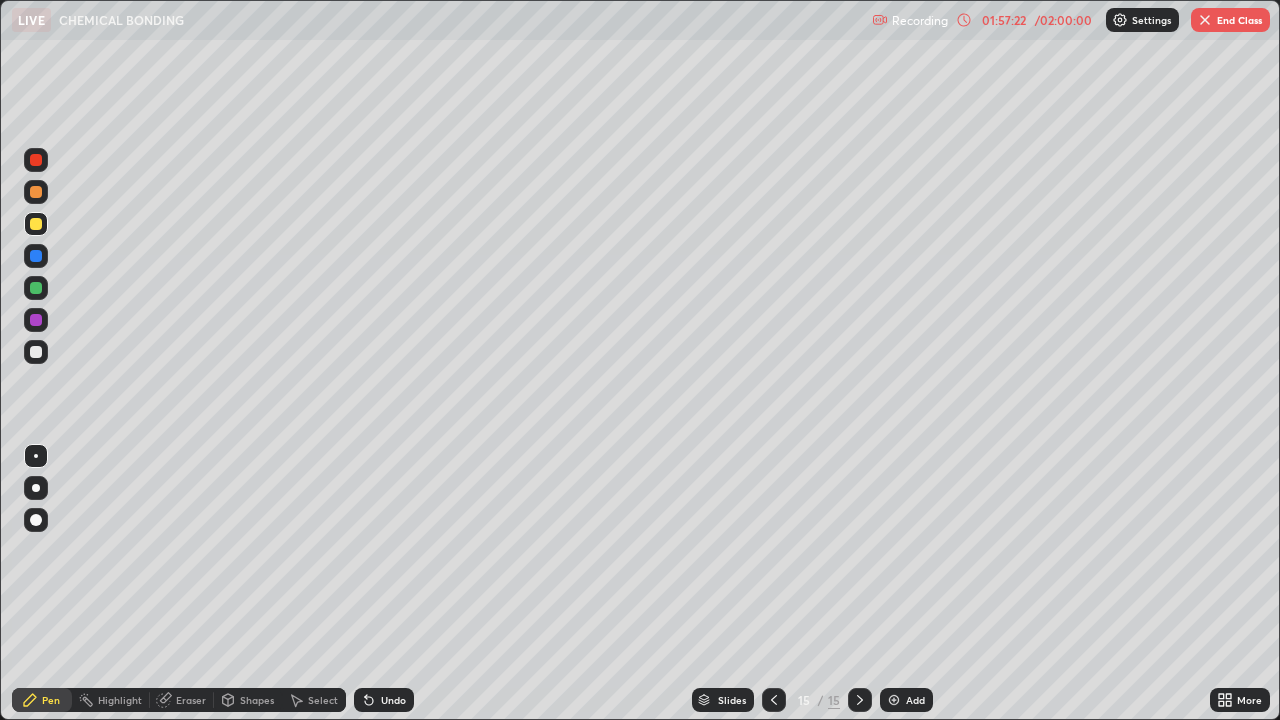 click on "Undo" at bounding box center [393, 700] 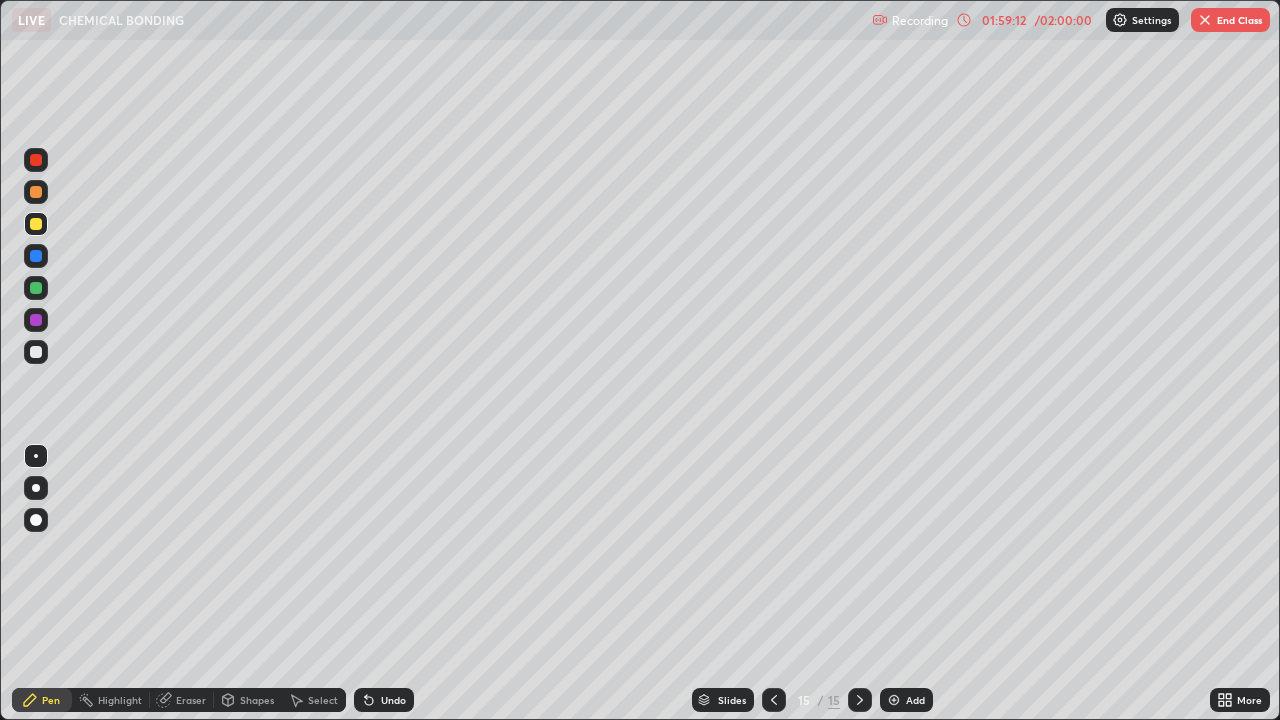 click on "01:59:12" at bounding box center (1004, 20) 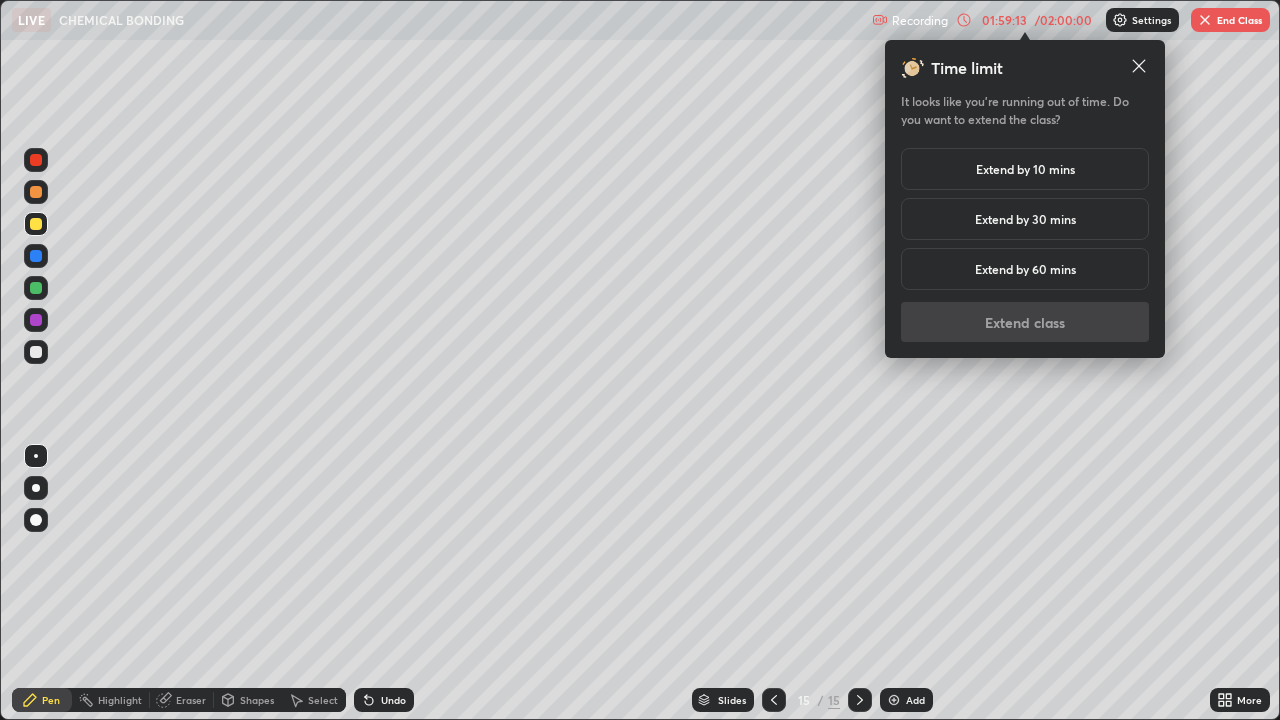 click on "Extend by 10 mins" at bounding box center (1025, 169) 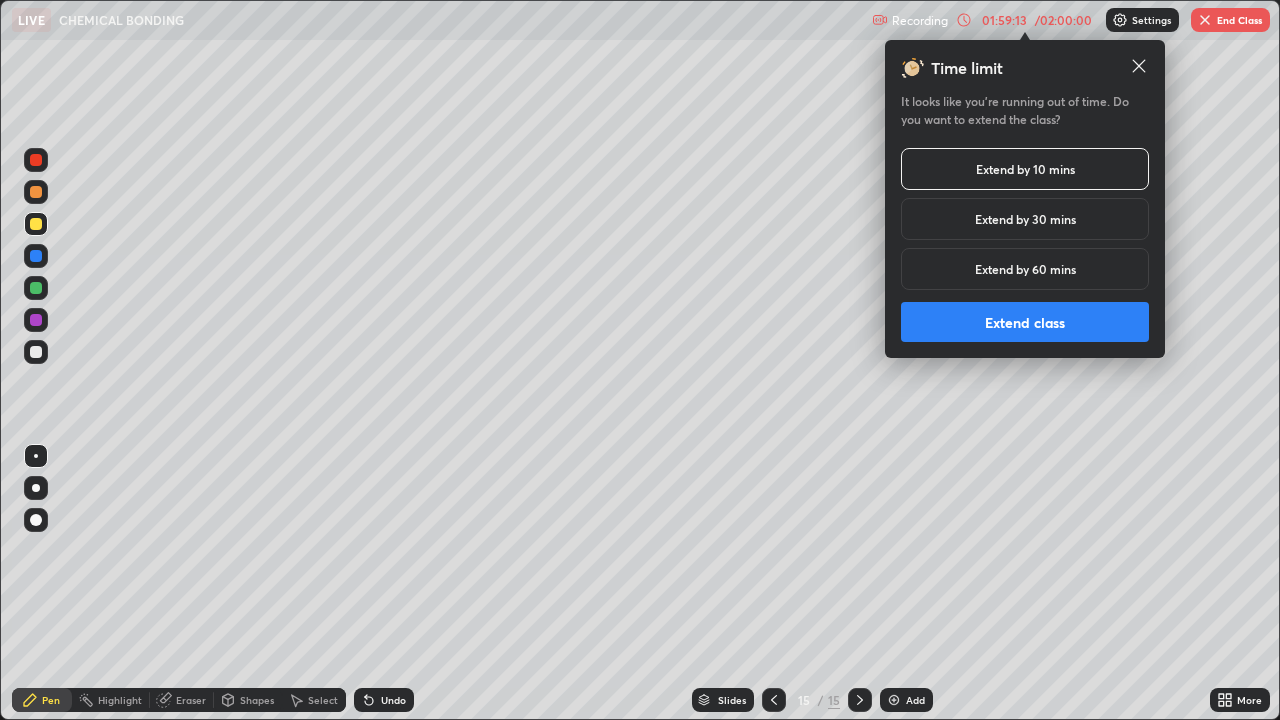 click on "Extend class" at bounding box center (1025, 322) 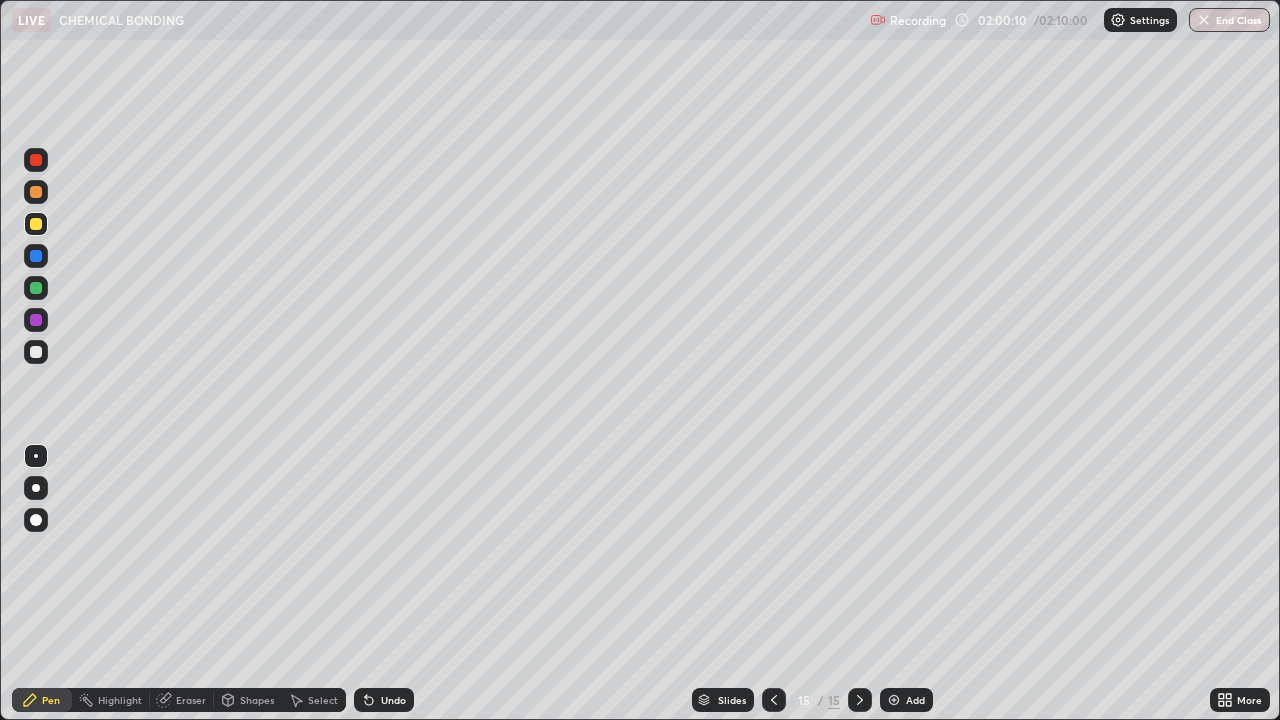 click at bounding box center [894, 700] 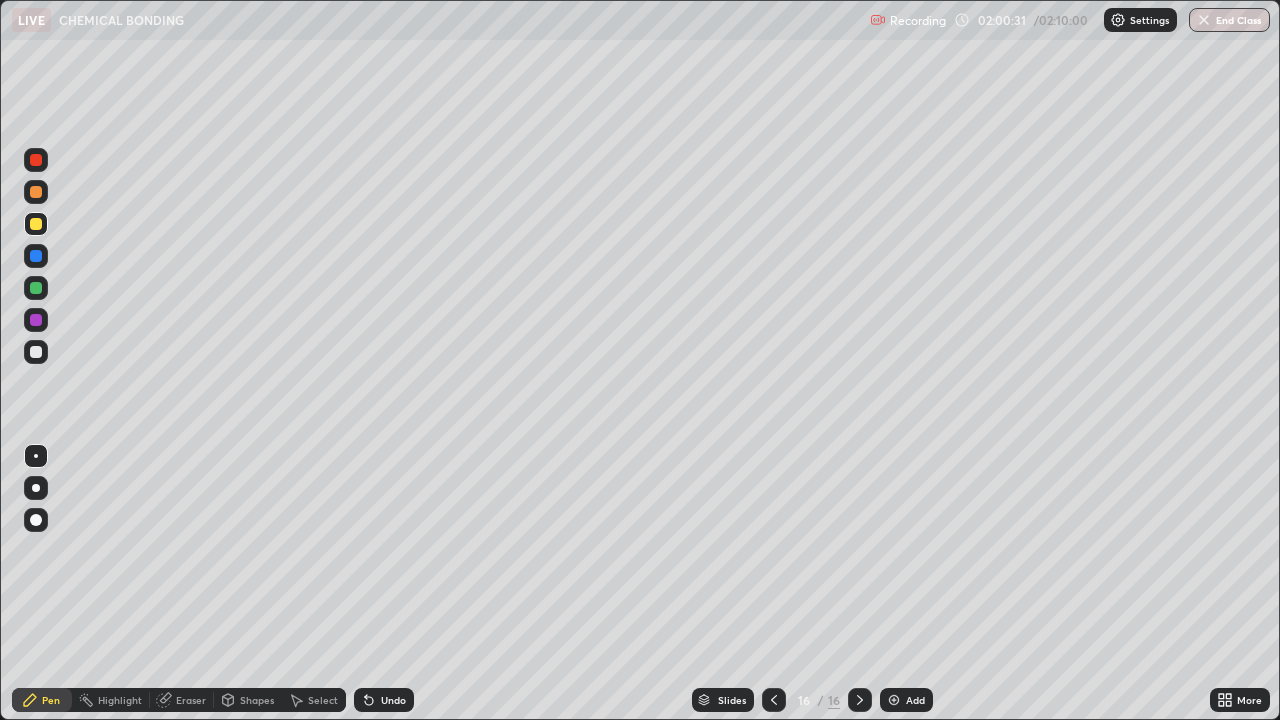 click at bounding box center (36, 352) 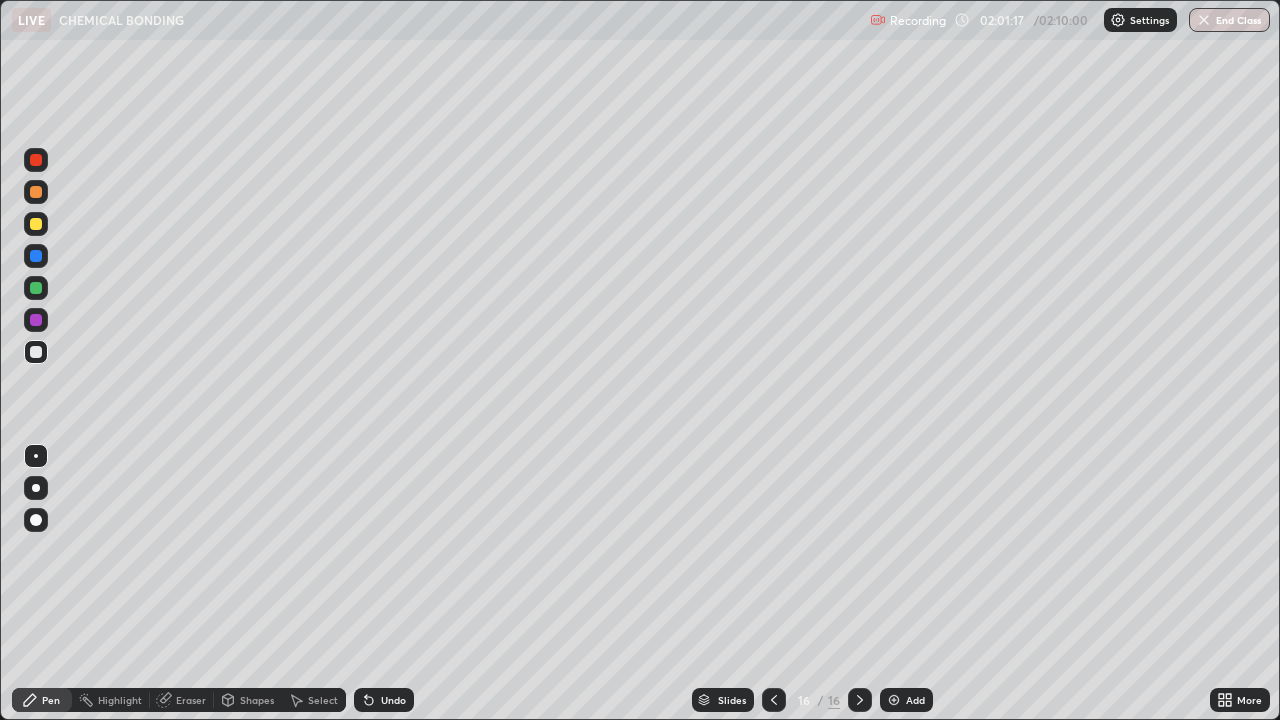 click at bounding box center [36, 224] 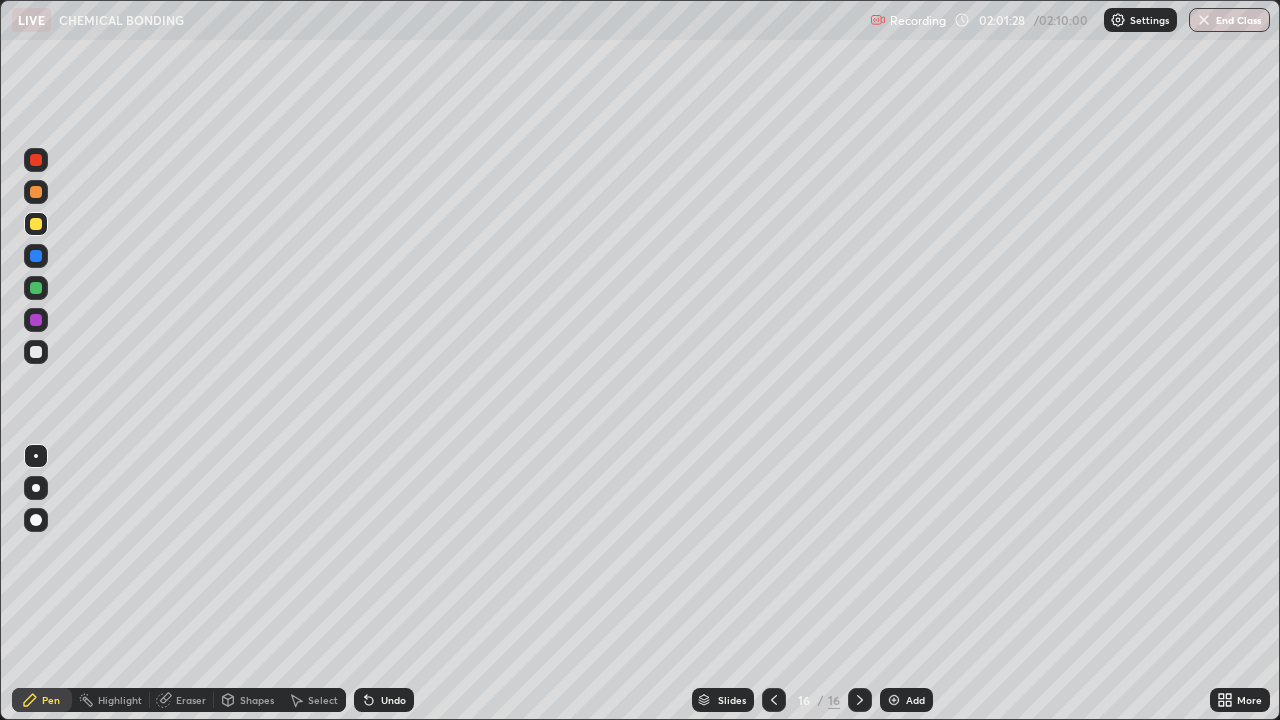 click on "Highlight" at bounding box center (120, 700) 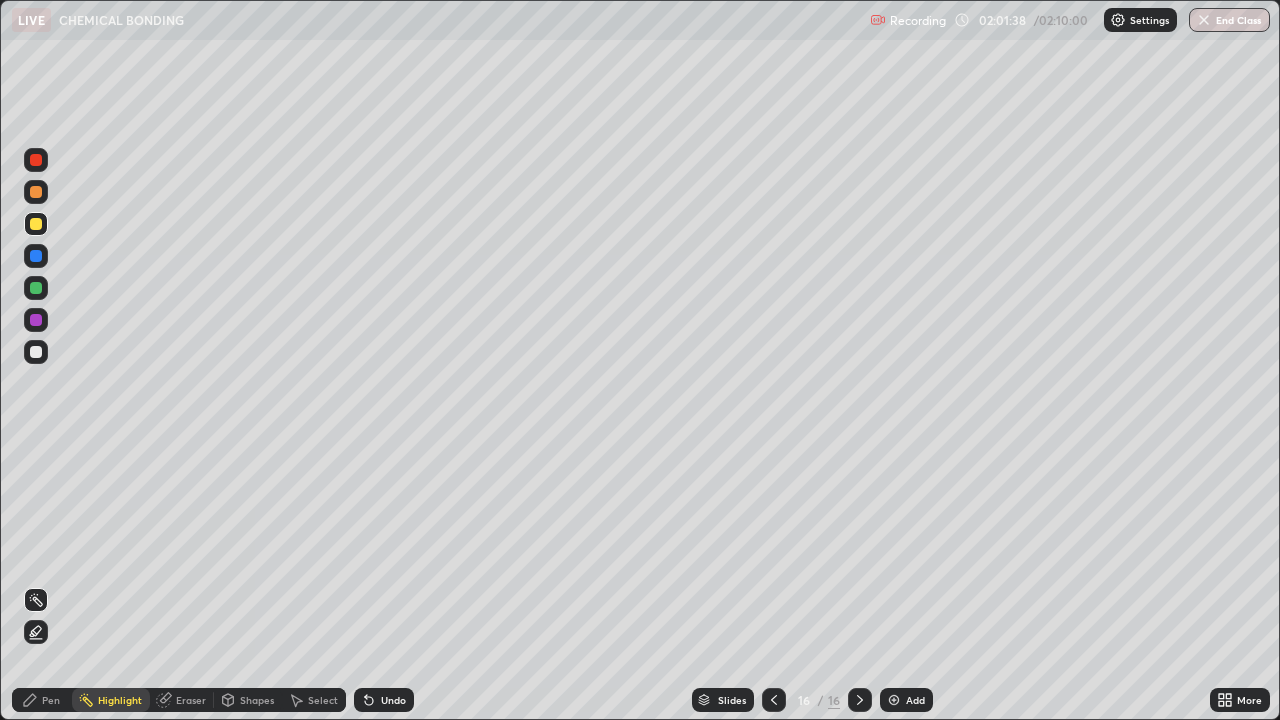 click on "Pen" at bounding box center (42, 700) 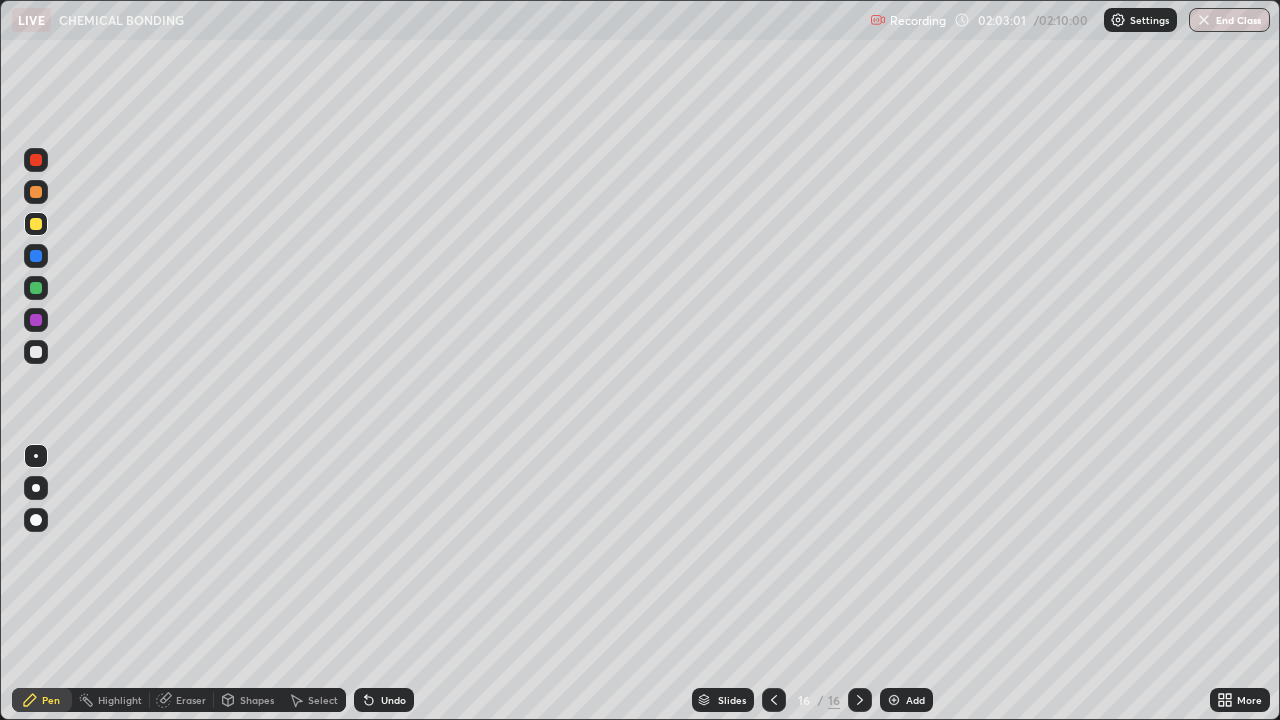click on "End Class" at bounding box center (1229, 20) 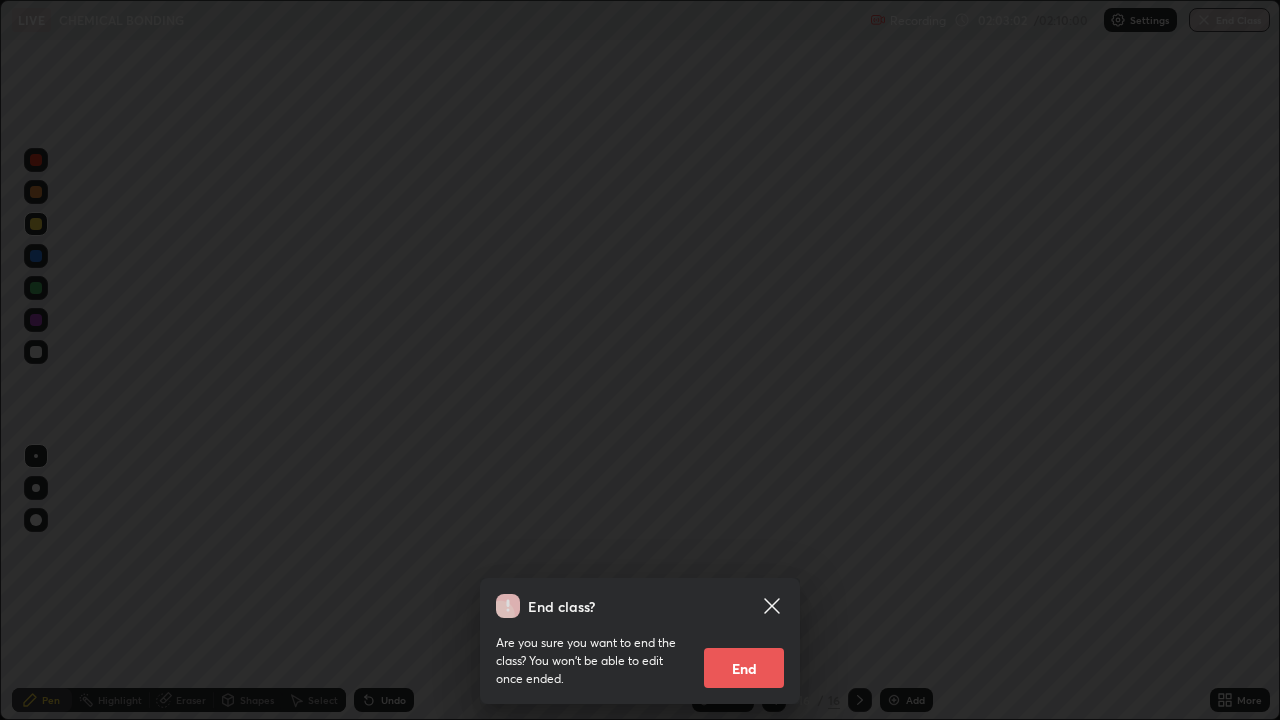 click on "End" at bounding box center [744, 668] 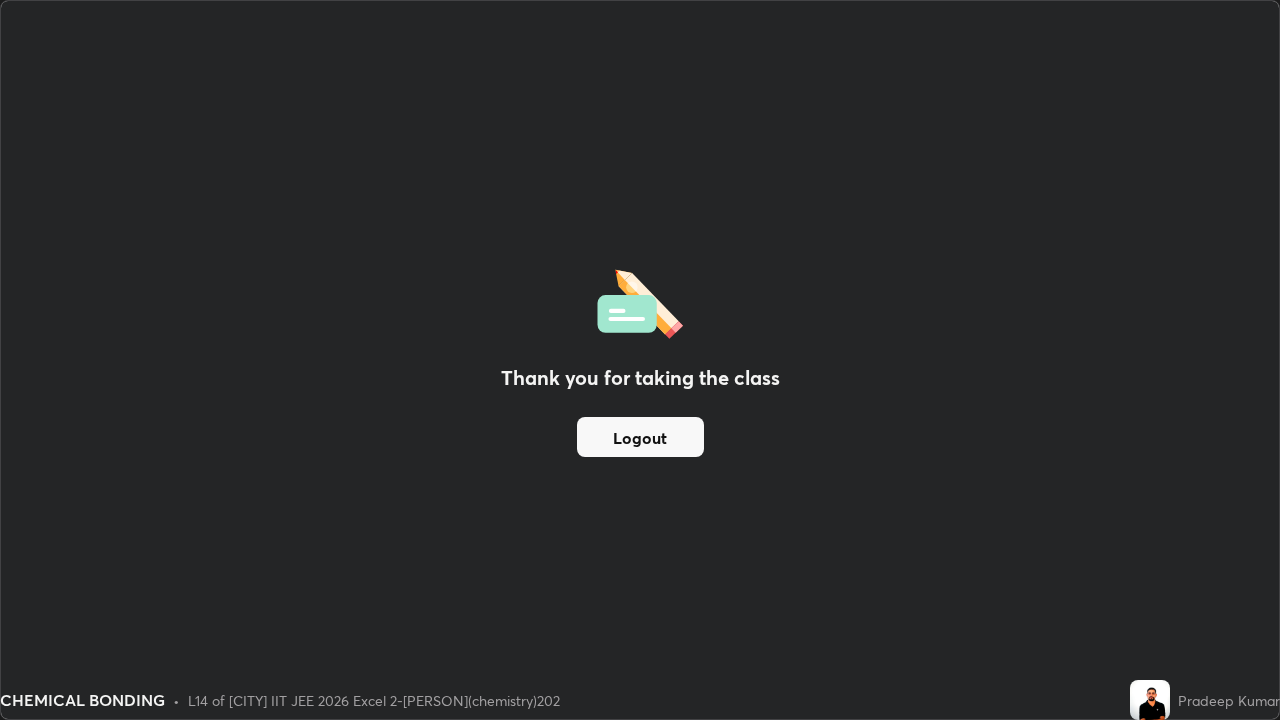 click on "Logout" at bounding box center (640, 437) 